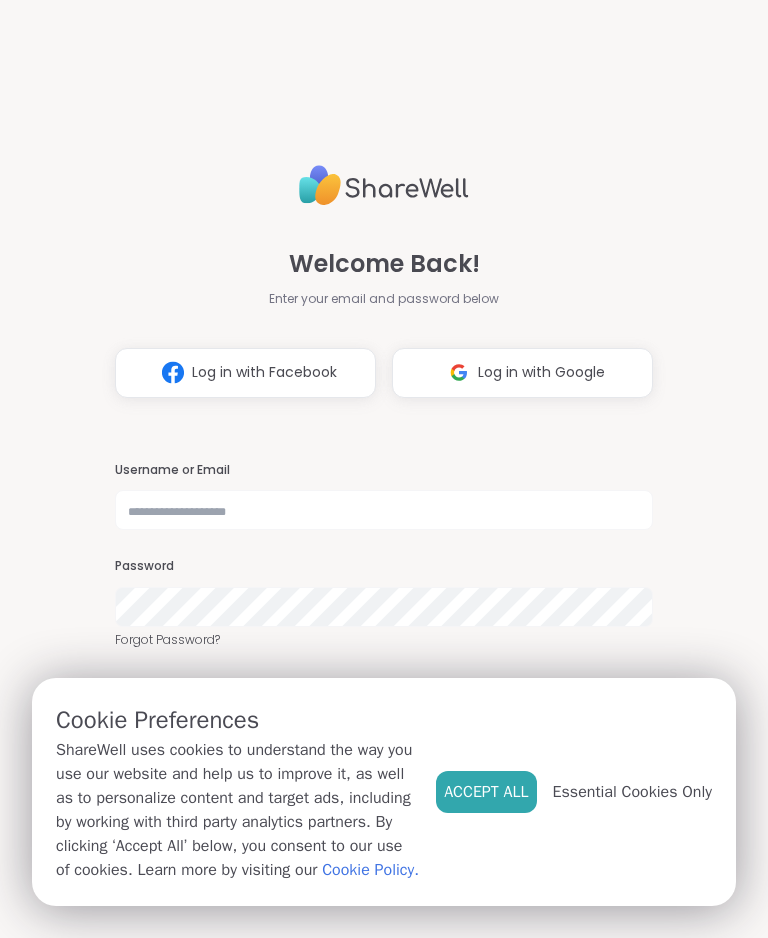 scroll, scrollTop: 0, scrollLeft: 0, axis: both 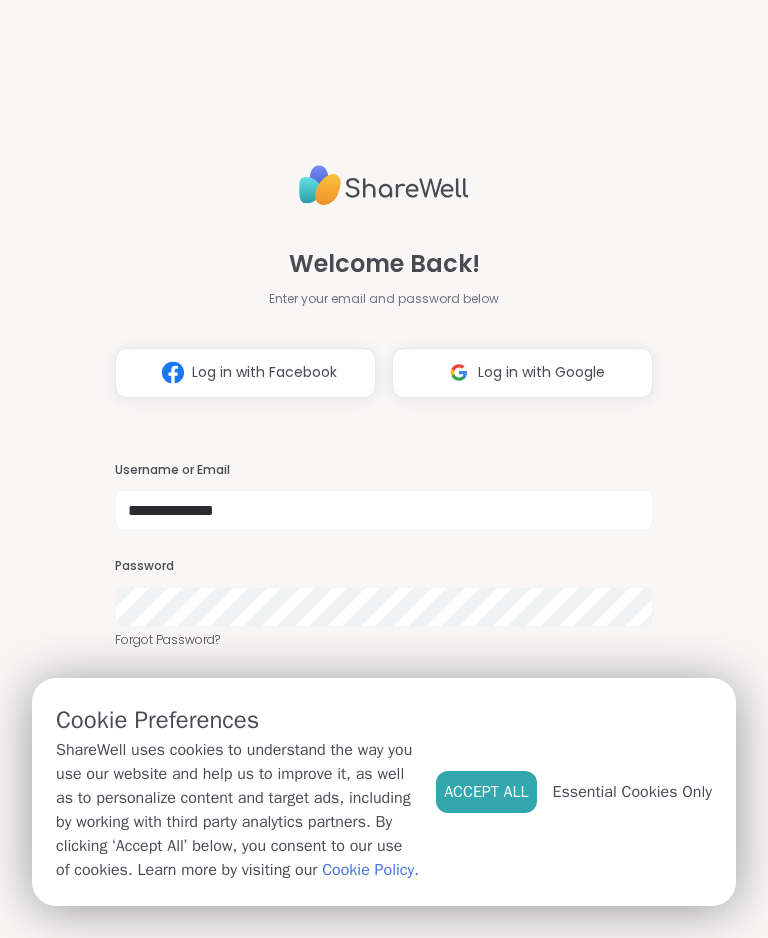 type on "**********" 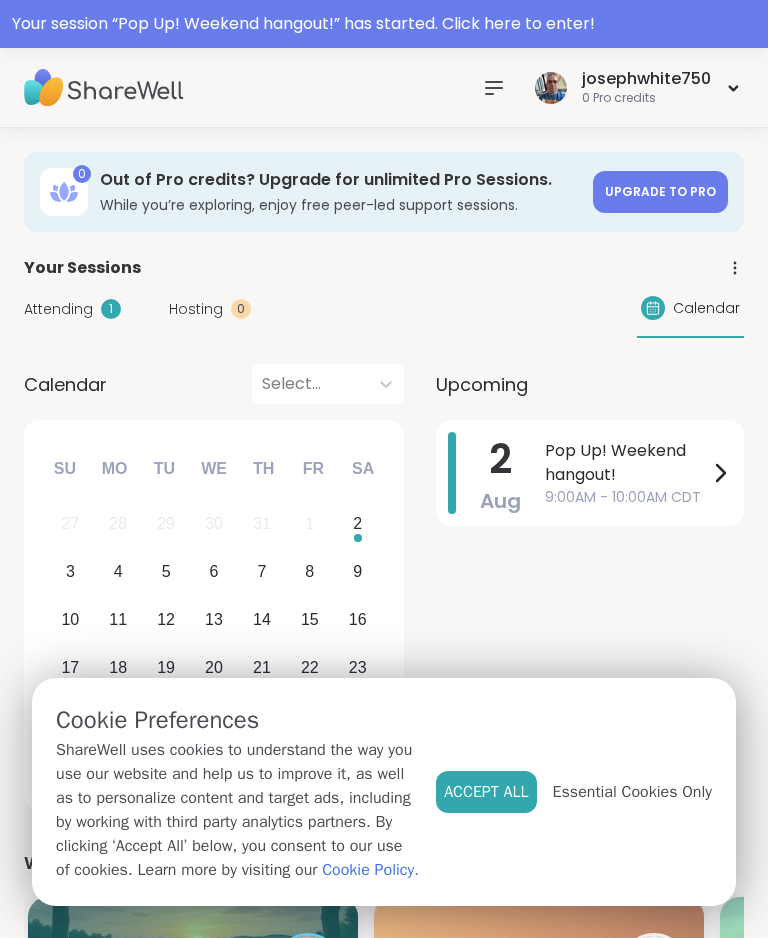 click on "Accept All" at bounding box center (486, 792) 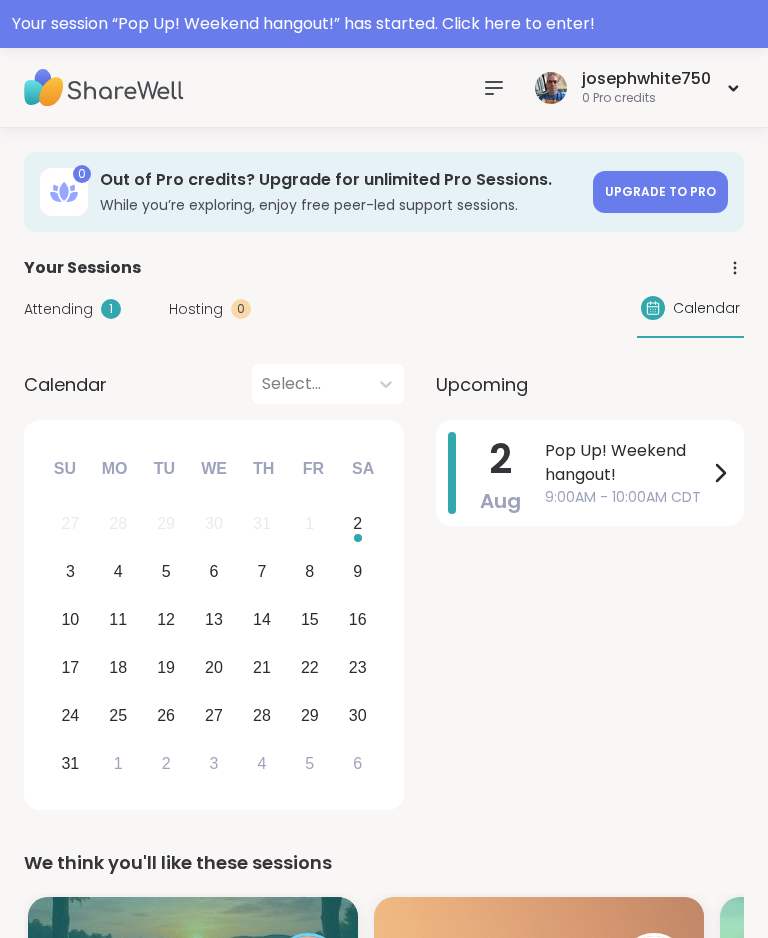 click on "Pop Up! Weekend hangout!" at bounding box center [626, 463] 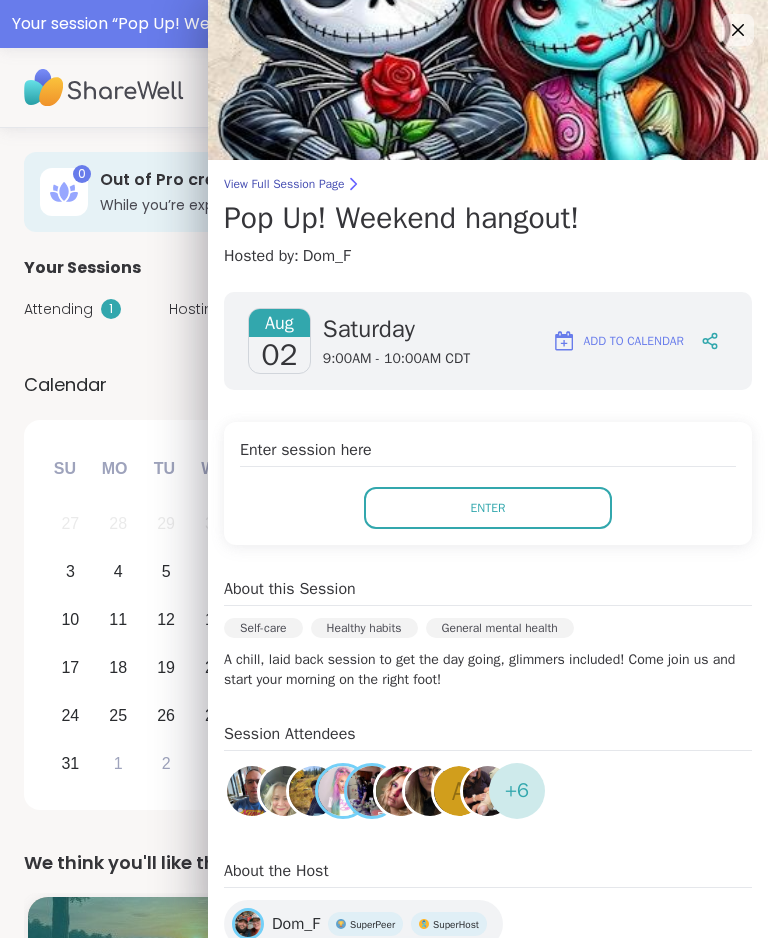 click on "Enter" at bounding box center [488, 508] 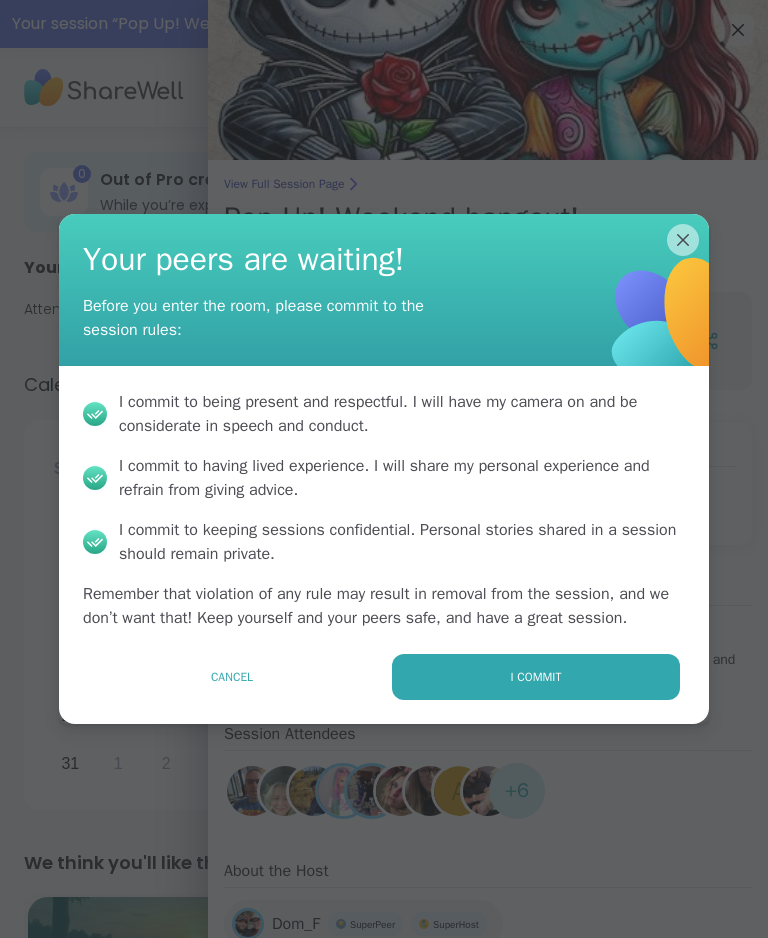 click on "I commit" at bounding box center [536, 677] 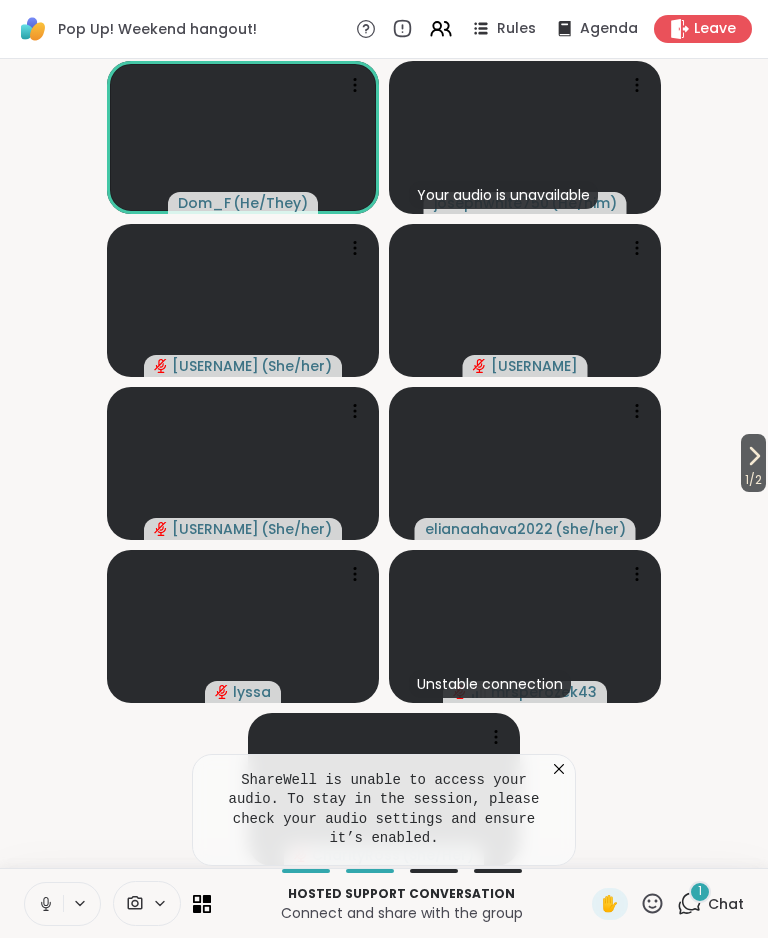 click at bounding box center (44, 904) 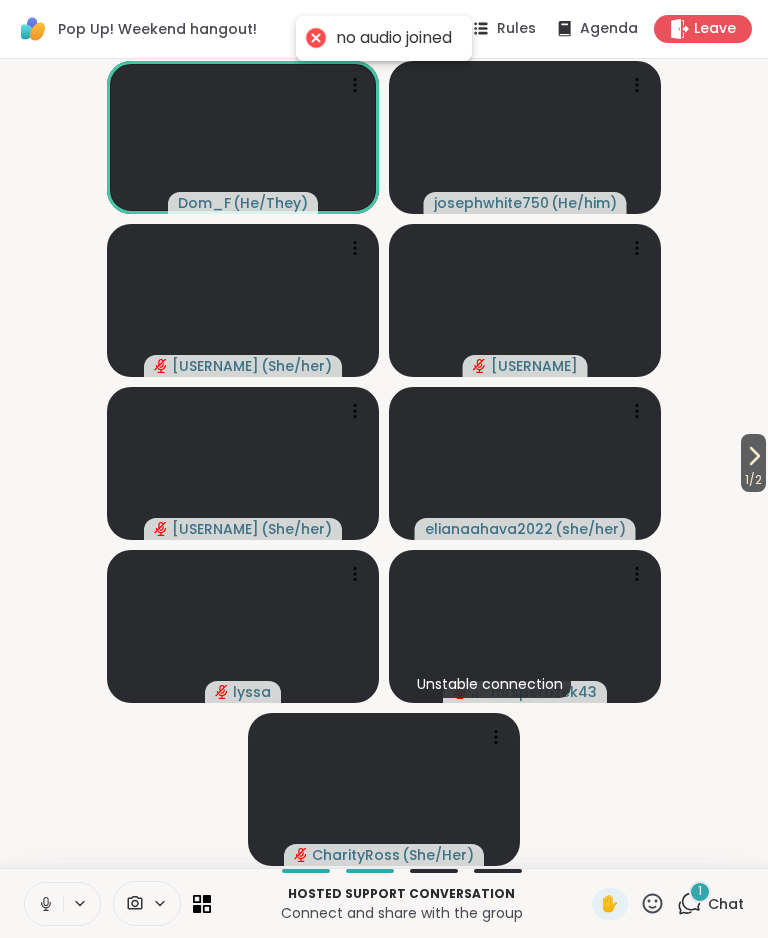 click 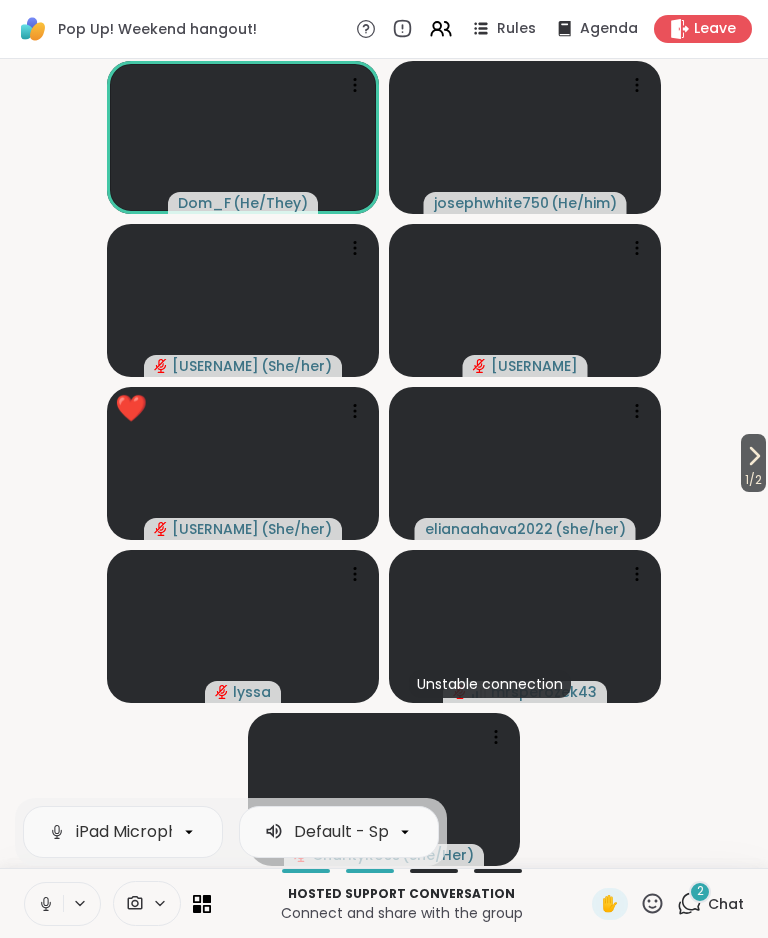 click on "2" at bounding box center (700, 891) 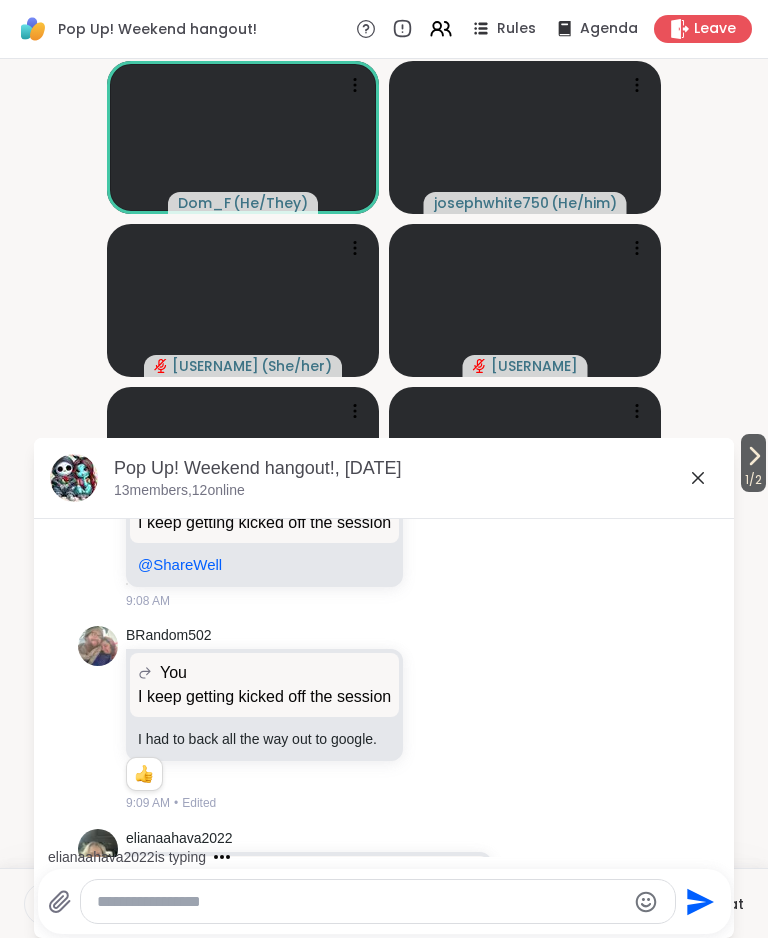 scroll, scrollTop: 1542, scrollLeft: 0, axis: vertical 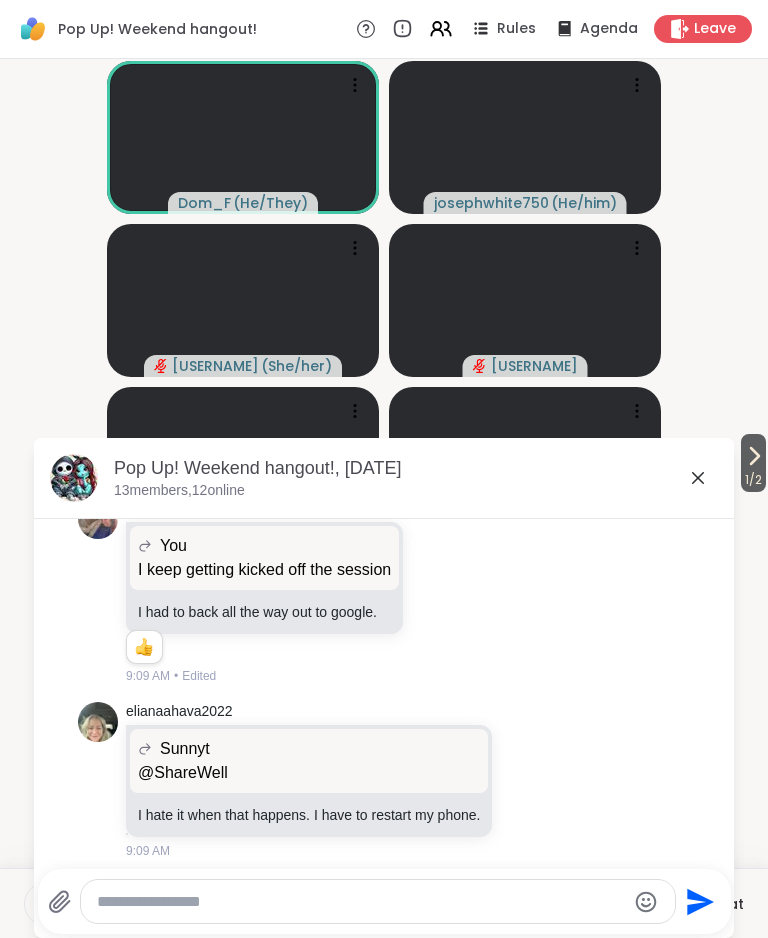 click 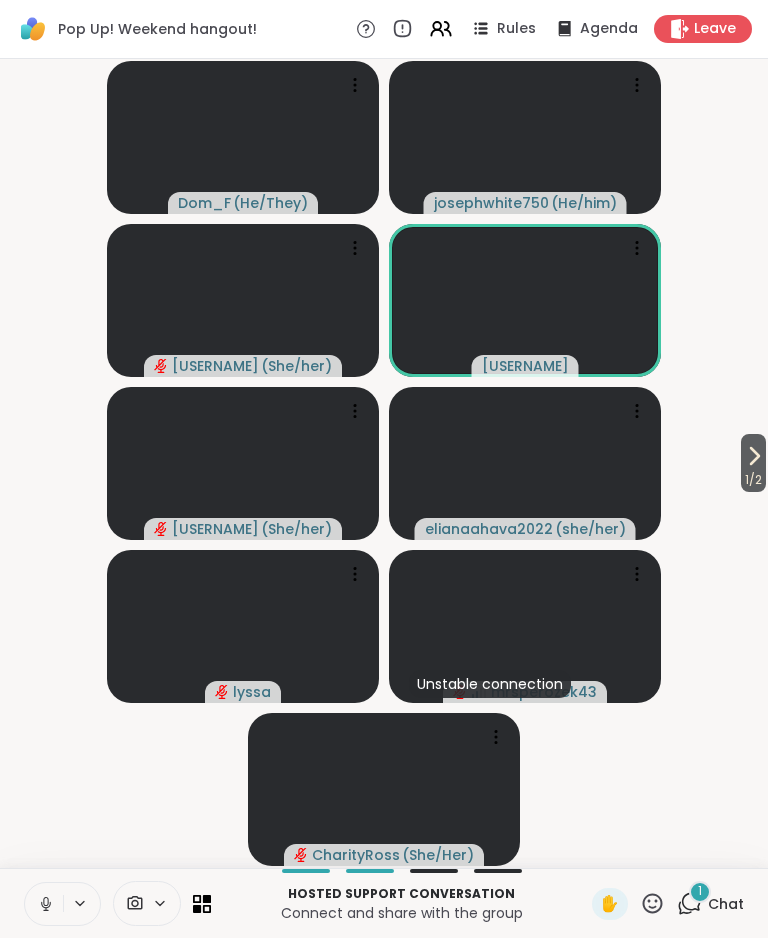 click 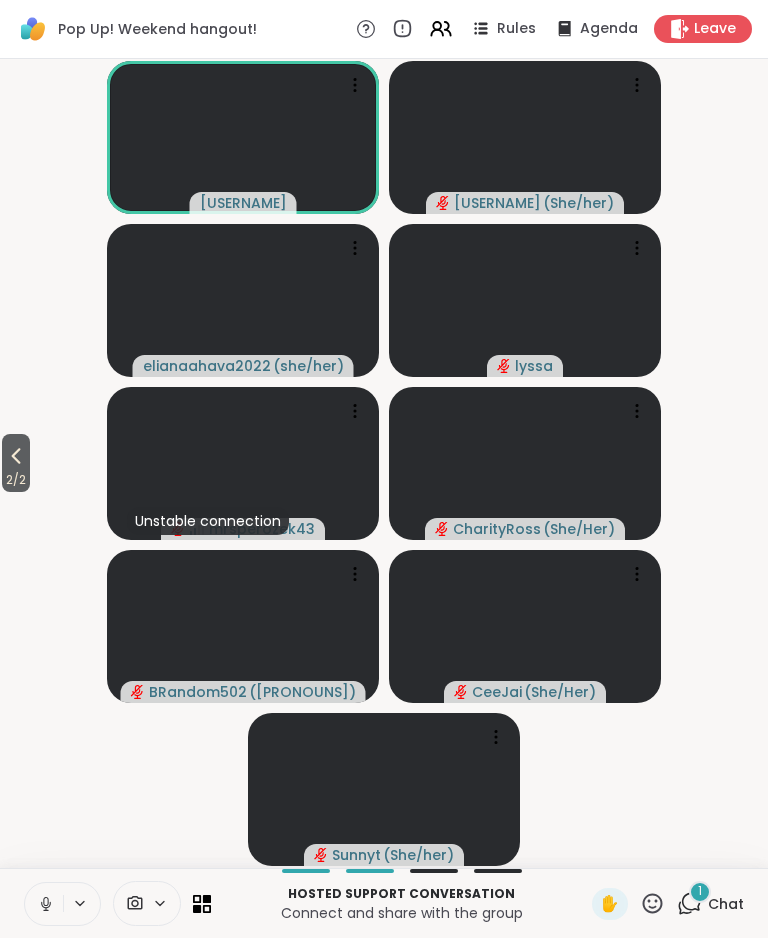 click 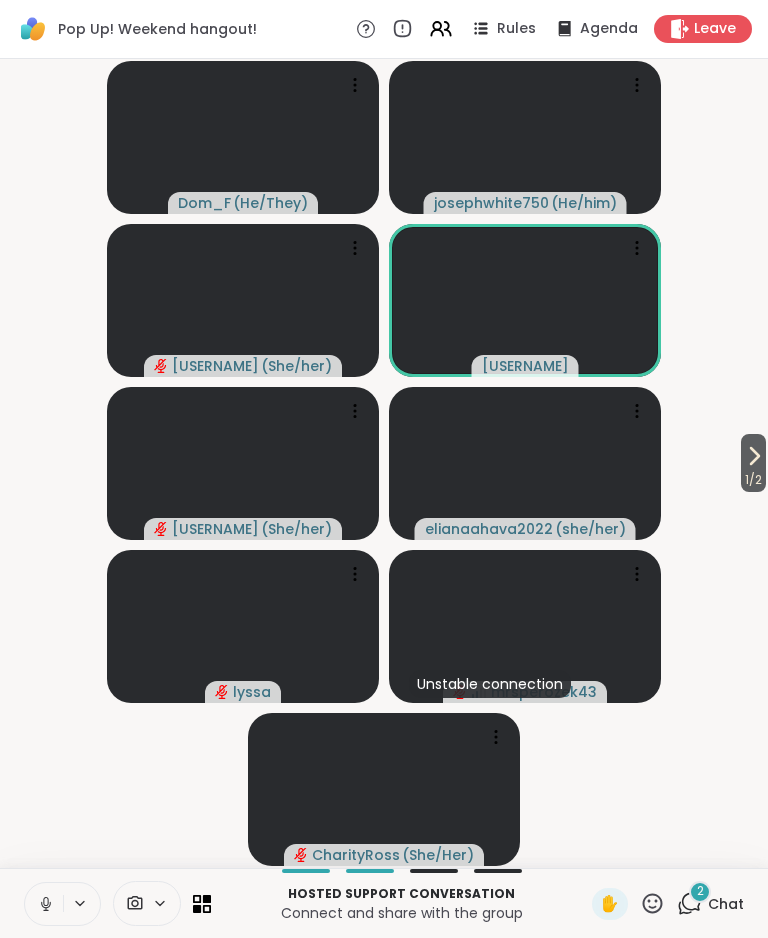 click on "Chat" at bounding box center (726, 904) 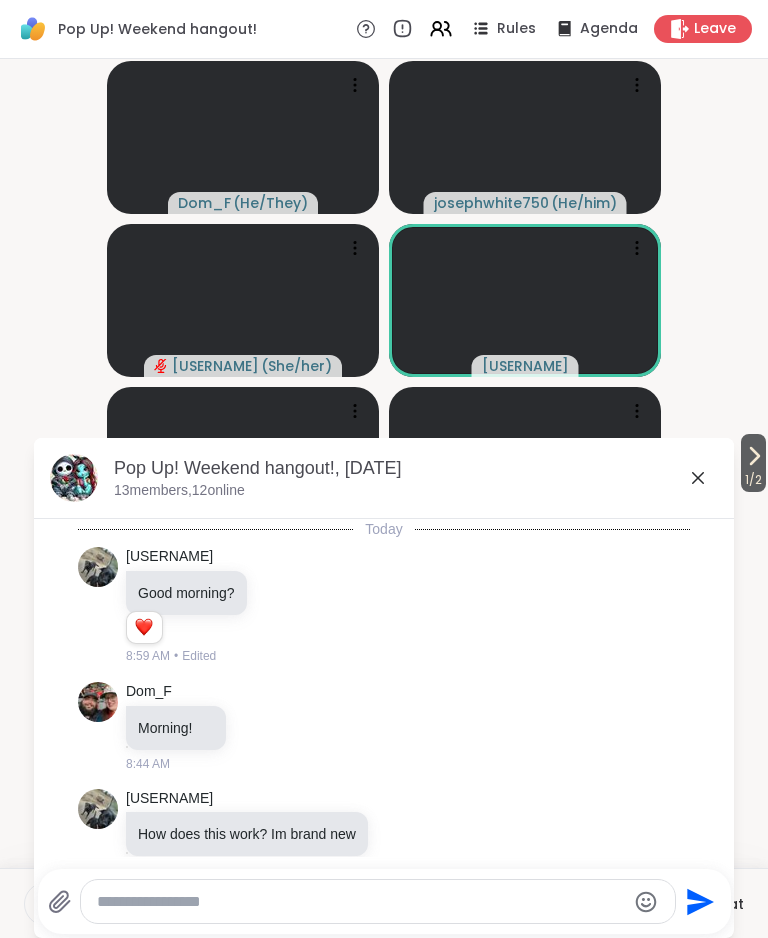 scroll, scrollTop: 1897, scrollLeft: 0, axis: vertical 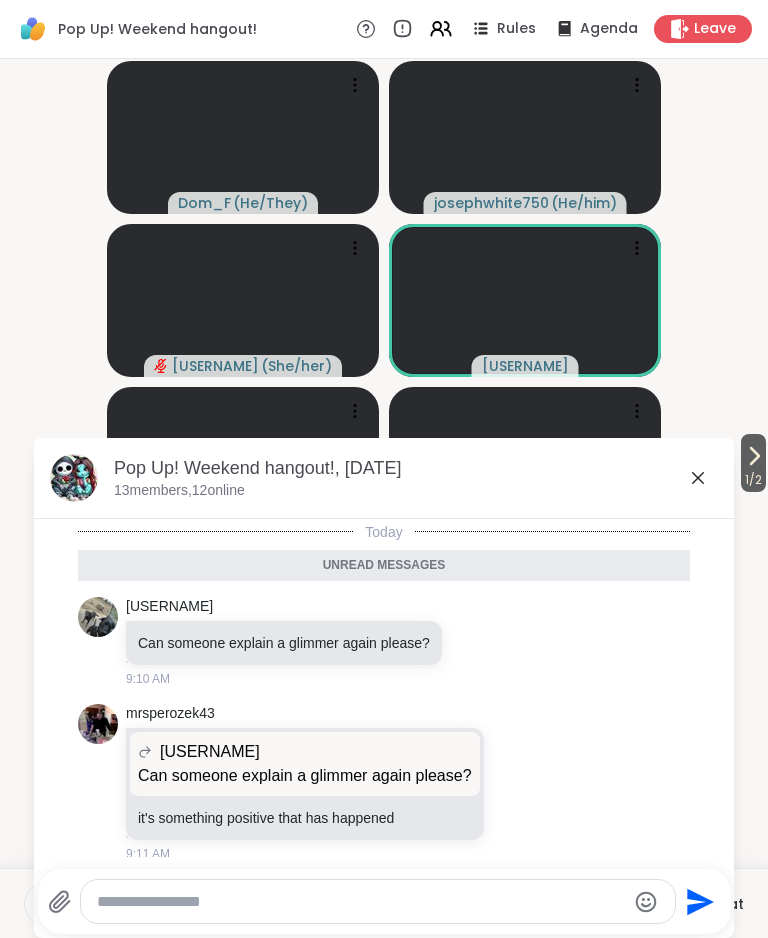 click 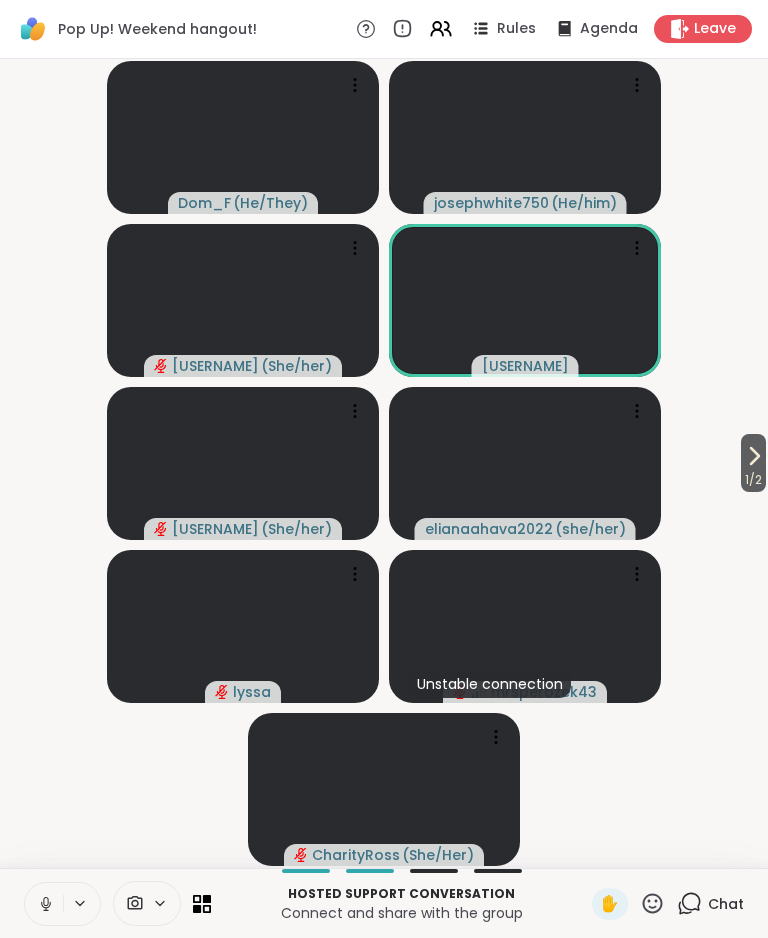 click 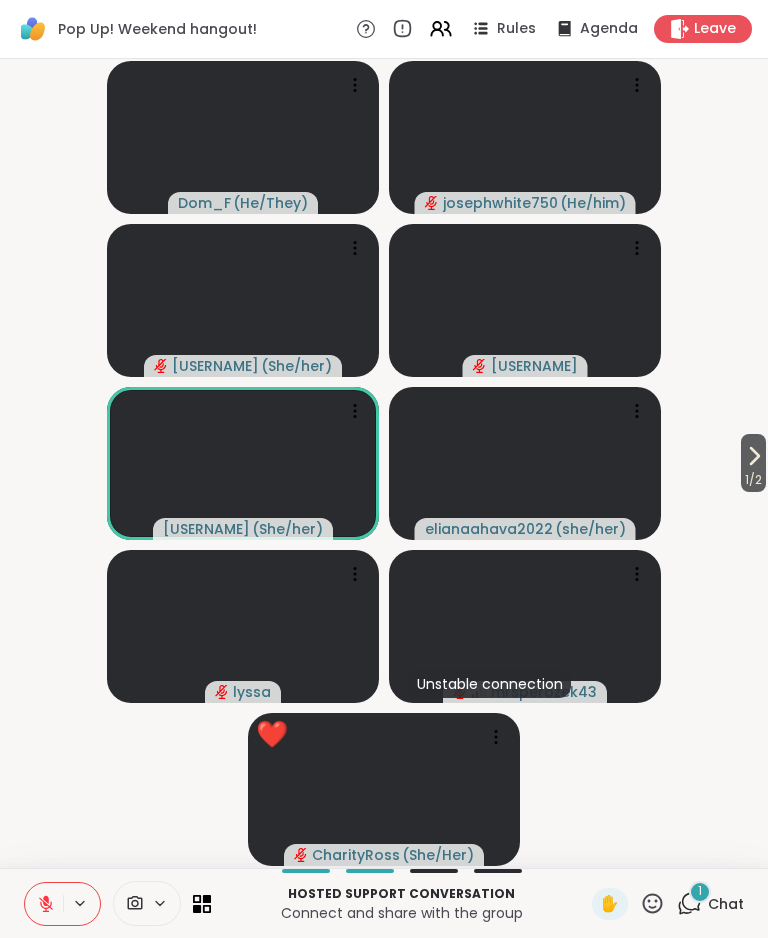 click on "Chat" at bounding box center [726, 904] 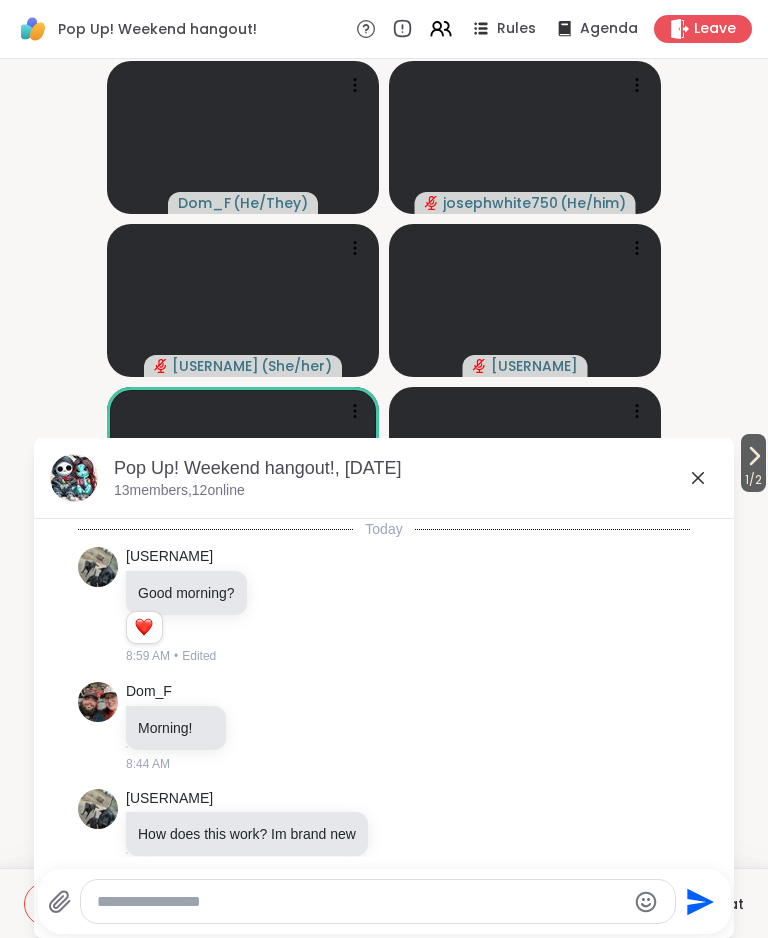 scroll, scrollTop: 2031, scrollLeft: 0, axis: vertical 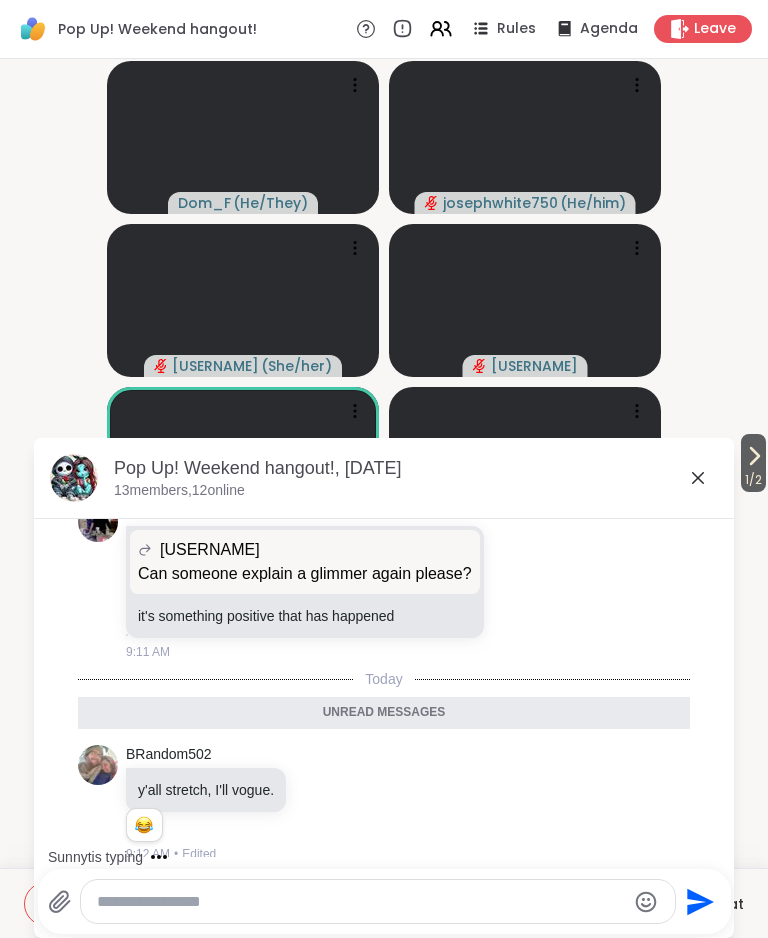click 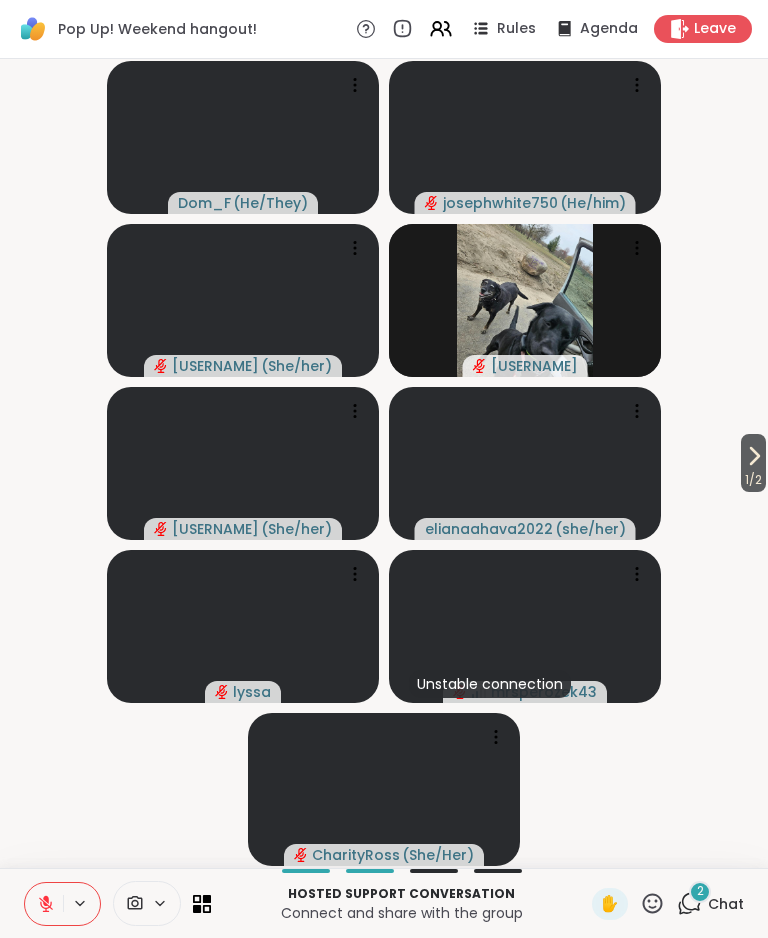 click on "2" at bounding box center (700, 892) 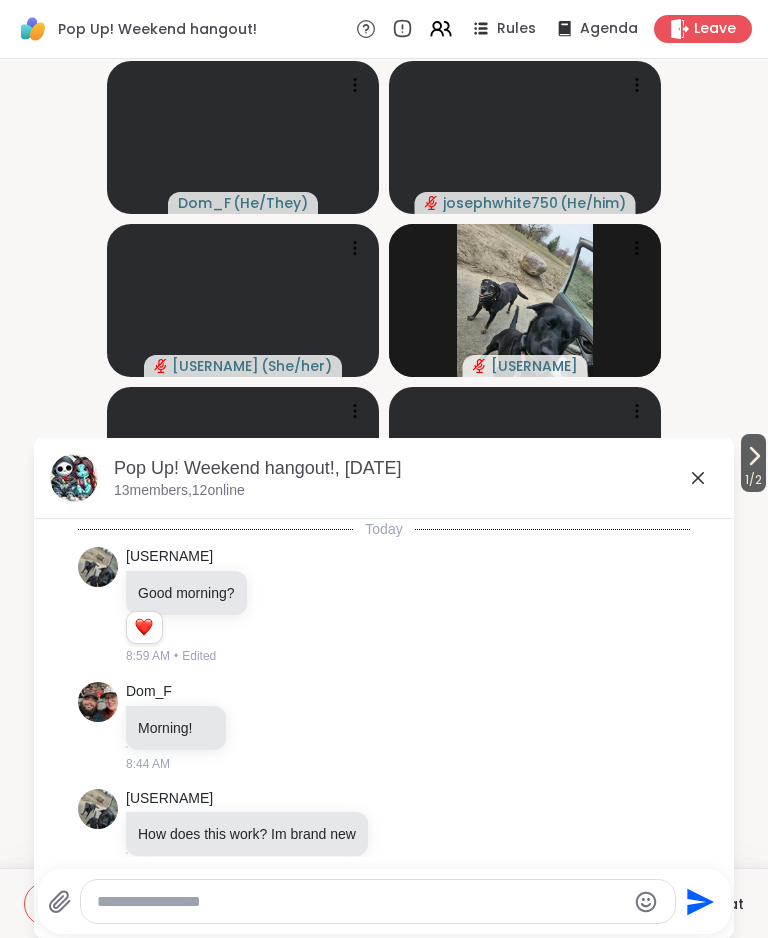 scroll, scrollTop: 2303, scrollLeft: 0, axis: vertical 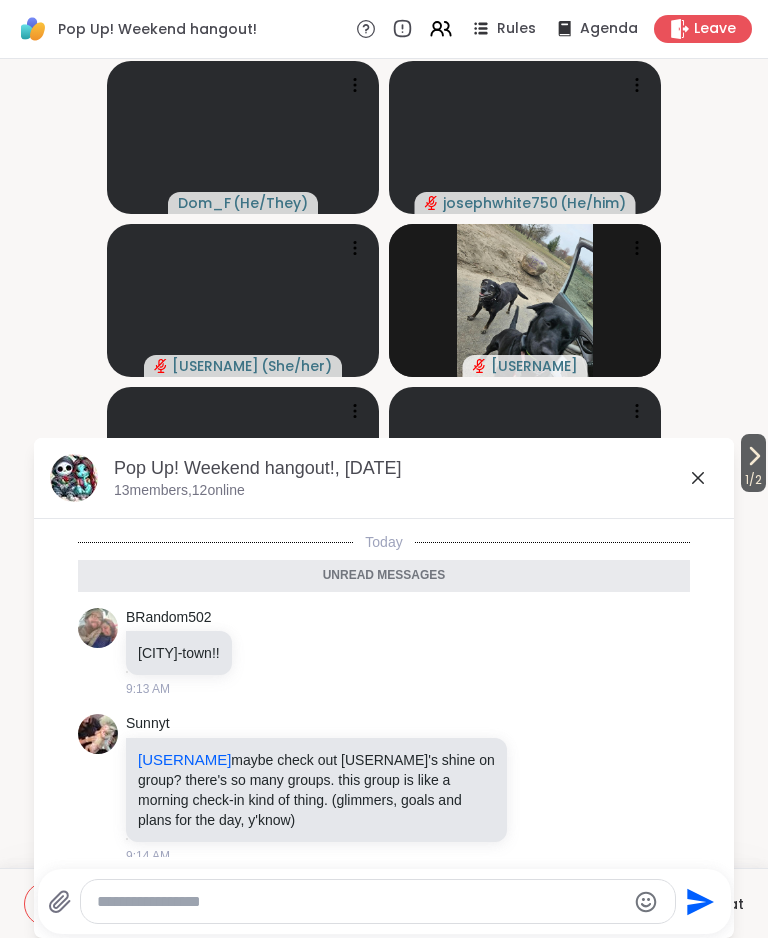 click 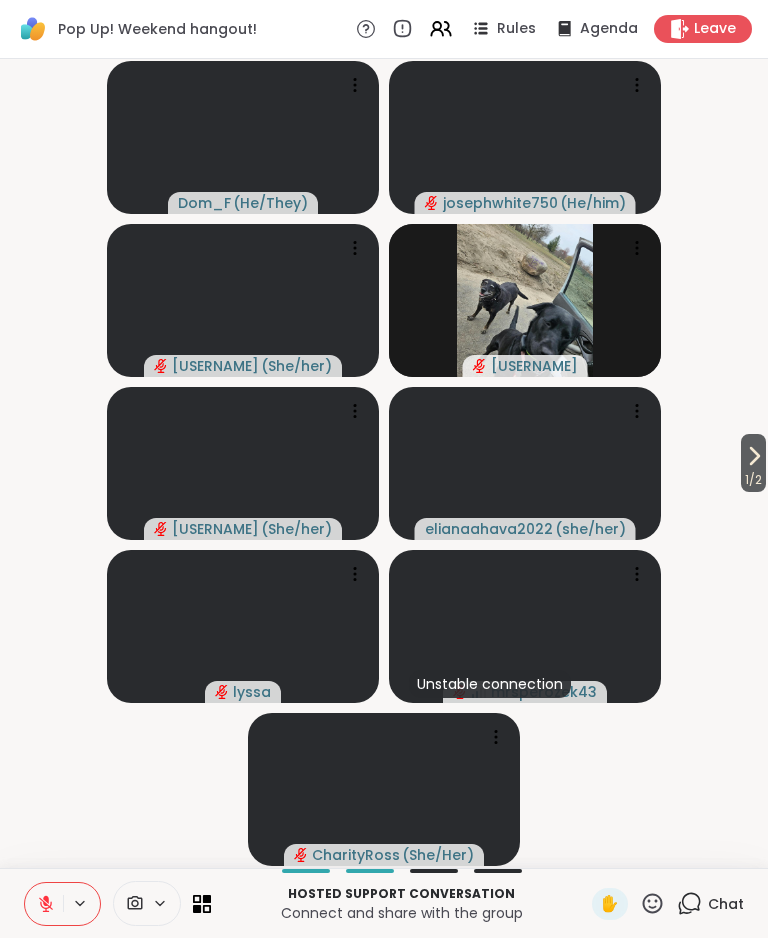 click on "1  /  2" at bounding box center [753, 480] 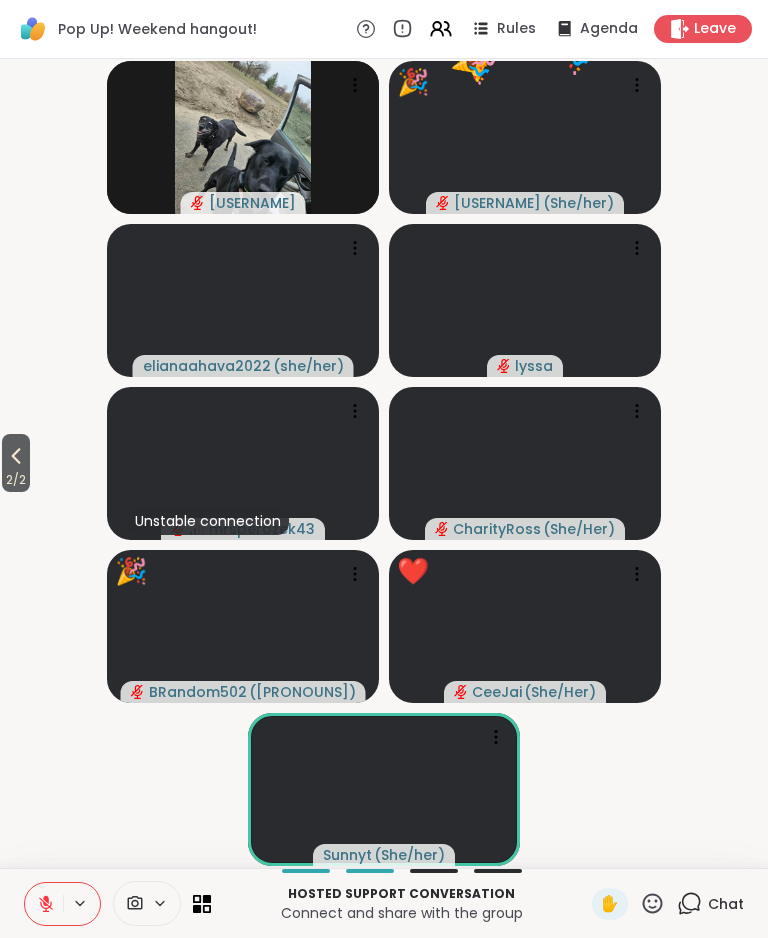 click 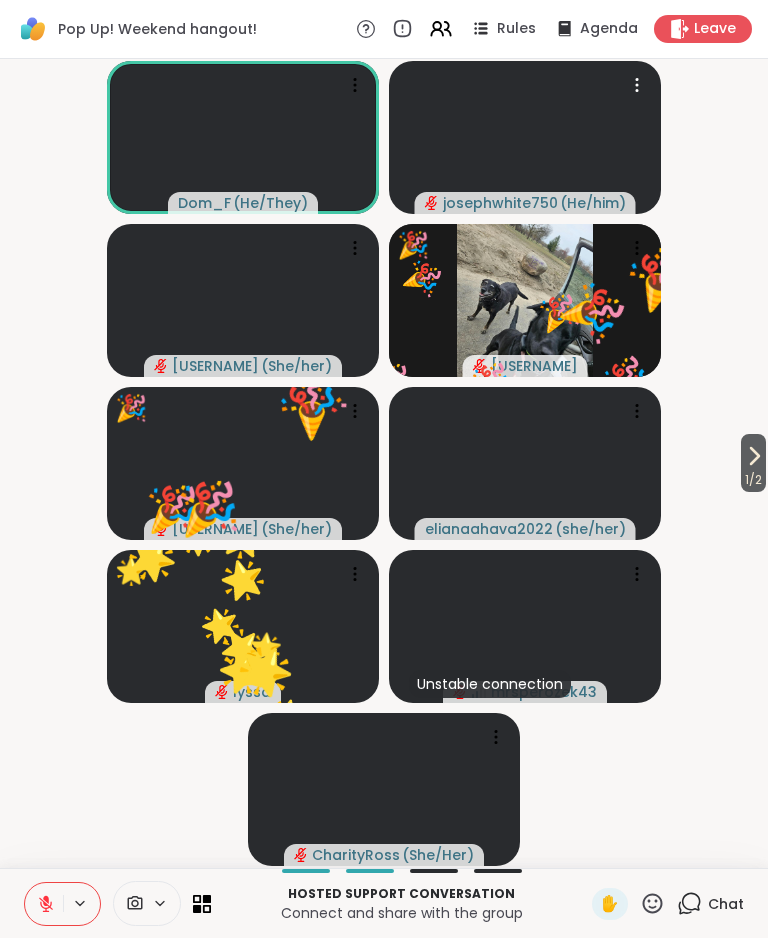 click at bounding box center [525, 137] 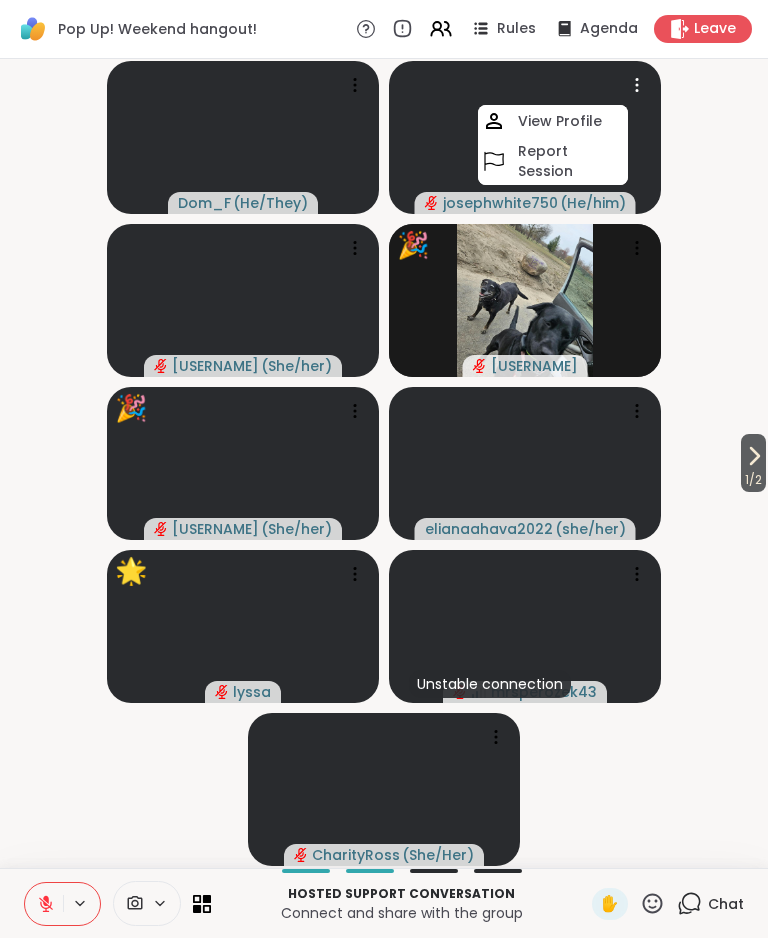 click on "1  /  2 [USERNAME] ( [PRONOUNS] ) [USERNAME] ( [PRONOUNS] ) [USERNAME] 🎉 [USERNAME] 🎉 🎉 🎉 🎉 🎉 🎉 🎉 🎉 🎉 🎉 🎉 🎉 🎉 🎉 🎉 🎉 🎉 🎉 🎉 🎉 🎉 🎉 [USERNAME] ( [PRONOUNS] ) 🎉 🎉 🎉 🎉 🎉 🎉 🎉 🎉 🎉 🎉 🎉 🎉 🎉 🎉 🎉 🎉 [USERNAME] ( [PRONOUNS] ) 🌟 [USERNAME] 🌟 🌟 🌟 🌟 🌟 🌟 🌟 🌟 🌟 🌟 🌟 🌟 🌟 🌟 🌟 🌟 🌟 🌟 Unstable connection [USERNAME] [USERNAME] ( [PRONOUNS] )" at bounding box center (384, 463) 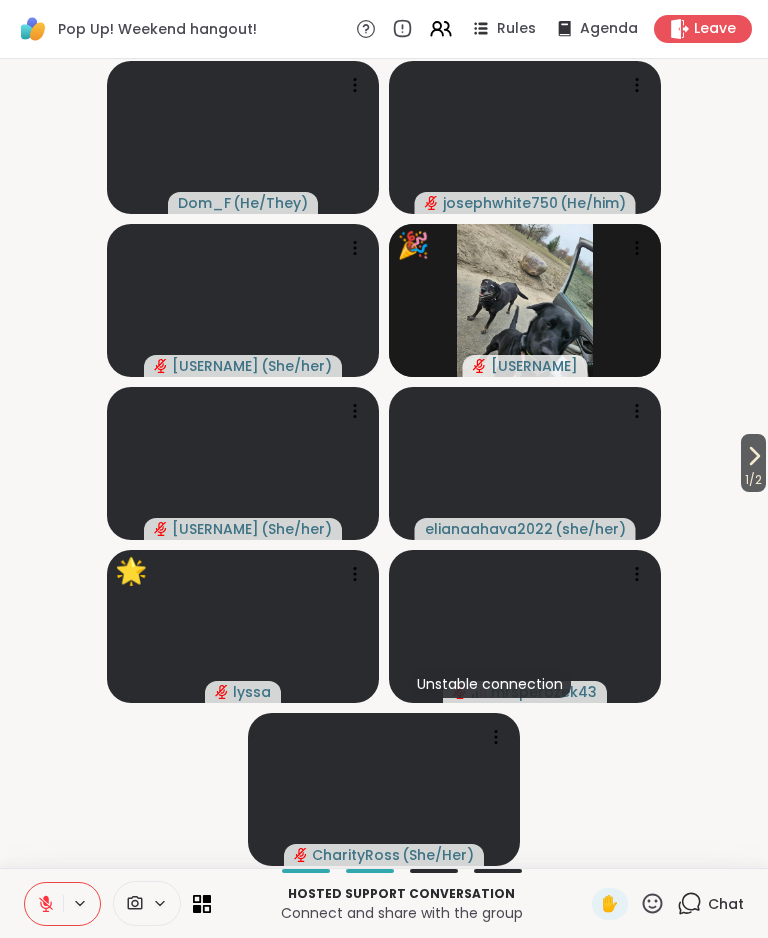 click on "✋" at bounding box center [610, 904] 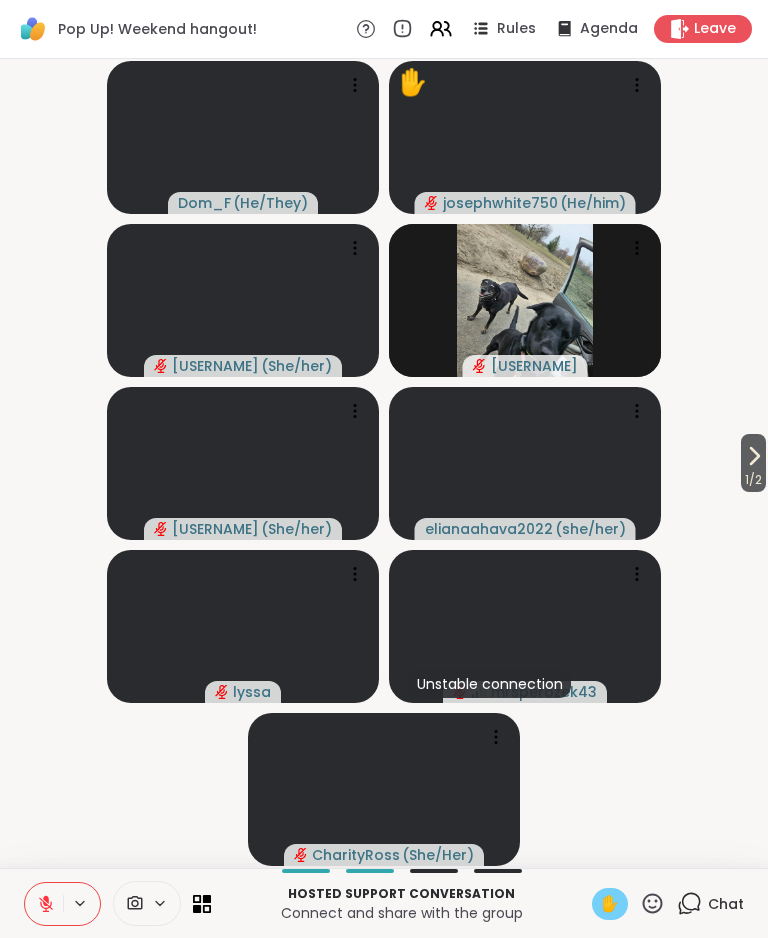 click on "✋" at bounding box center [610, 904] 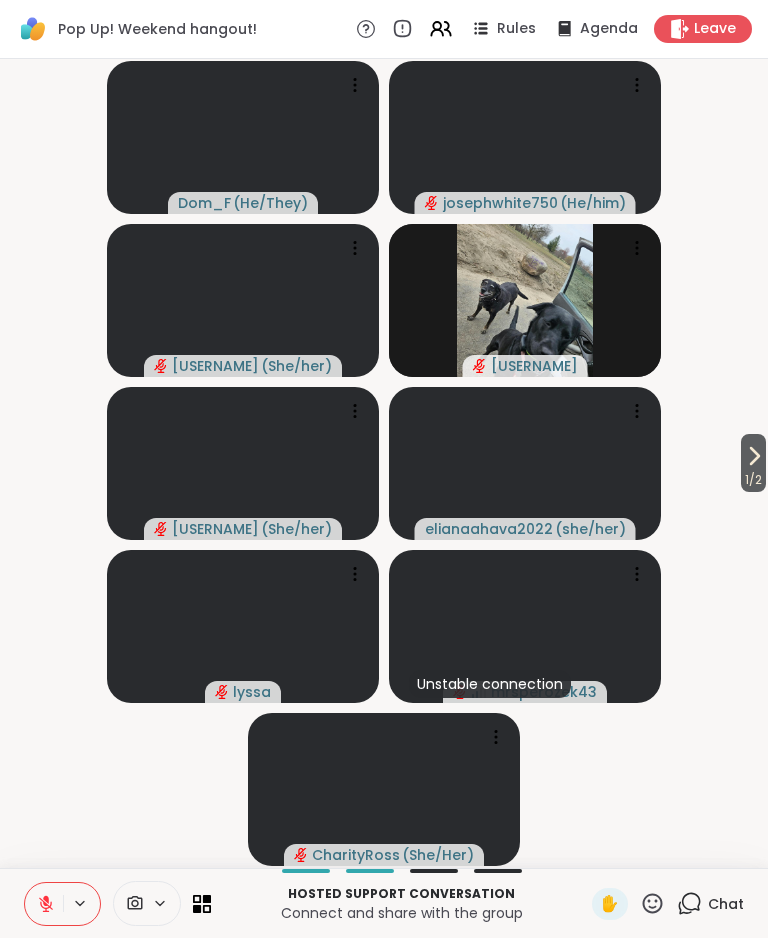 click 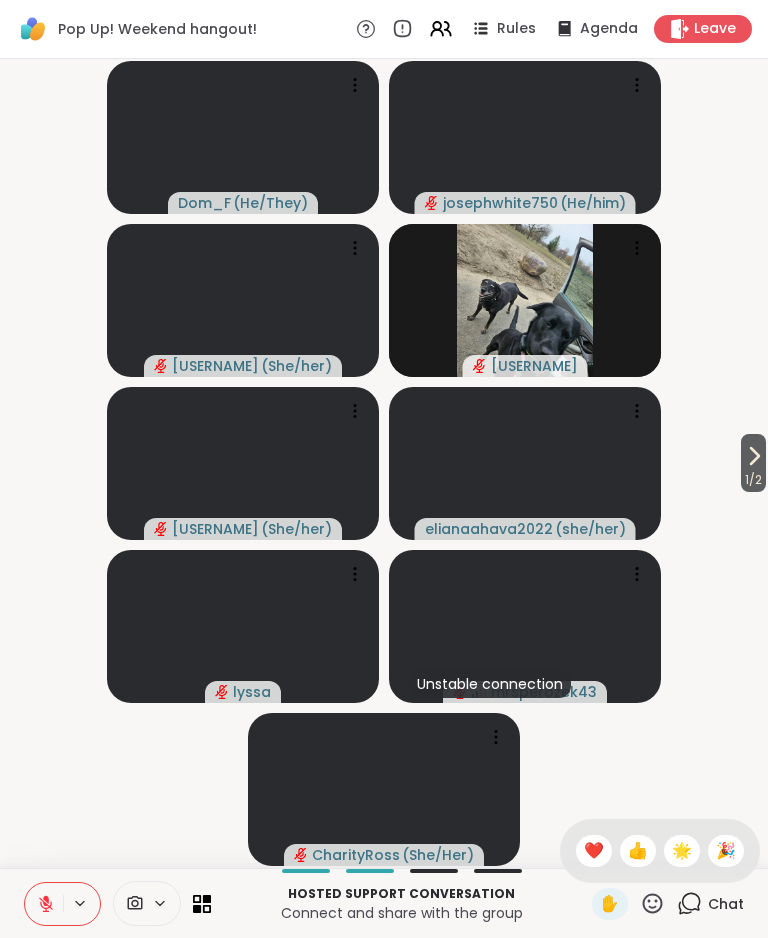 click on "🎉" at bounding box center (726, 851) 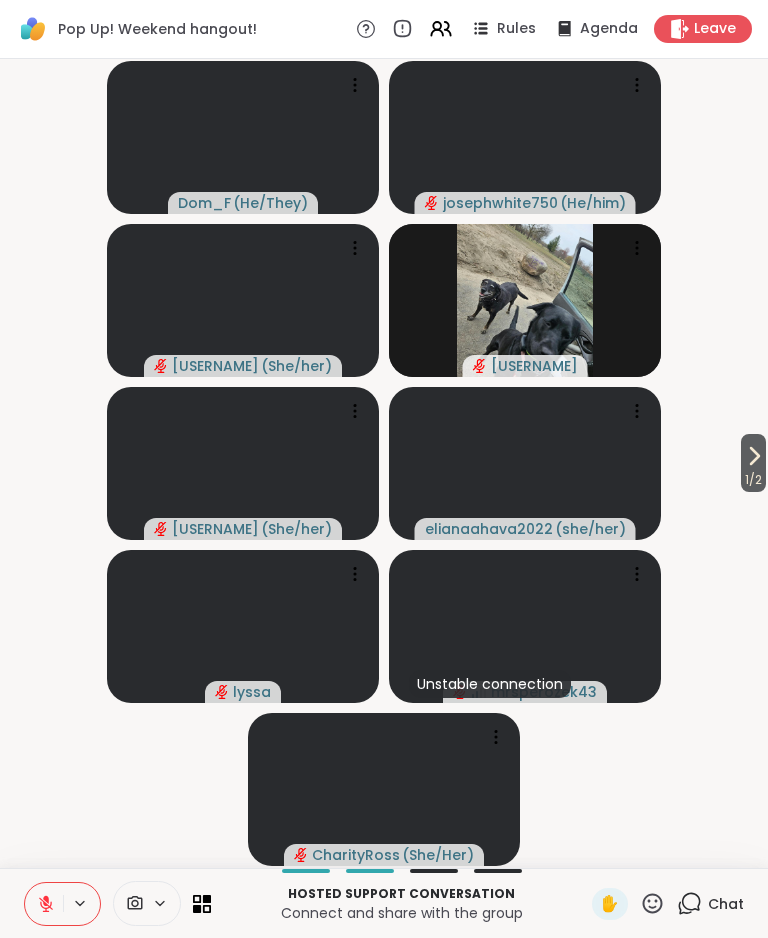 click 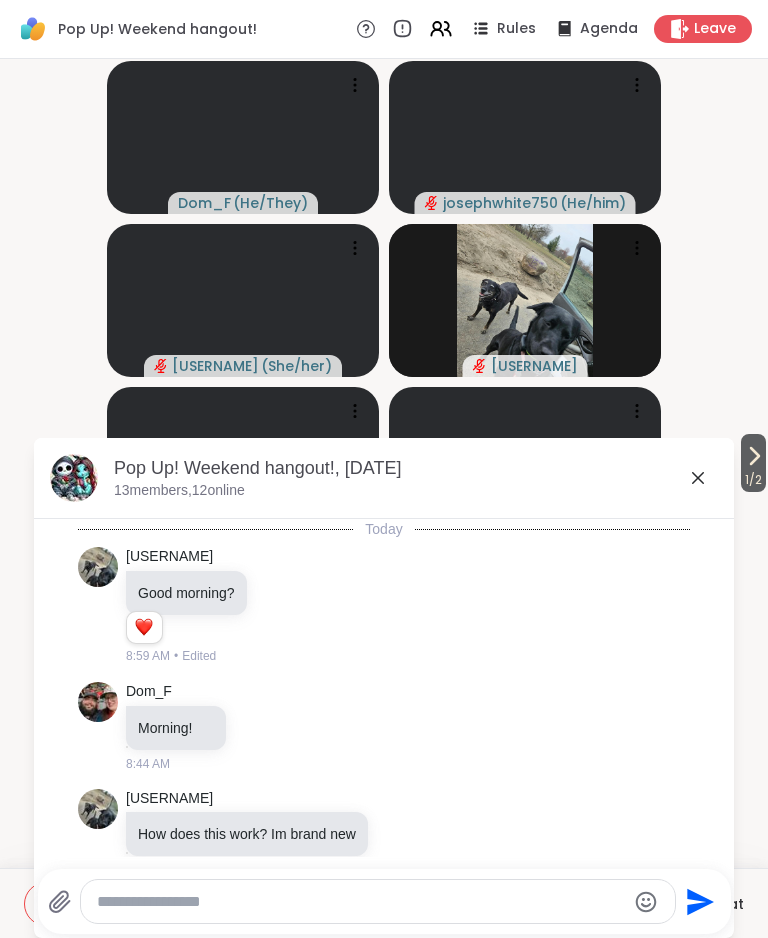 scroll, scrollTop: 2236, scrollLeft: 0, axis: vertical 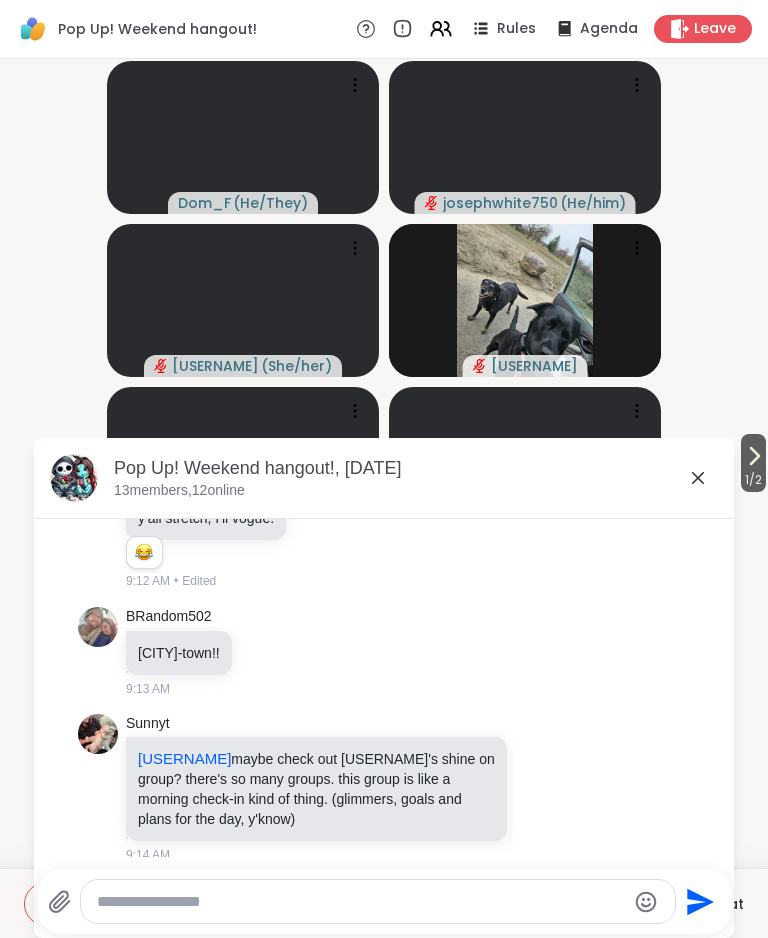 click 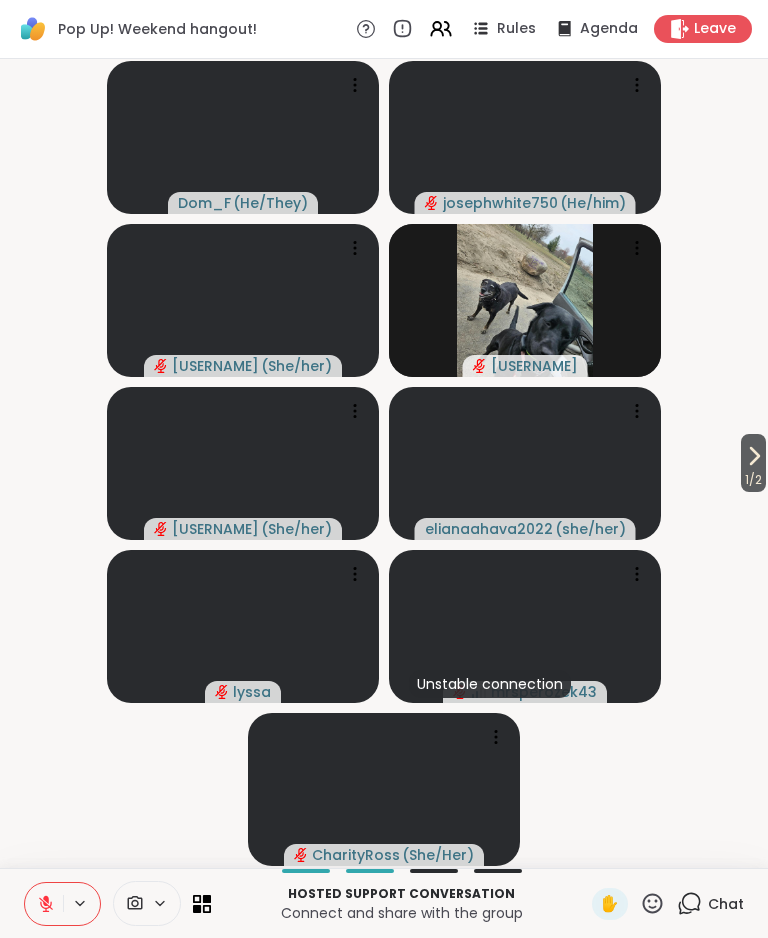 click 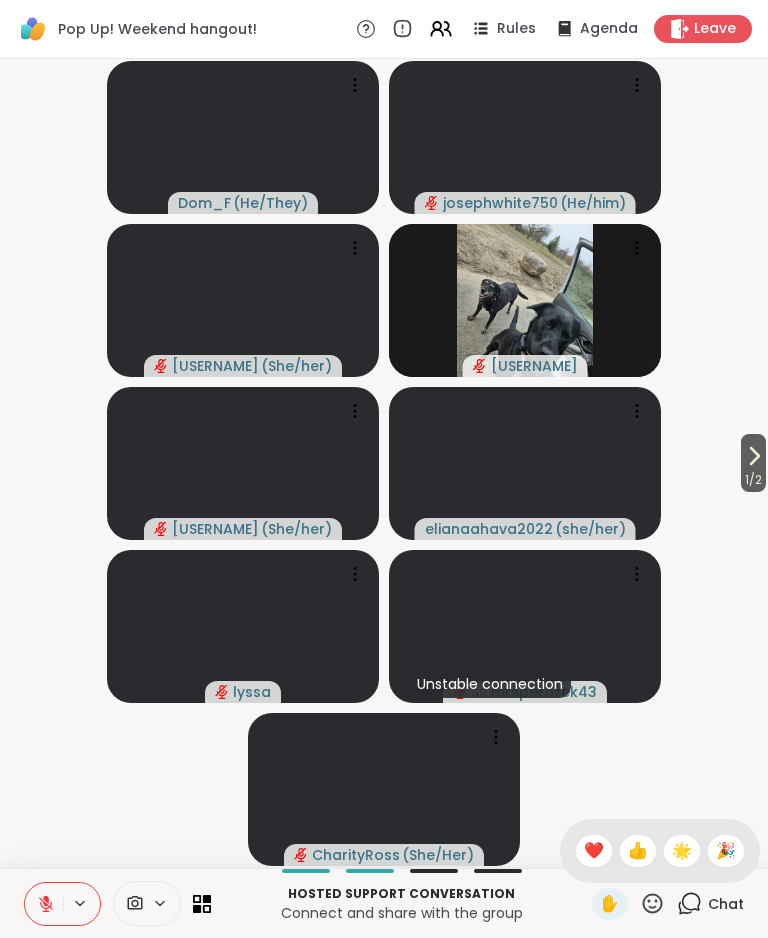click on "❤️" at bounding box center (594, 851) 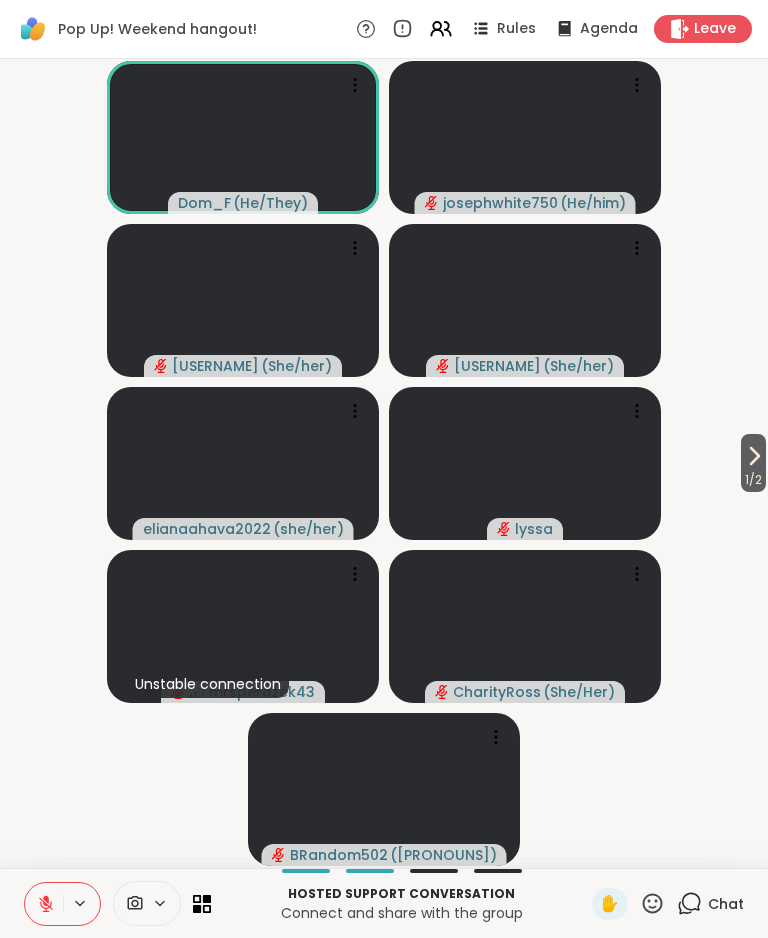 click 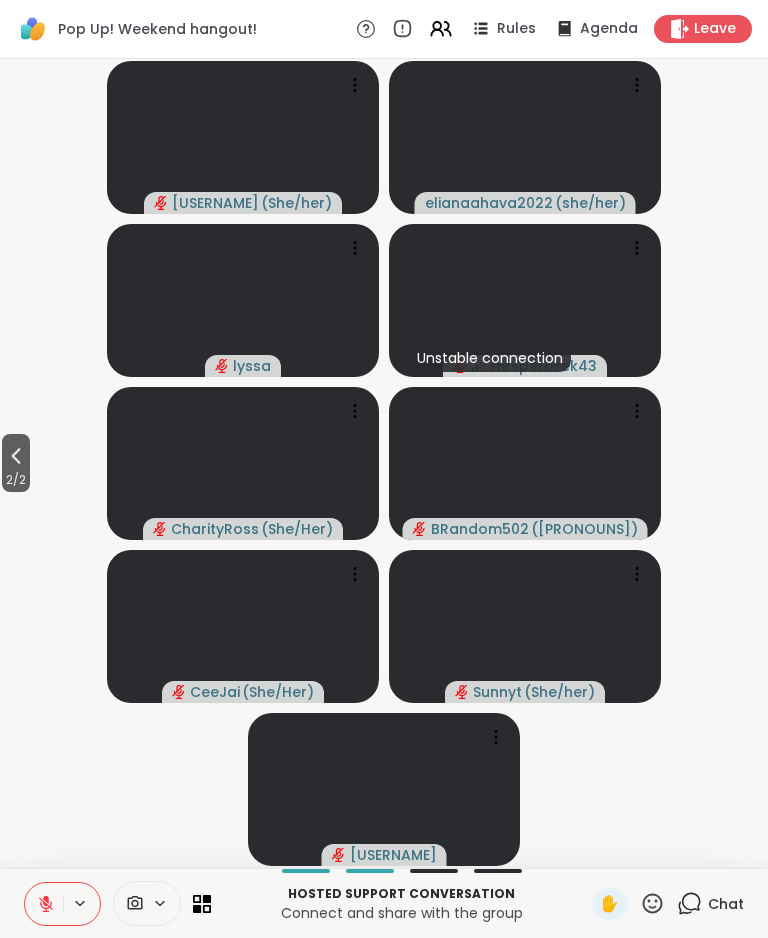 click 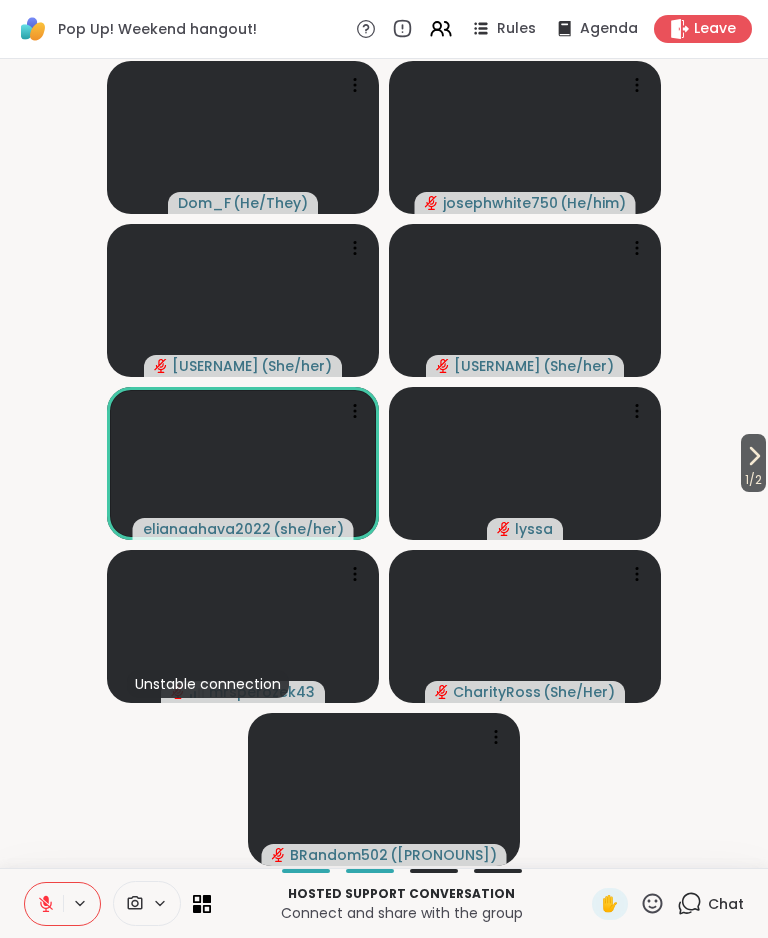click on "1  /  2 [USERNAME] ( [PRONOUNS] ) [USERNAME] ( [PRONOUNS] ) [USERNAME] ( [PRONOUNS] ) [USERNAME] ( [PRONOUNS] ) [USERNAME] ( [PRONOUNS] ) [USERNAME] Unstable connection [USERNAME] [USERNAME] ( [PRONOUNS] ) [USERNAME] ( [PRONOUNS] )" at bounding box center (384, 463) 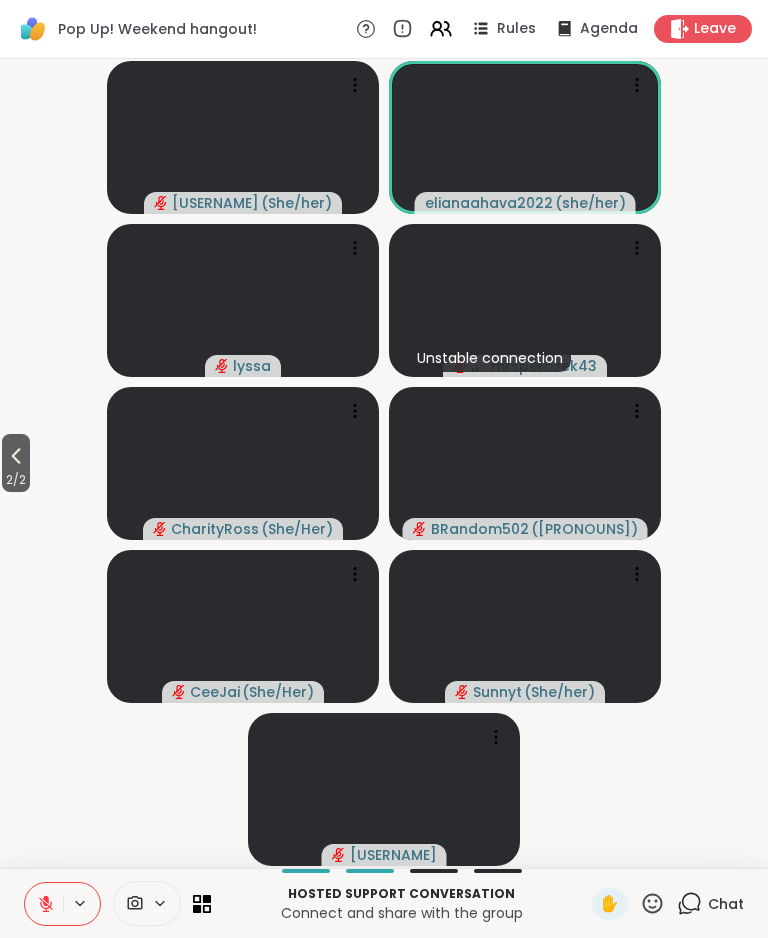 click on "2  /  2" at bounding box center (16, 463) 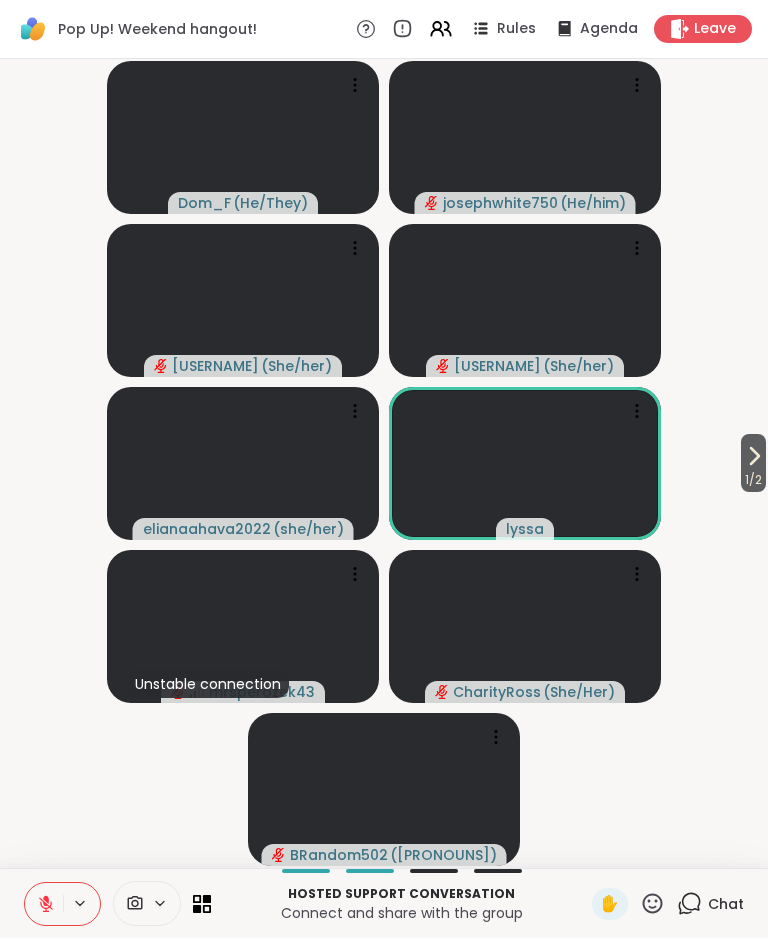 click on "Chat" at bounding box center [726, 904] 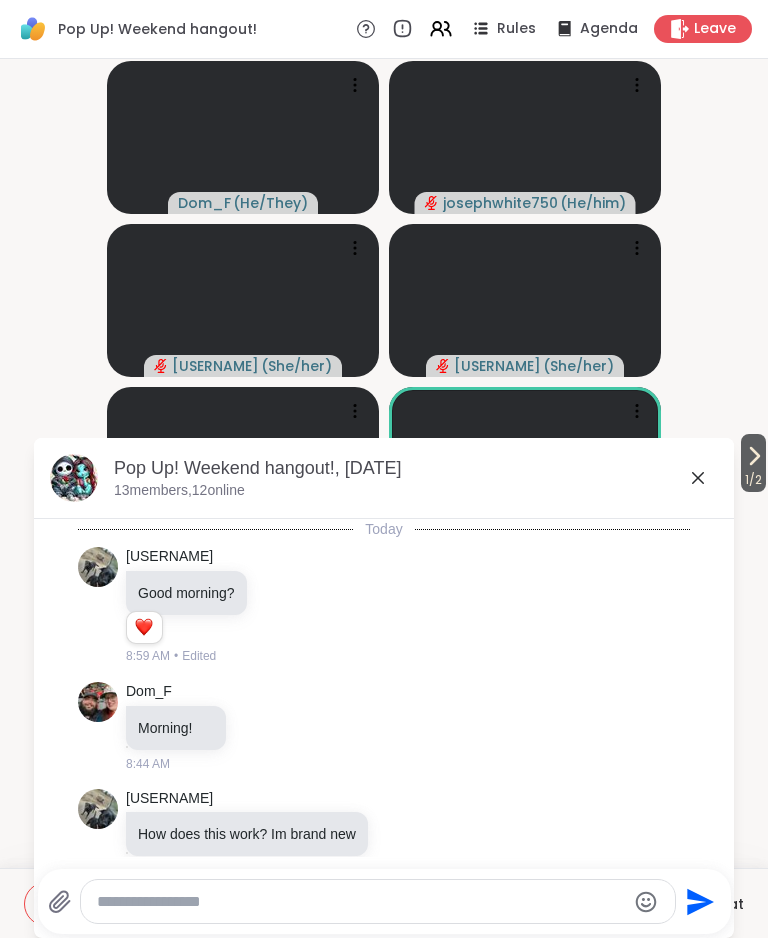 scroll, scrollTop: 2292, scrollLeft: 0, axis: vertical 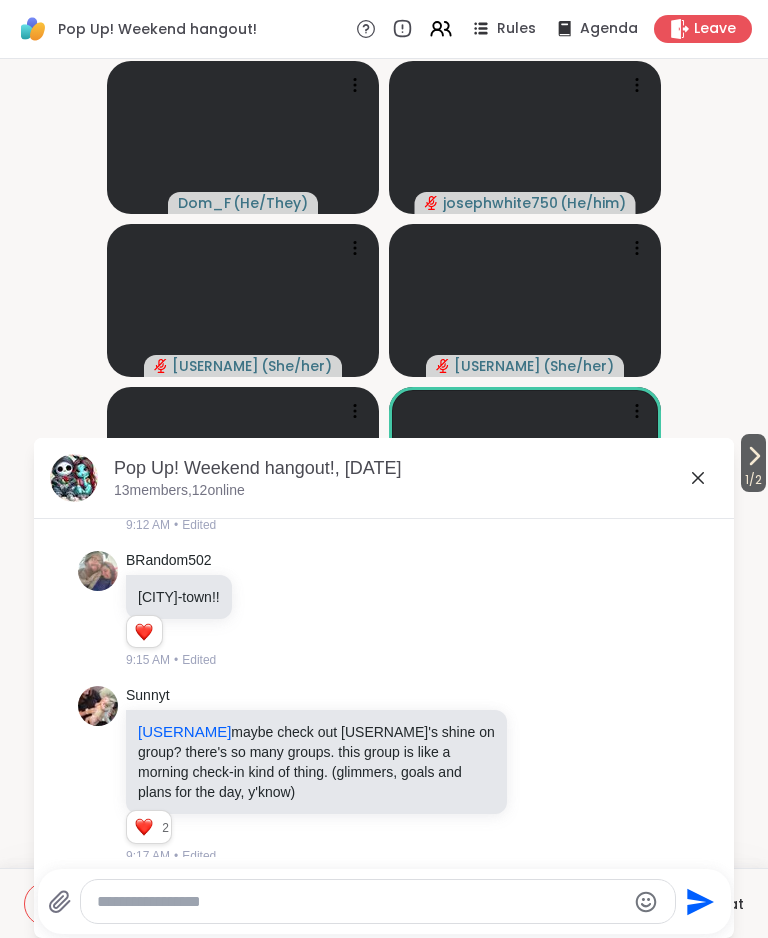 click at bounding box center [361, 902] 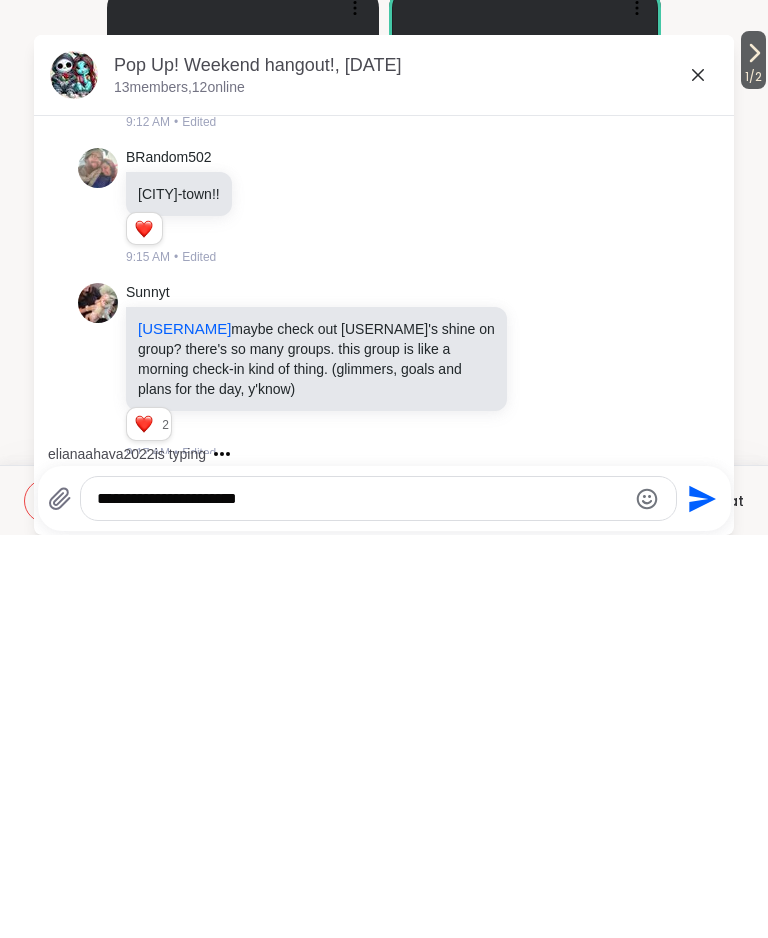 scroll, scrollTop: 2418, scrollLeft: 0, axis: vertical 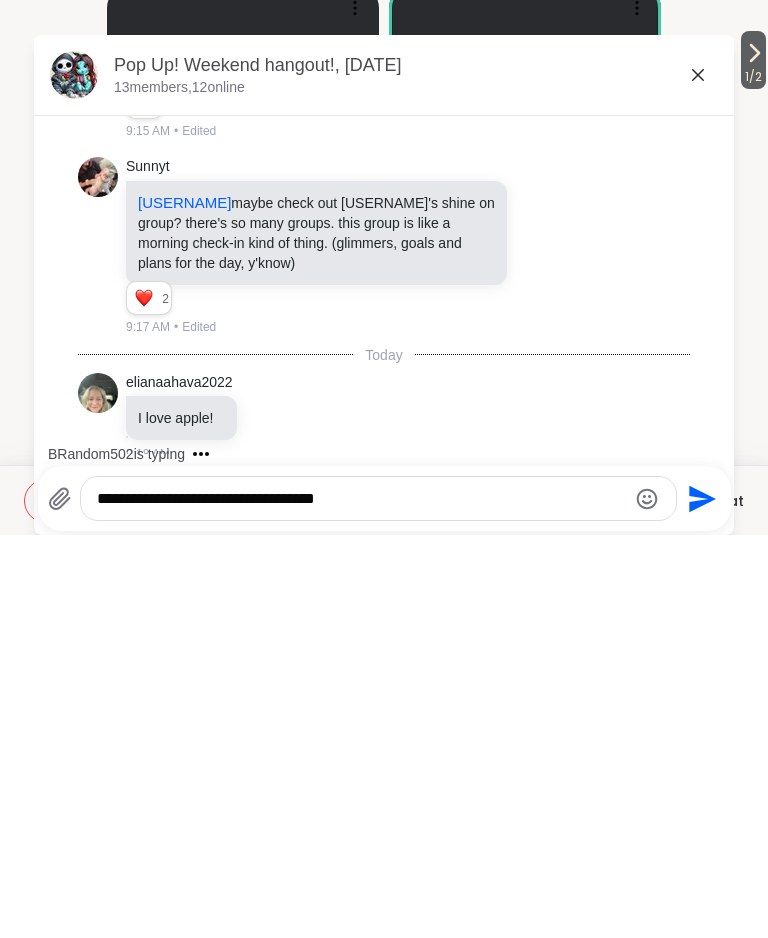type on "**********" 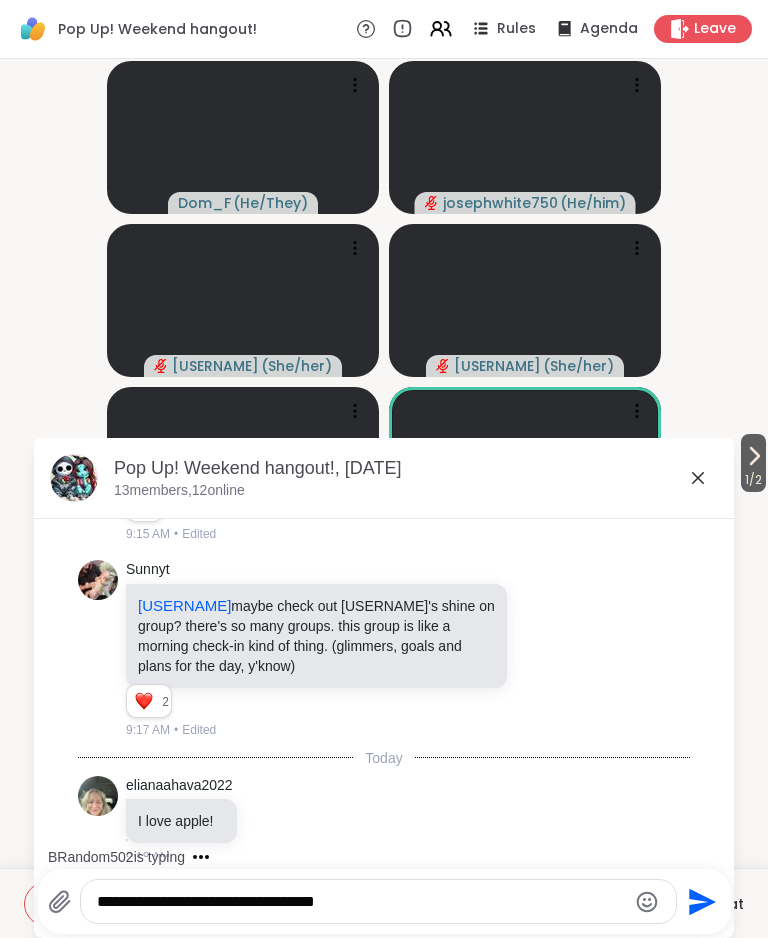 click on "Send" 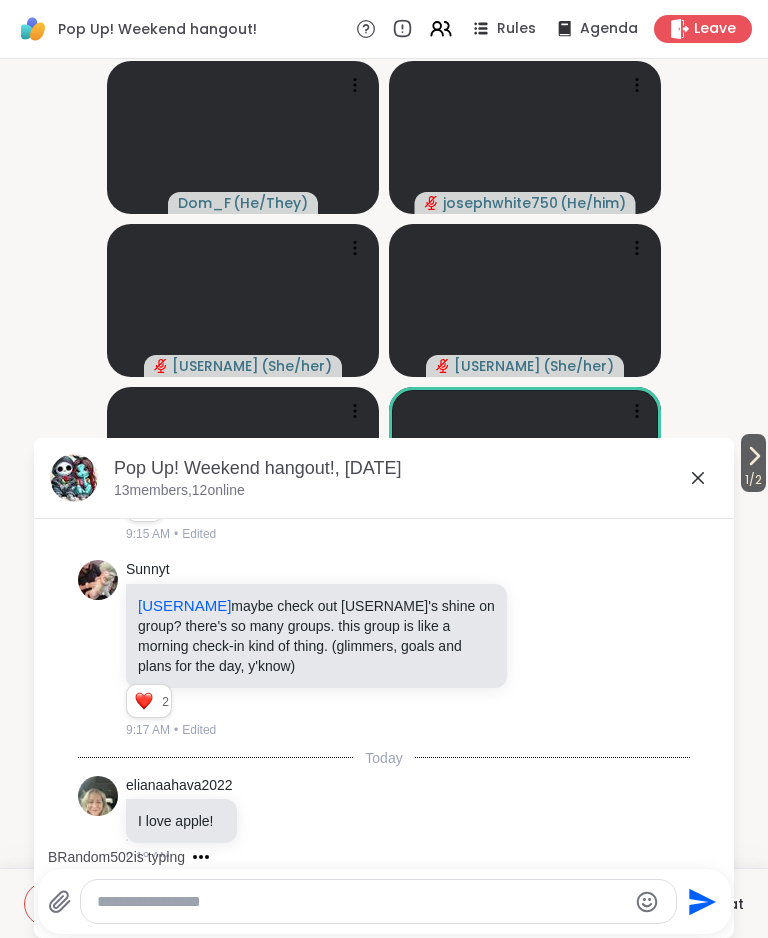 scroll, scrollTop: 2524, scrollLeft: 0, axis: vertical 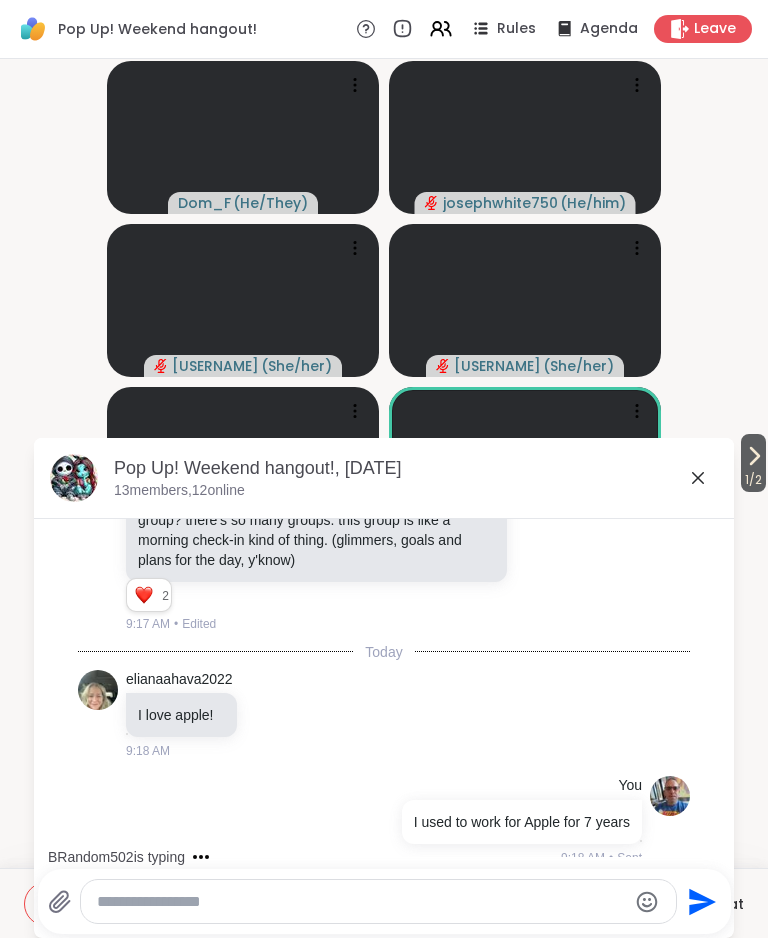 click 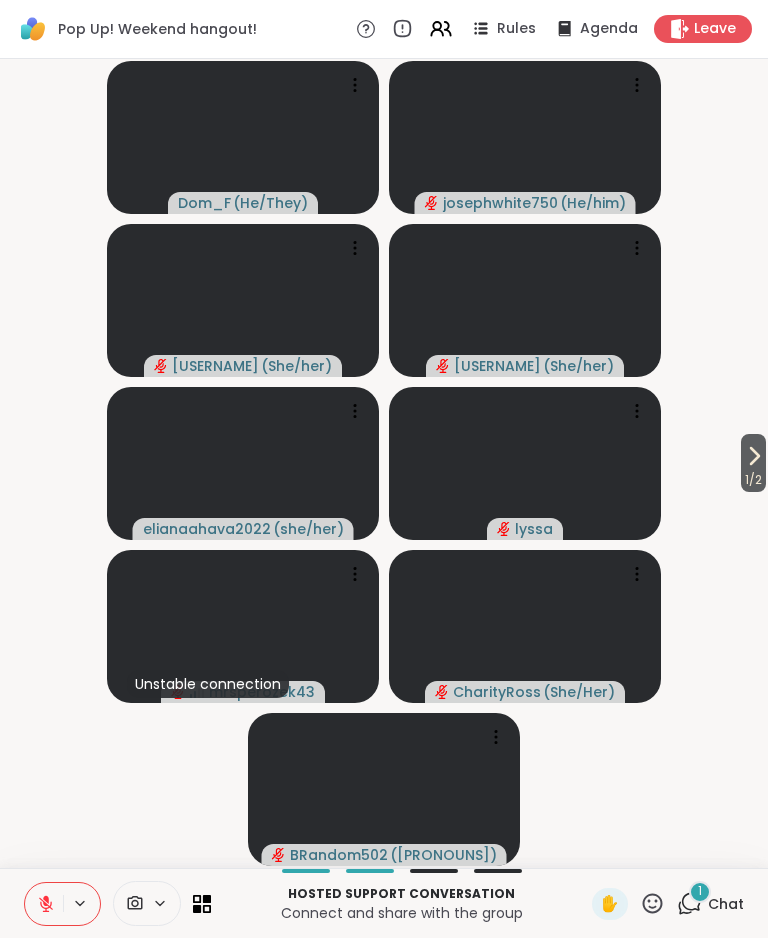 click on "1 Chat" at bounding box center (710, 904) 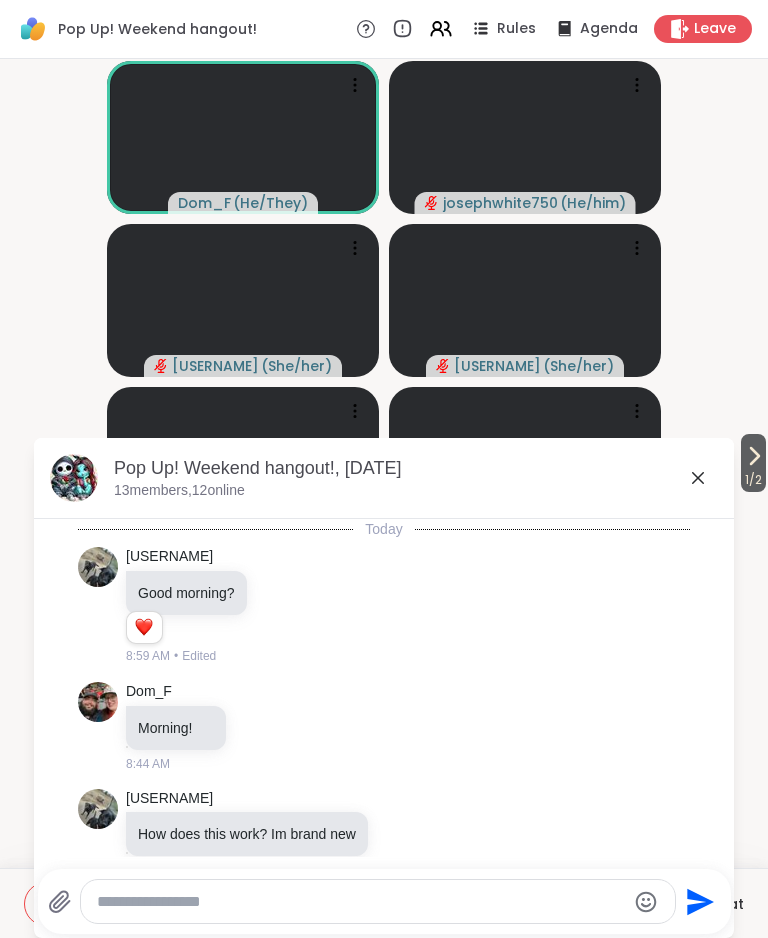 scroll, scrollTop: 2677, scrollLeft: 0, axis: vertical 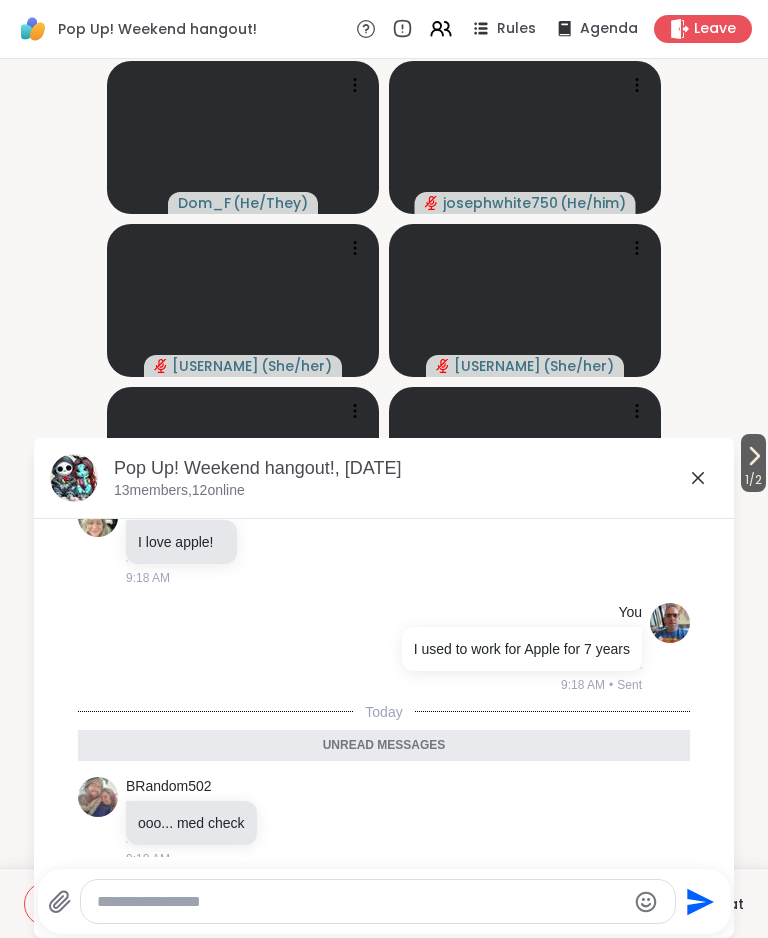 click 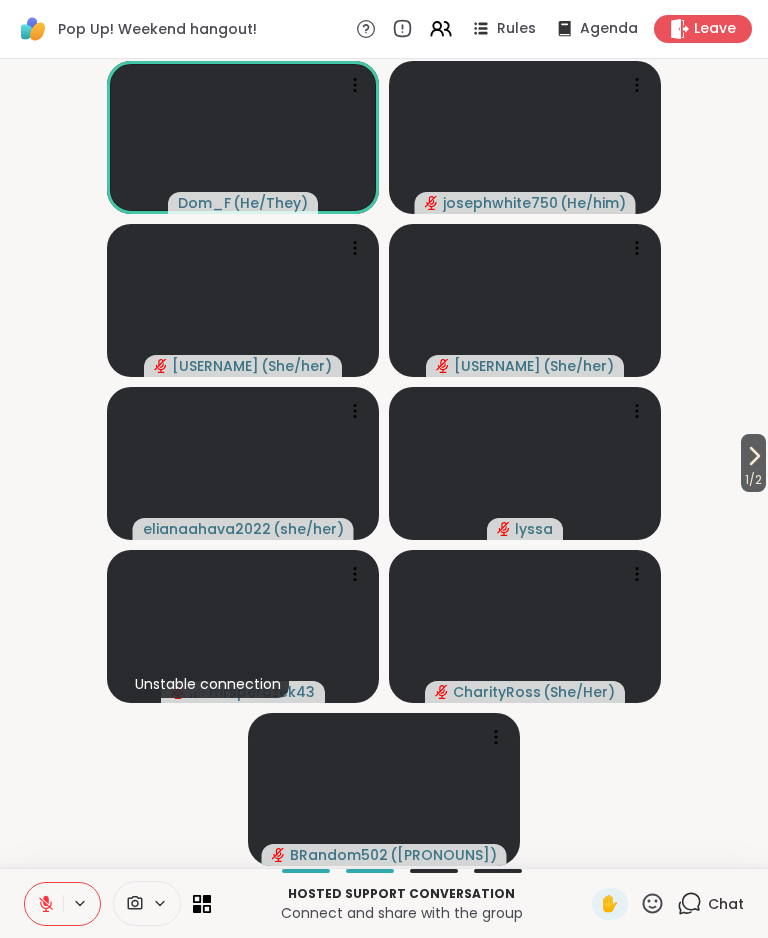 click on "Chat" at bounding box center [710, 904] 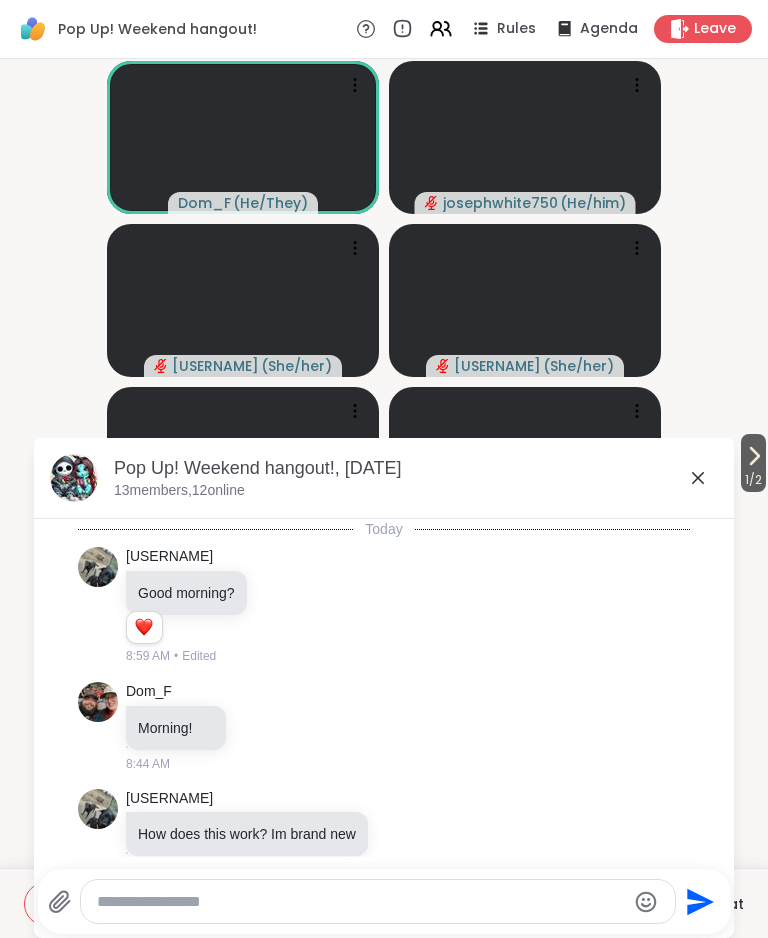 scroll, scrollTop: 2638, scrollLeft: 0, axis: vertical 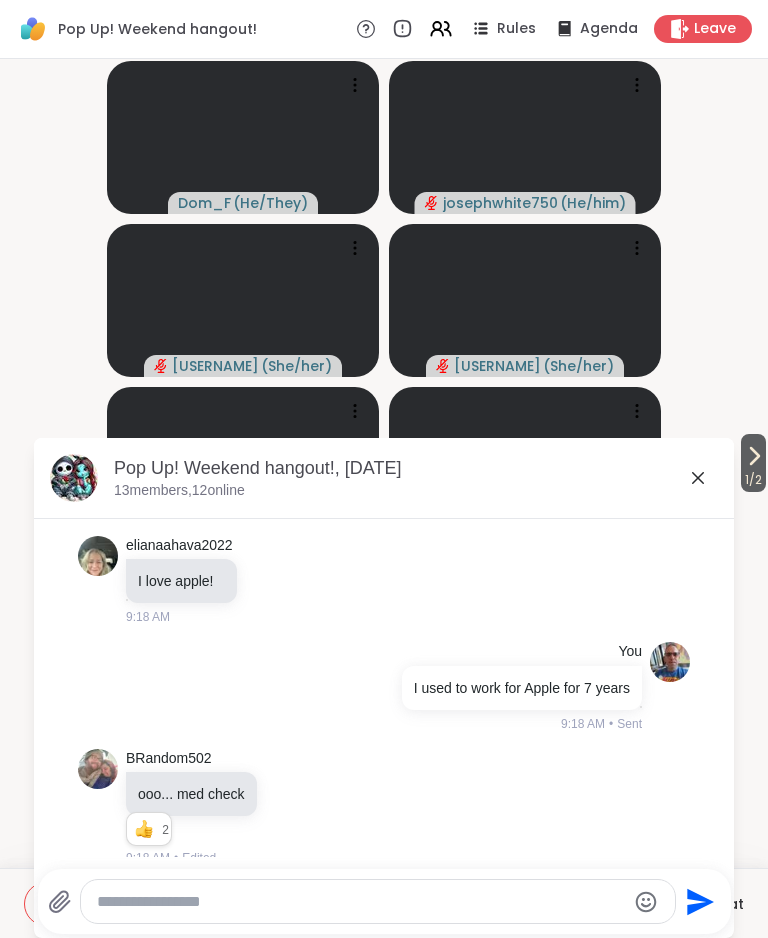 click 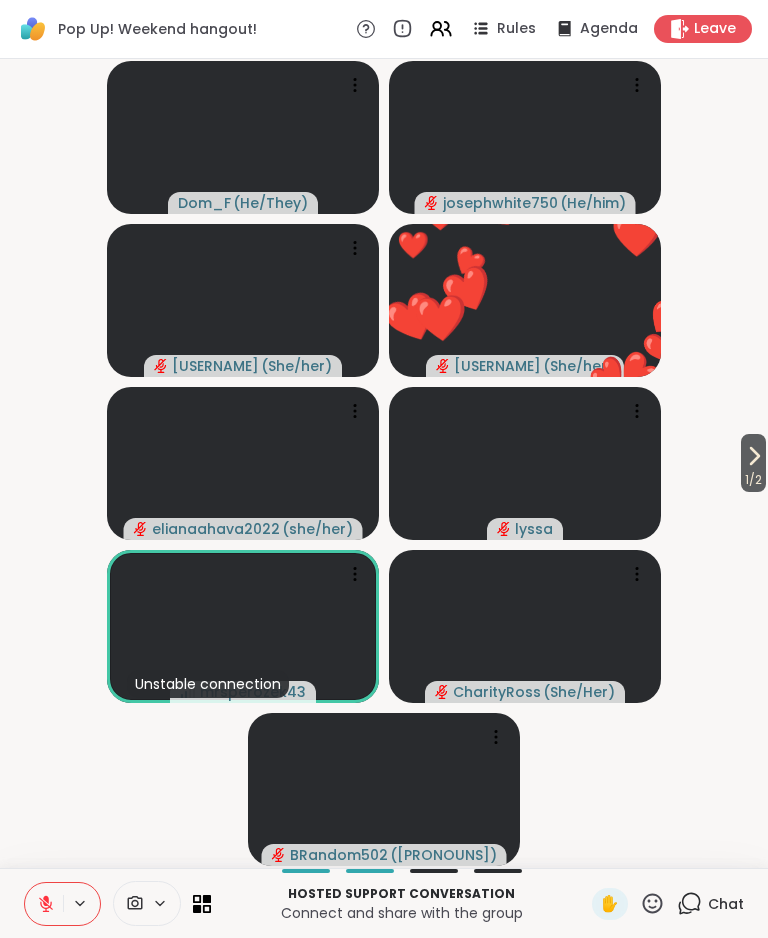 click 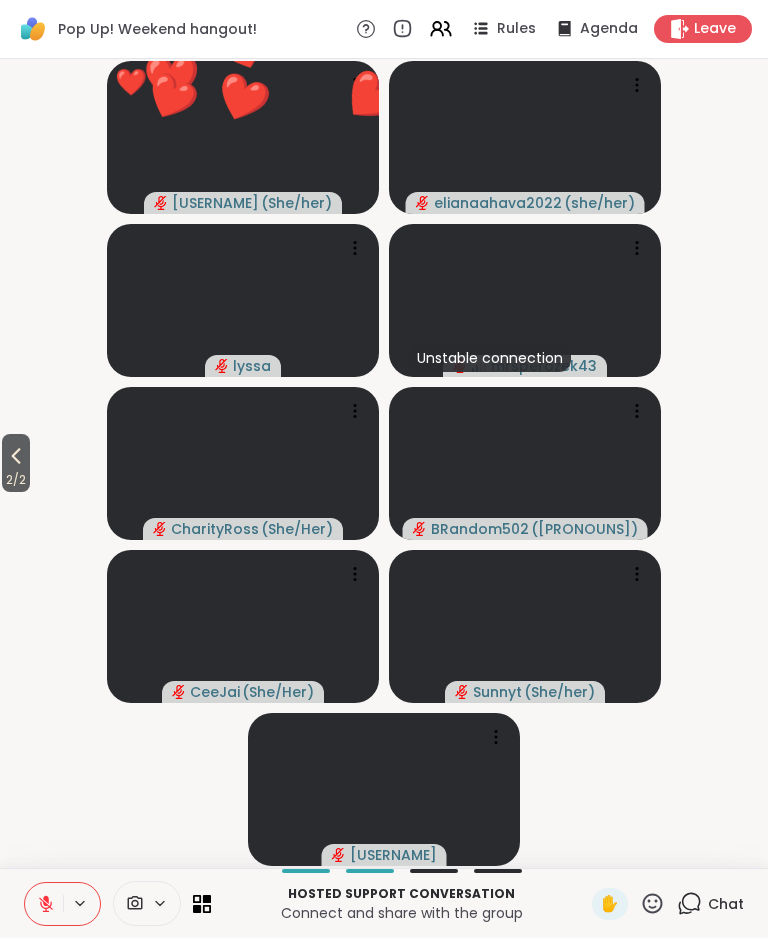 click 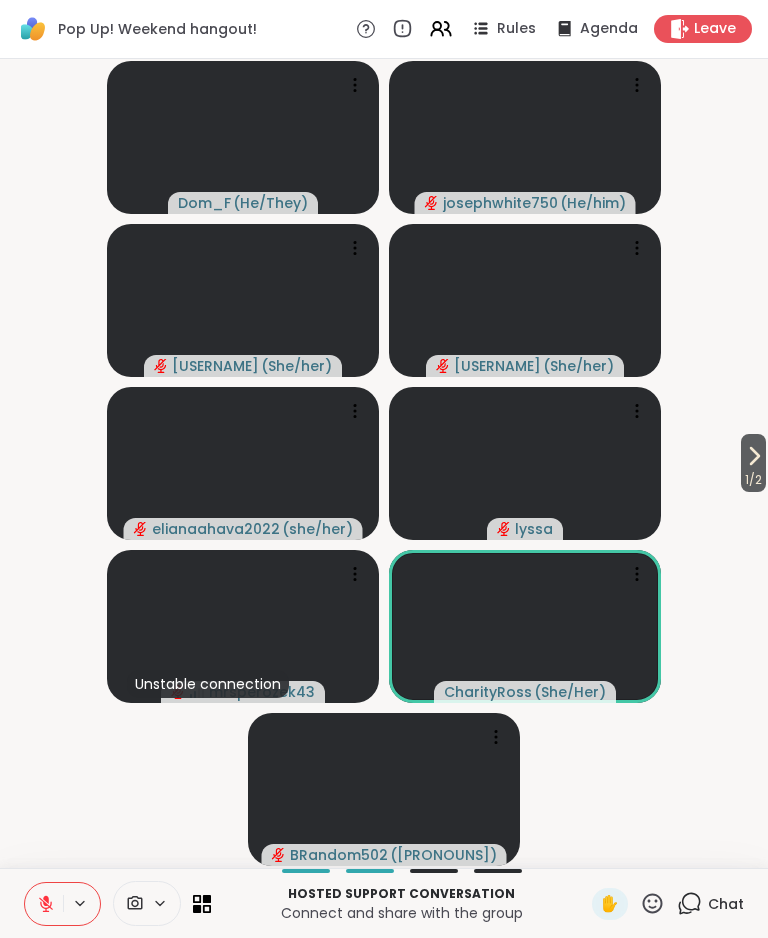 click 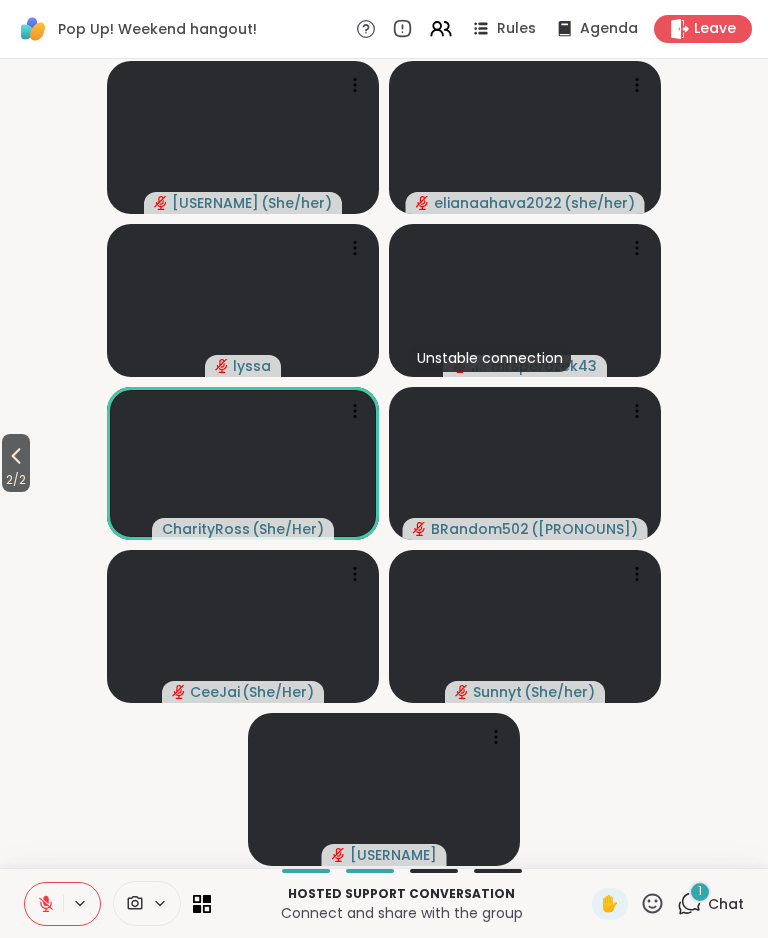 click 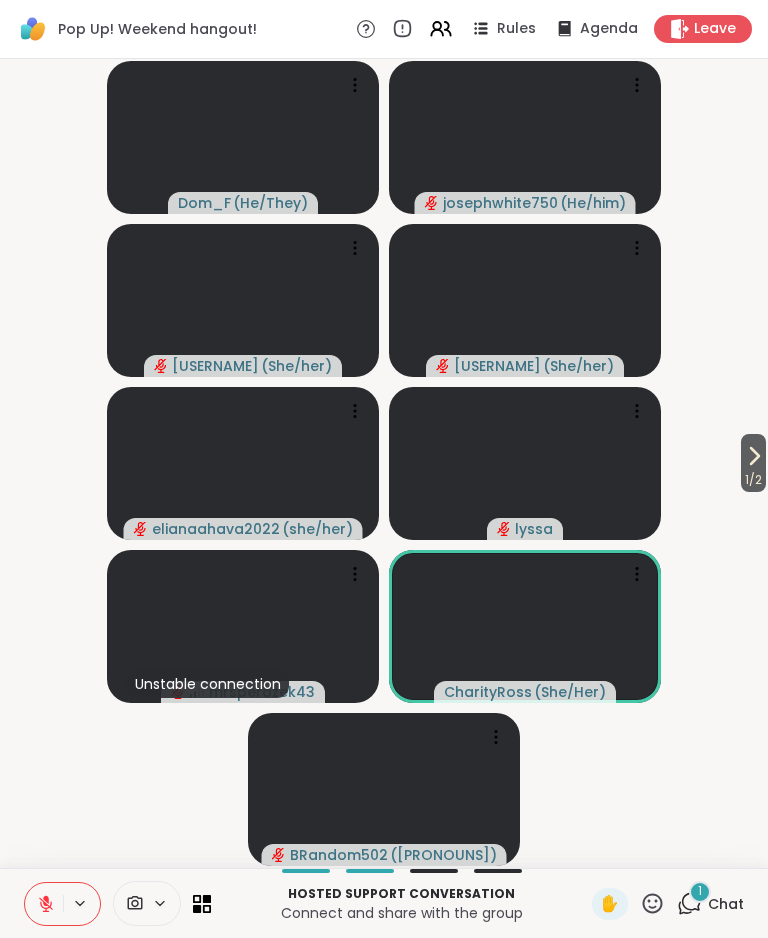 click on "1  /  2" at bounding box center [753, 480] 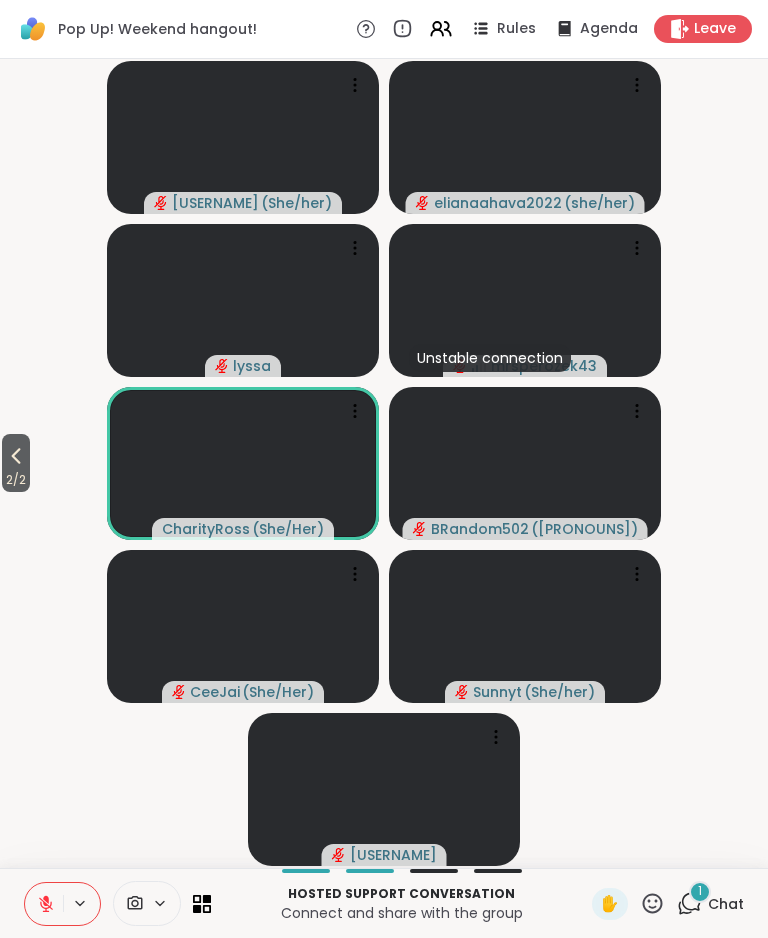 click on "2  /  2" at bounding box center [16, 463] 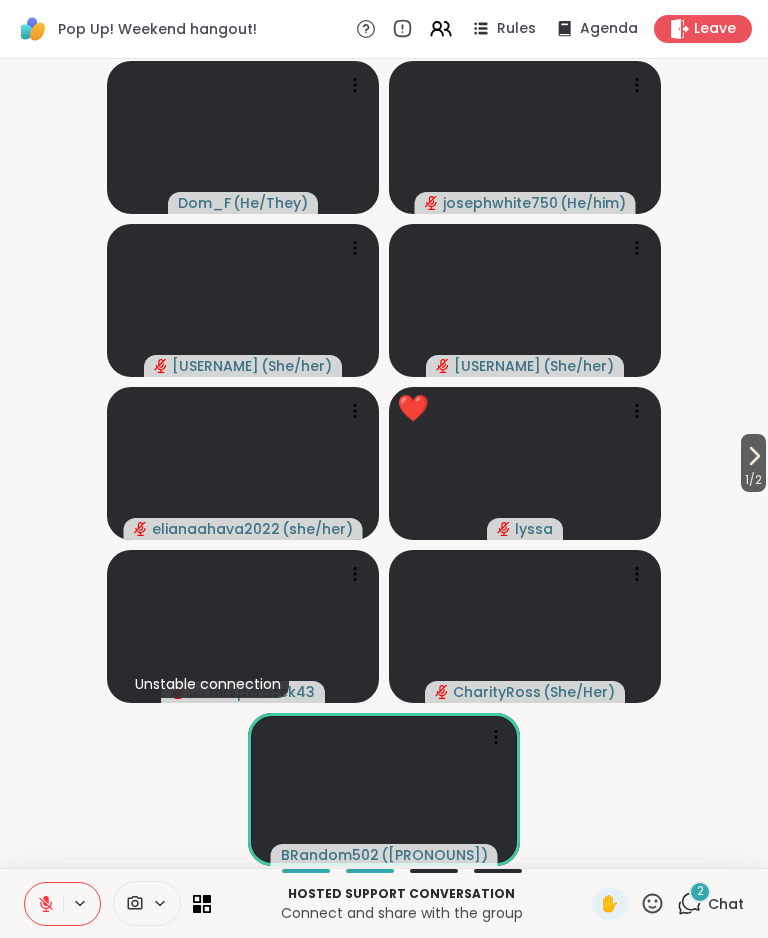 click on "Chat" at bounding box center (726, 904) 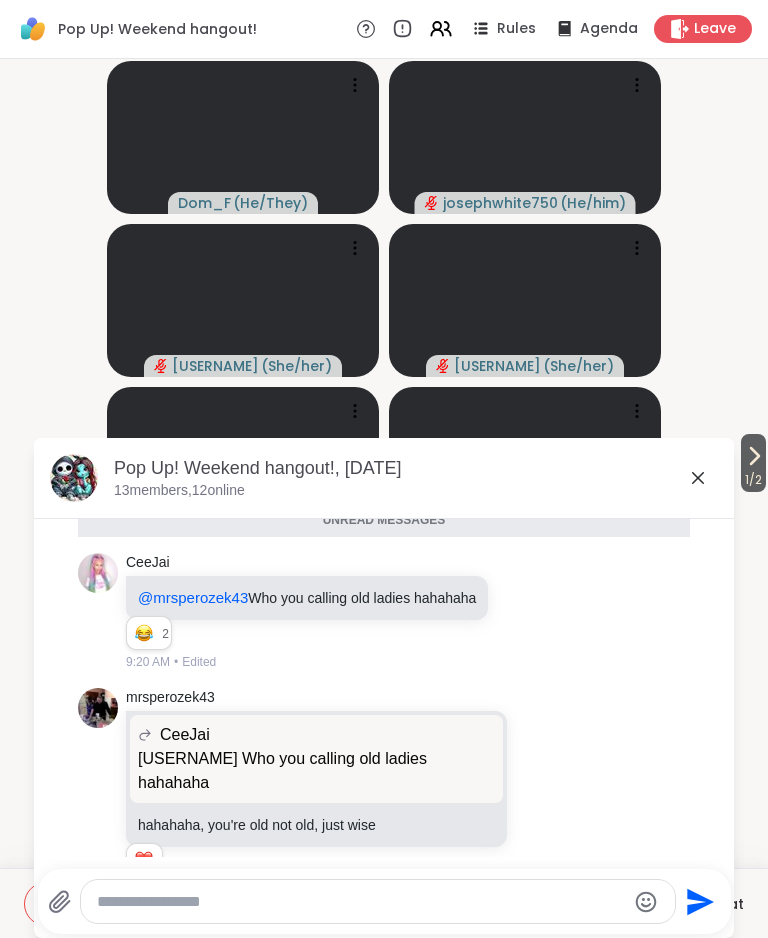 scroll, scrollTop: 3065, scrollLeft: 0, axis: vertical 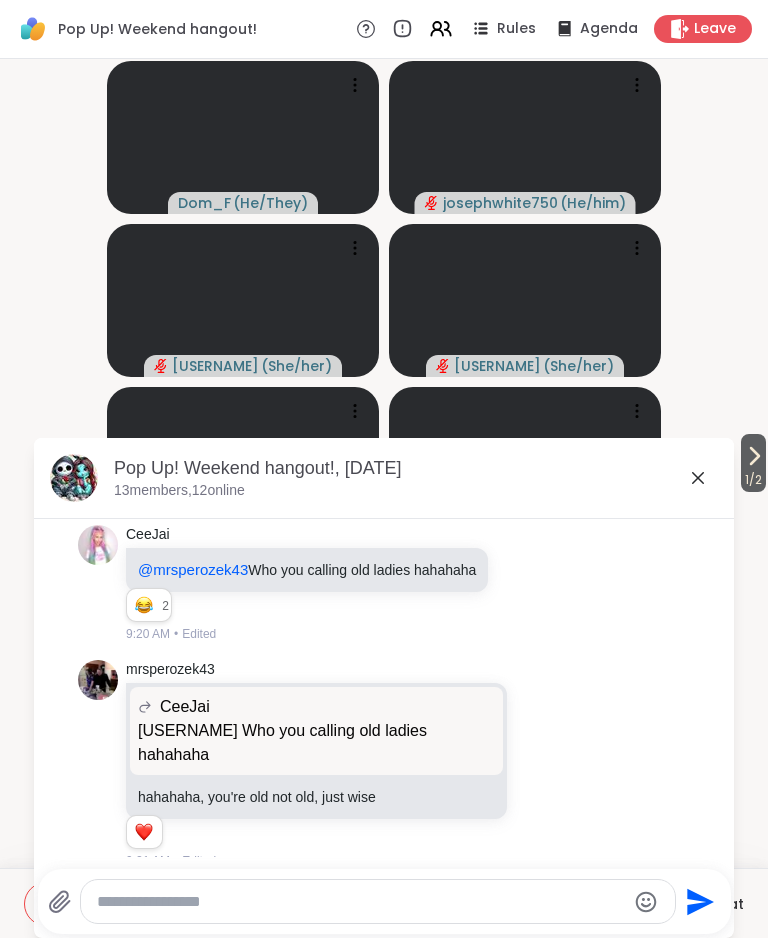 click 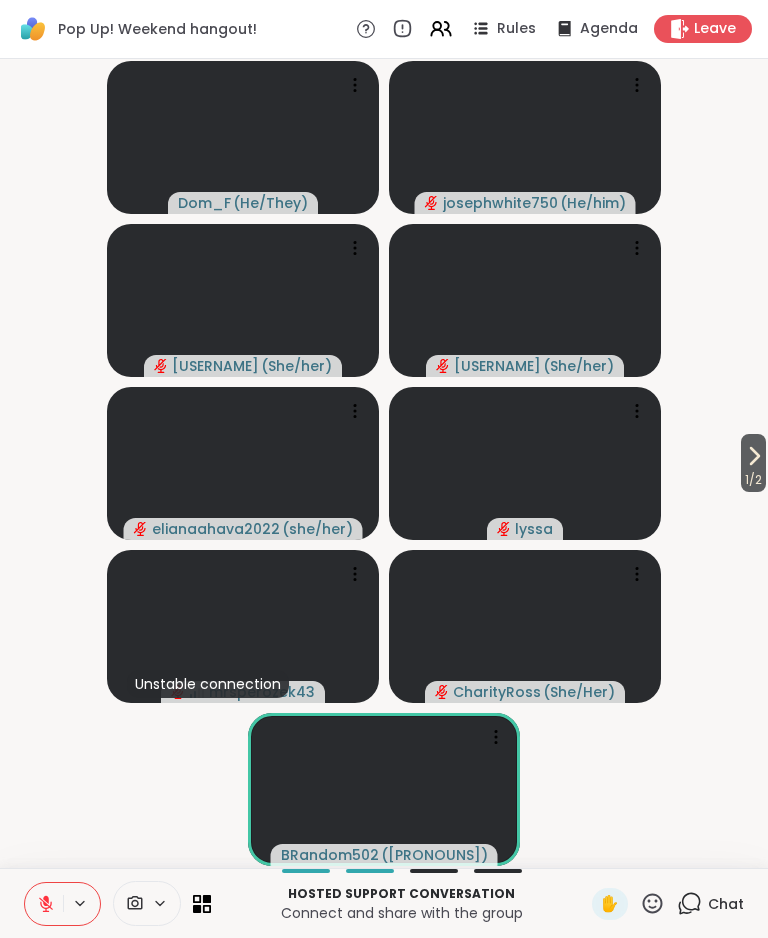 click on "Chat" at bounding box center [726, 904] 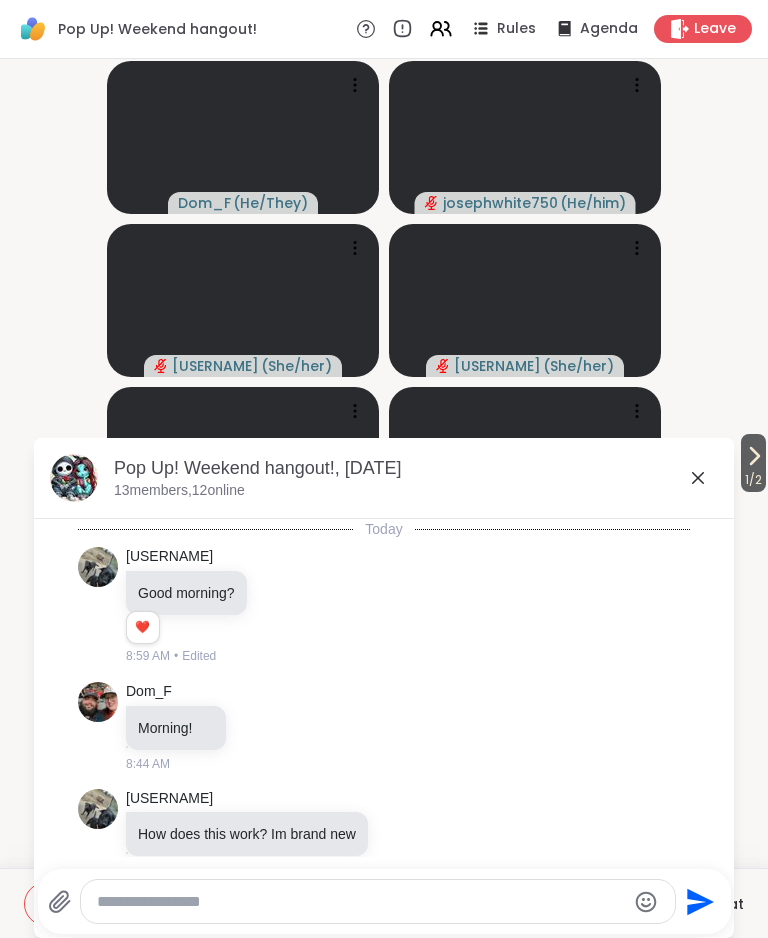 scroll, scrollTop: 2998, scrollLeft: 0, axis: vertical 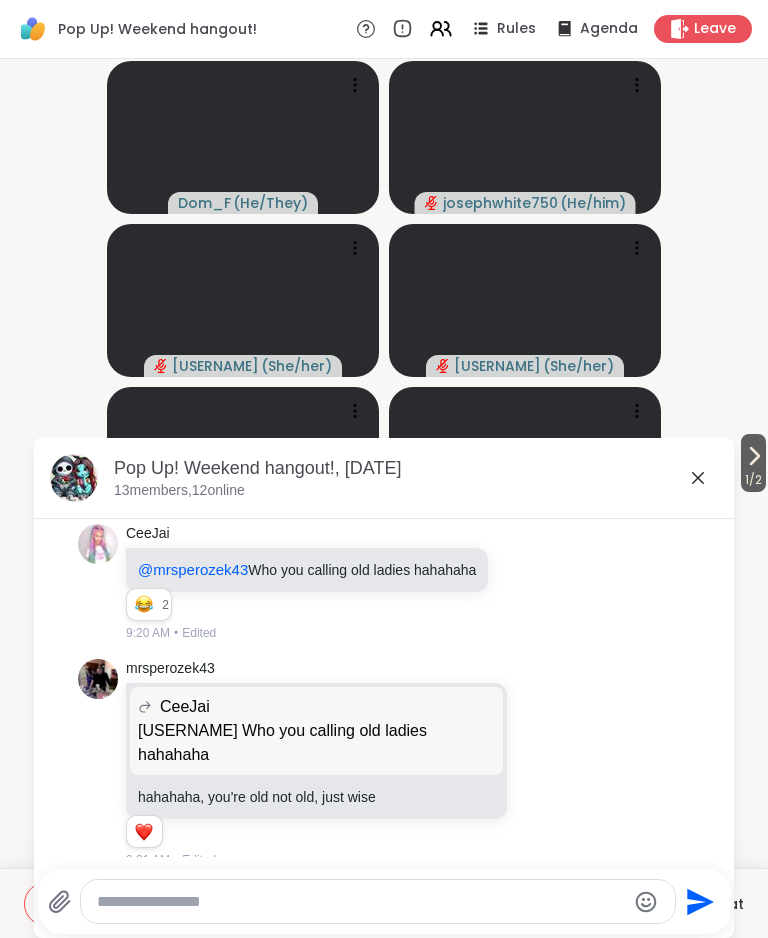 click 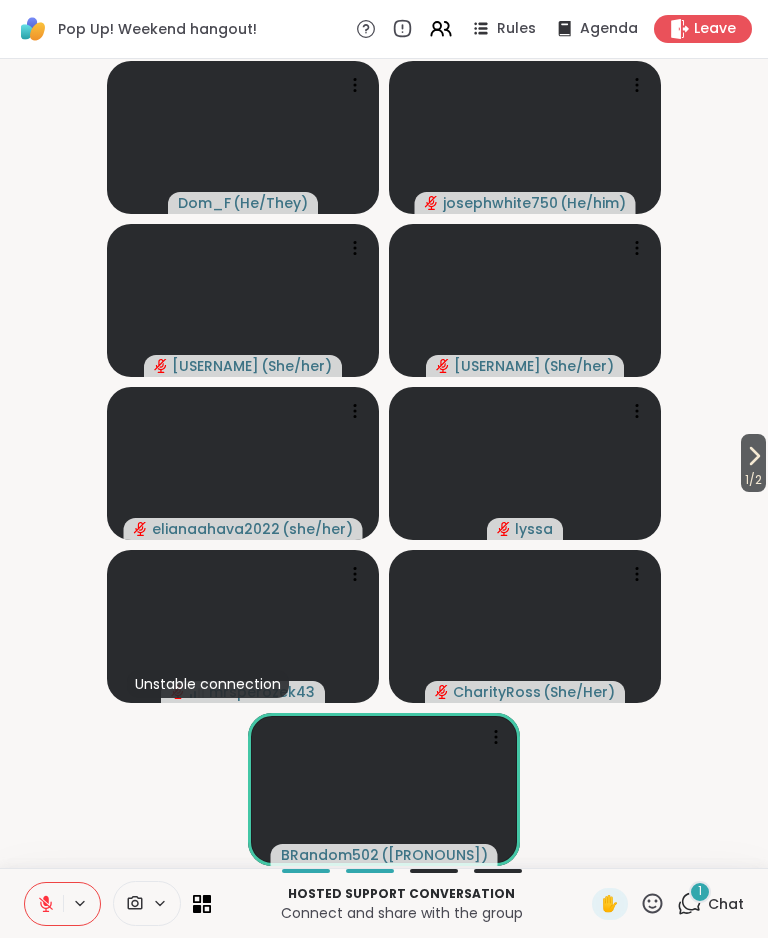 click on "✋ 1 Chat" at bounding box center (668, 904) 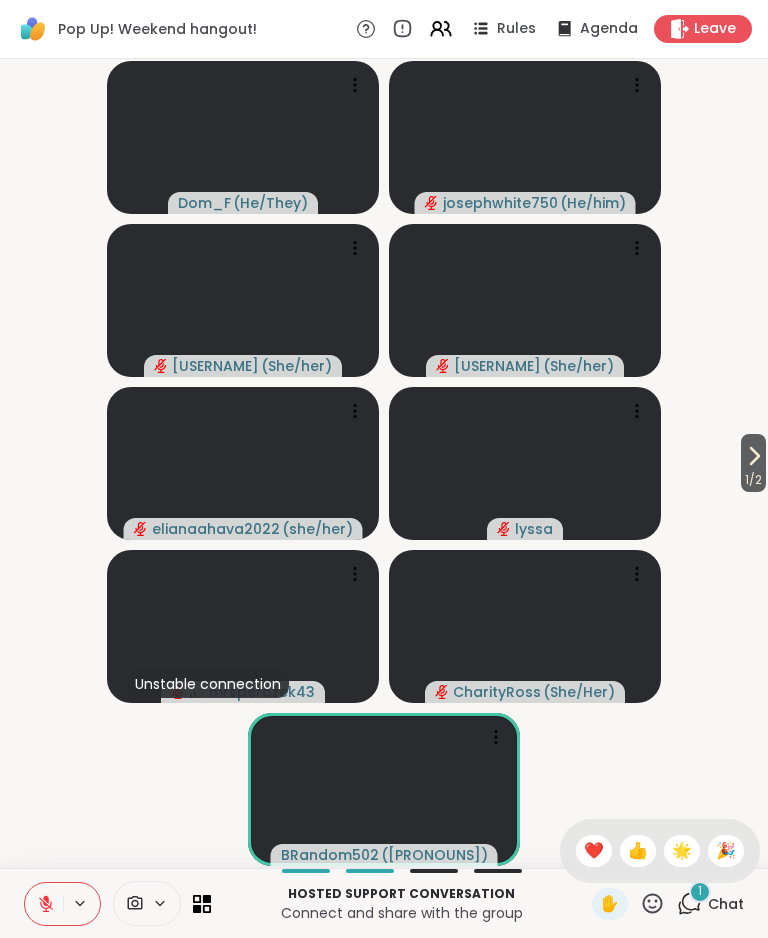 click on "❤️" at bounding box center [594, 851] 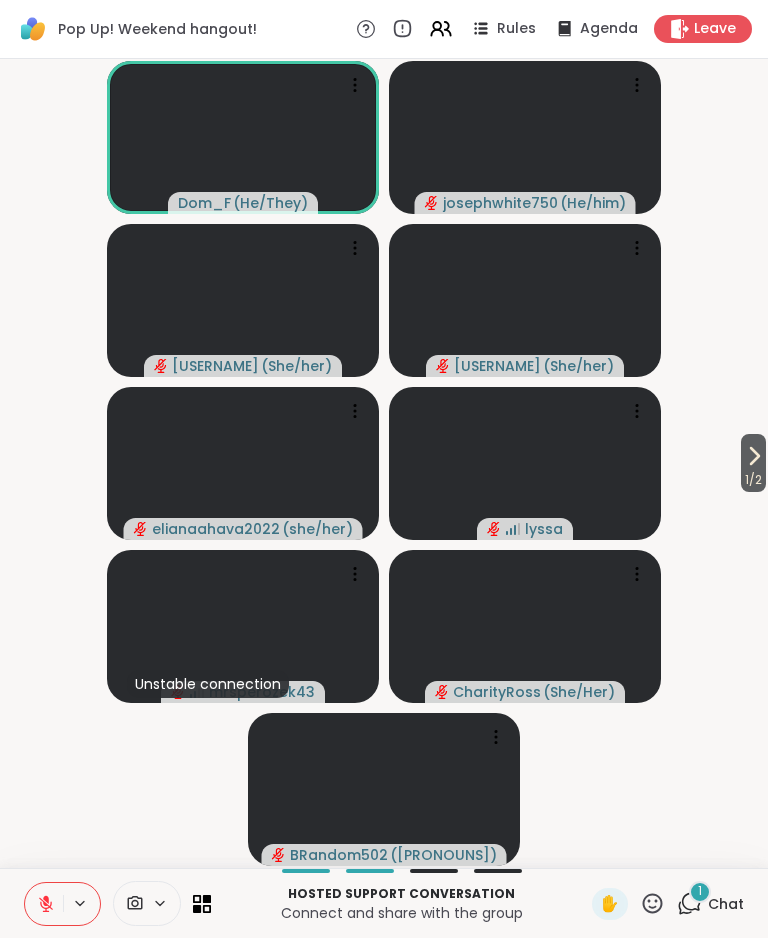 click on "1" at bounding box center (700, 892) 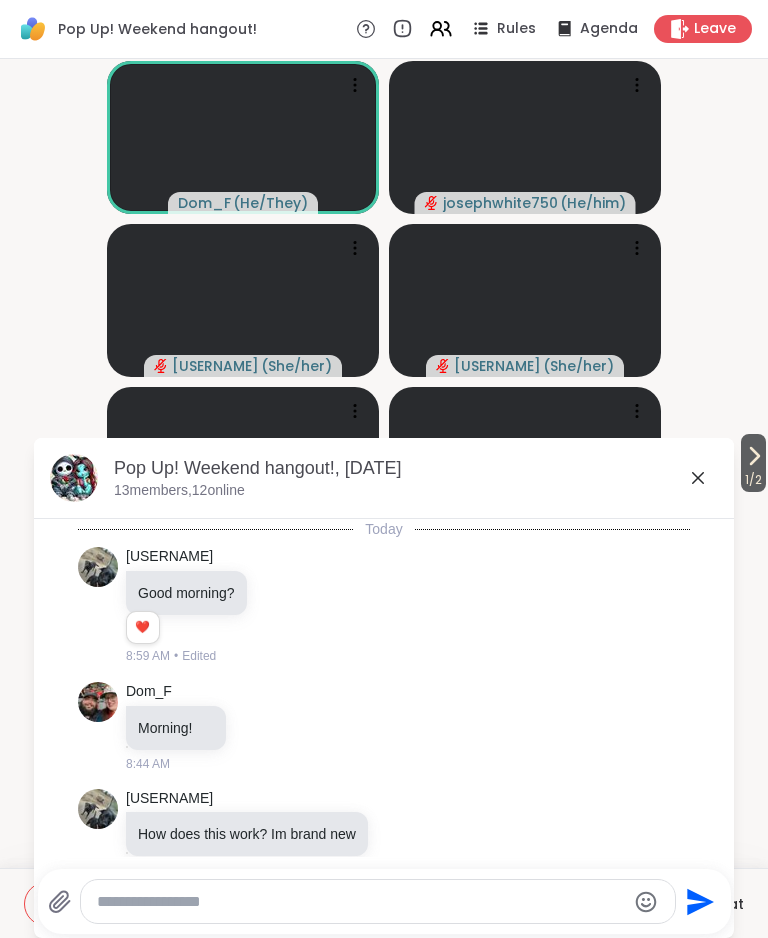 scroll, scrollTop: 3199, scrollLeft: 0, axis: vertical 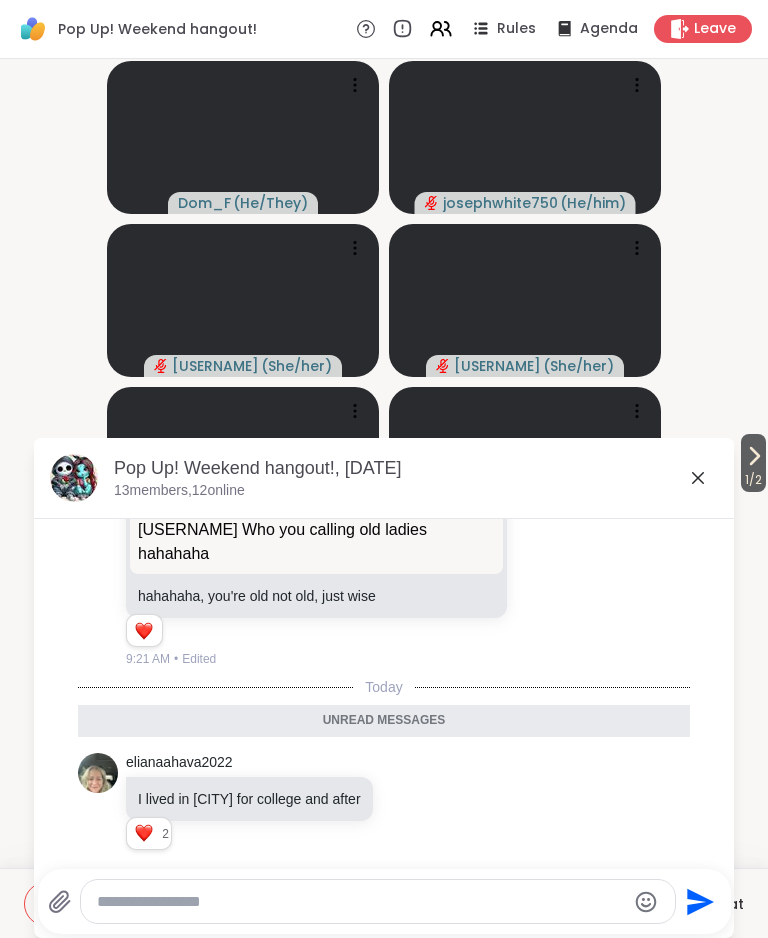 click 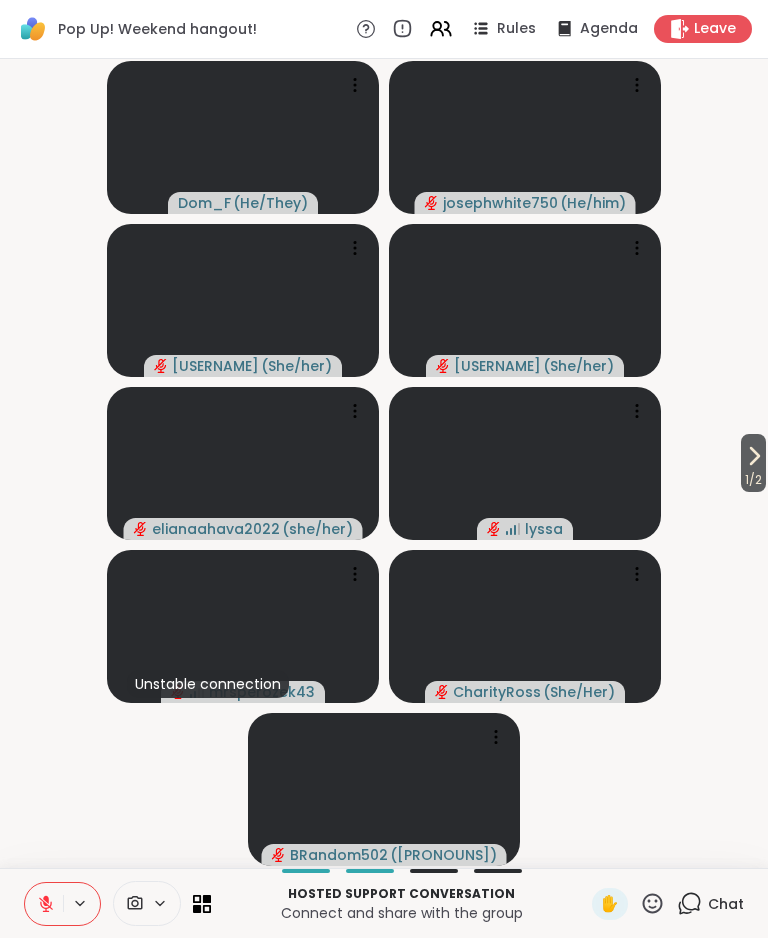 click on "1  /  2" at bounding box center (753, 480) 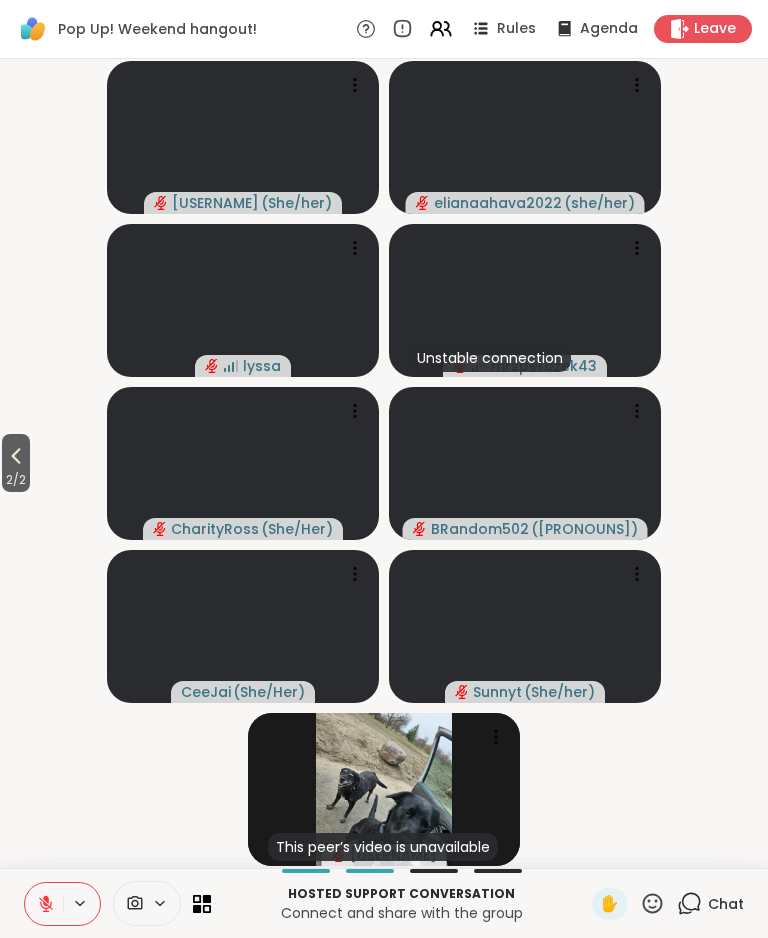 click 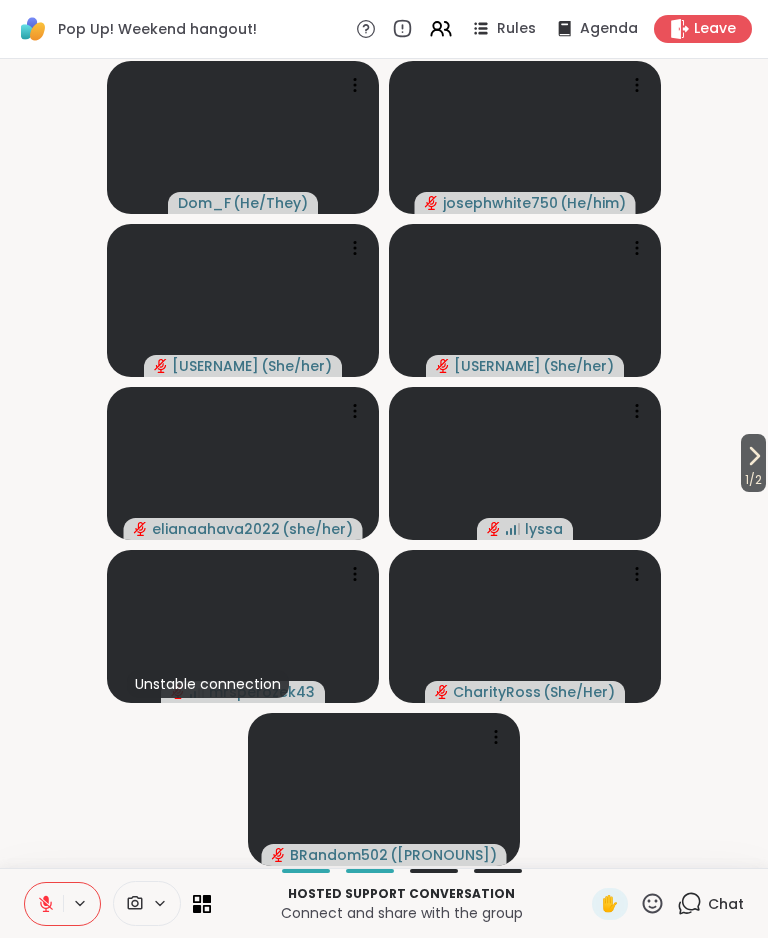 click 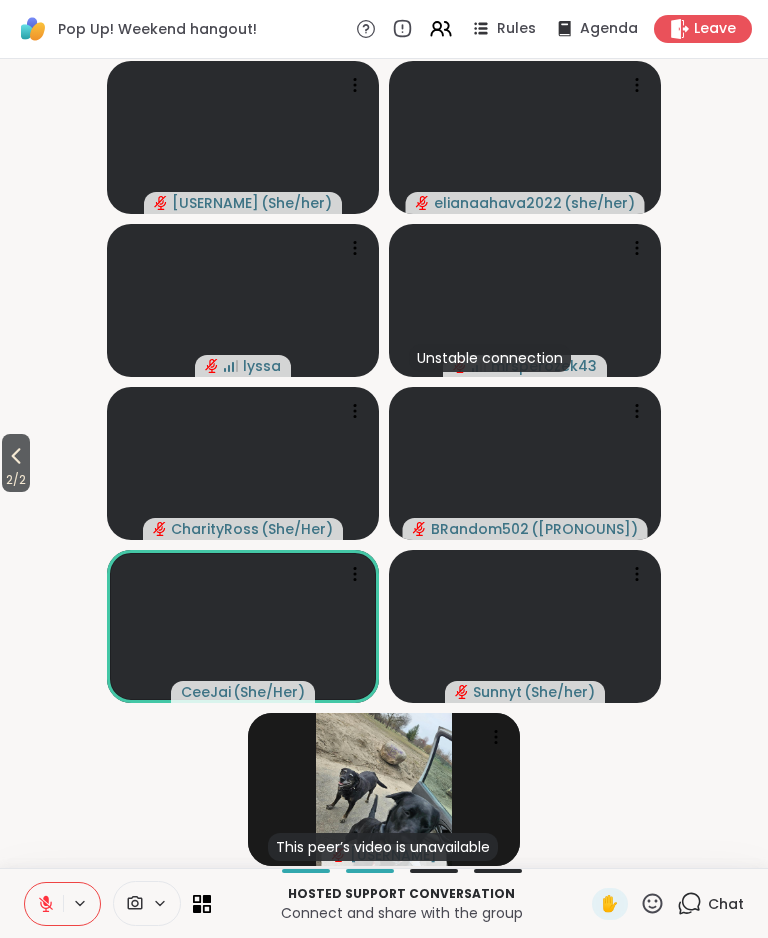 click 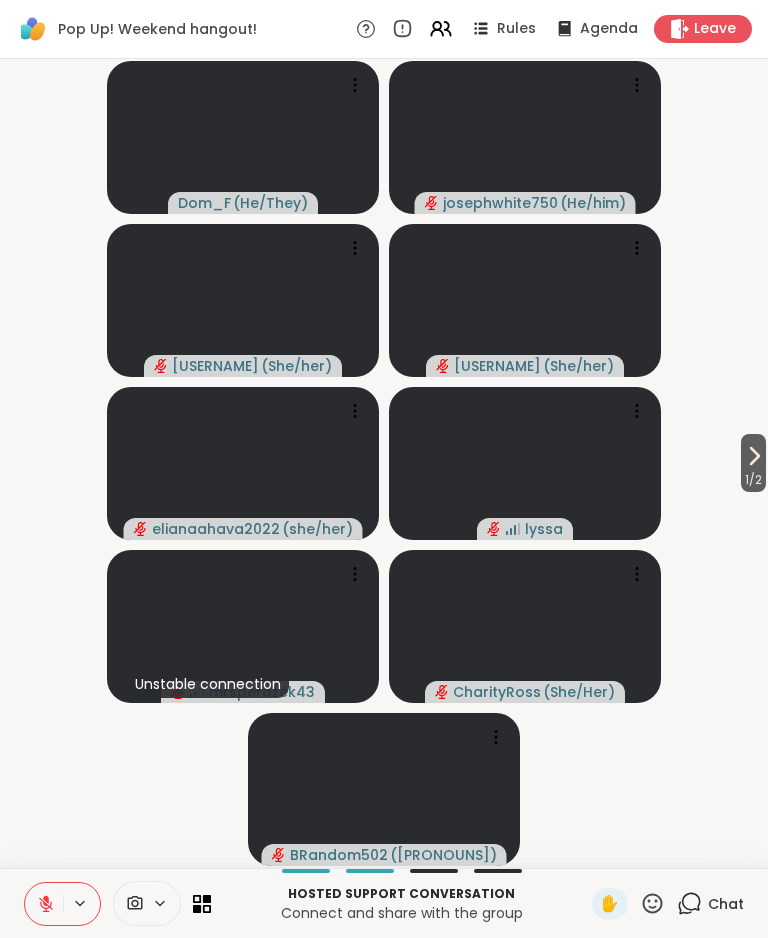 click on "1  /  2" at bounding box center [753, 480] 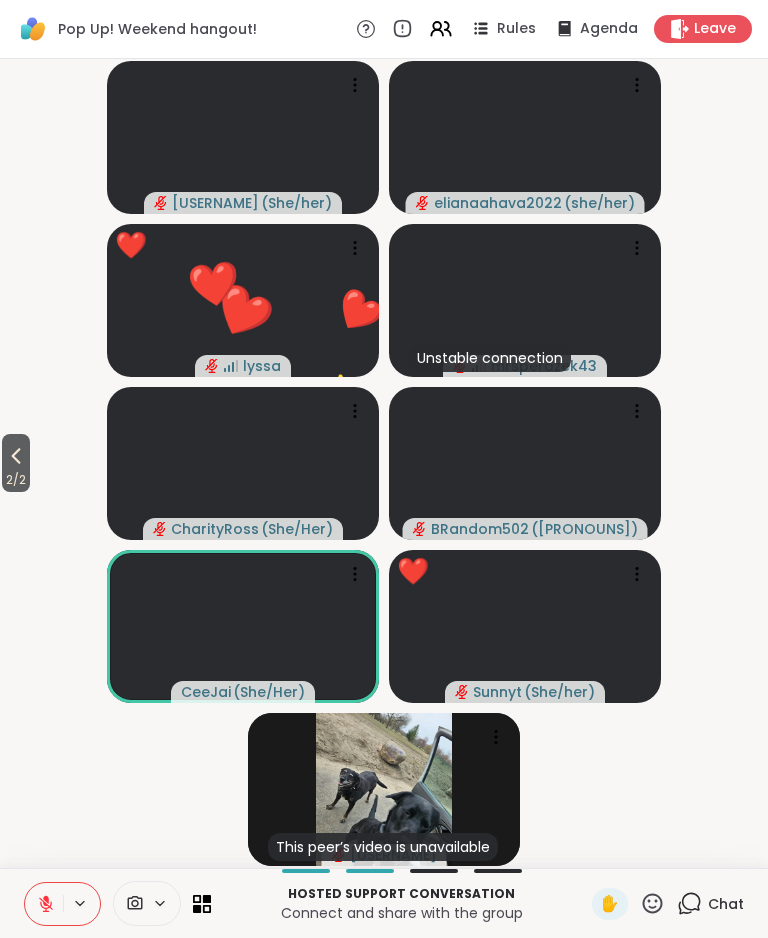 click on "Chat" at bounding box center [710, 904] 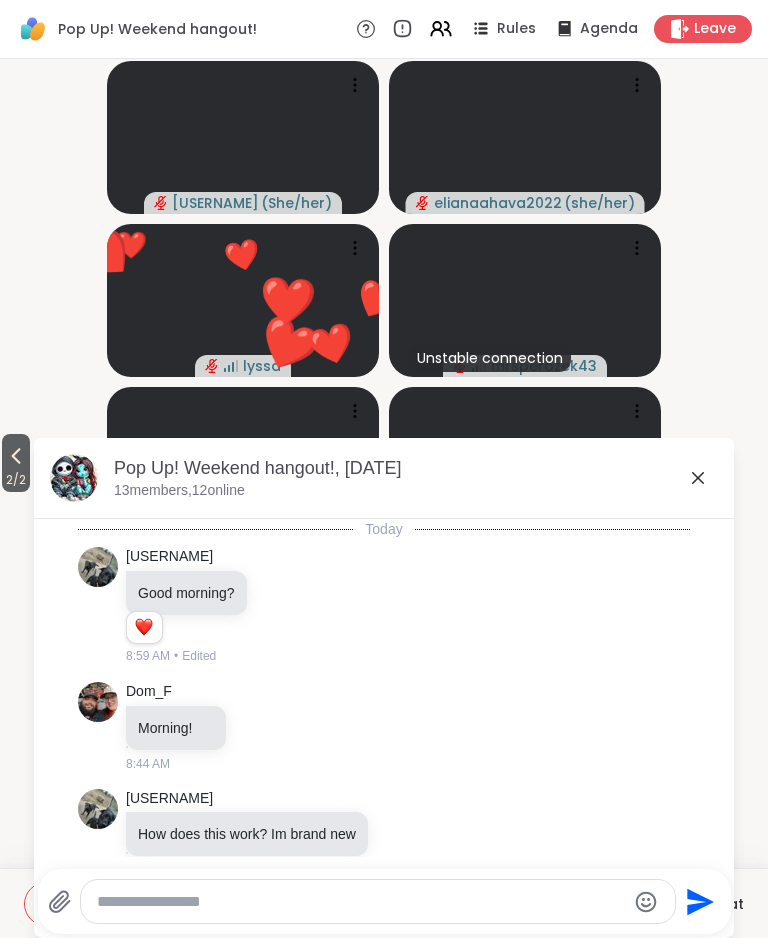 scroll, scrollTop: 3132, scrollLeft: 0, axis: vertical 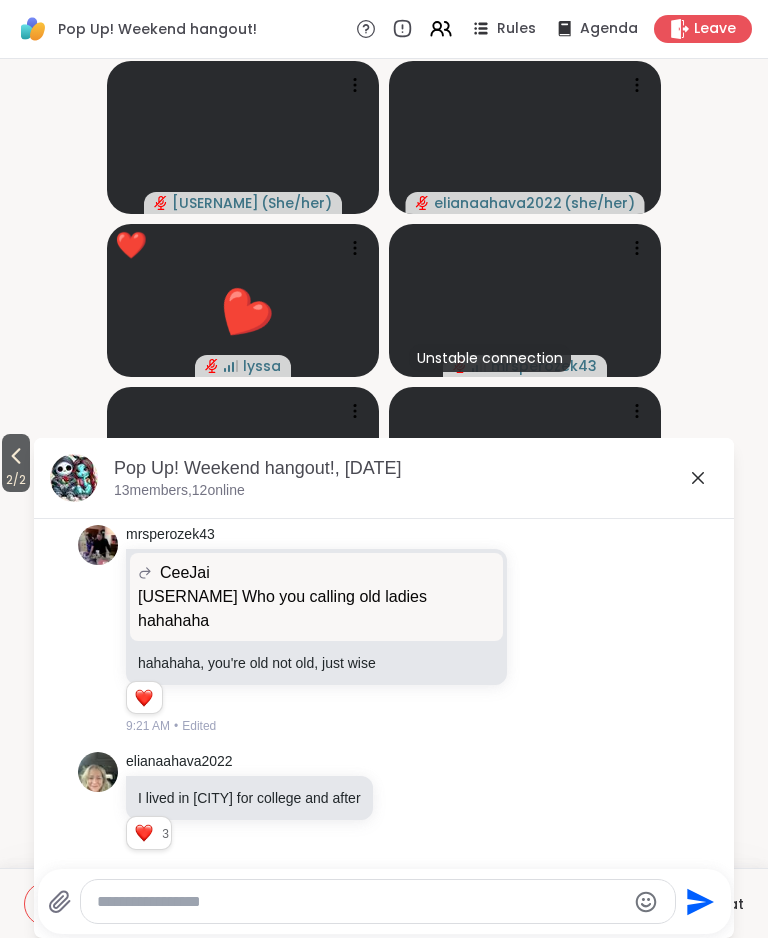 click on "Pop Up! Weekend hangout!, [DATE] 13 members, 12 online" at bounding box center [384, 478] 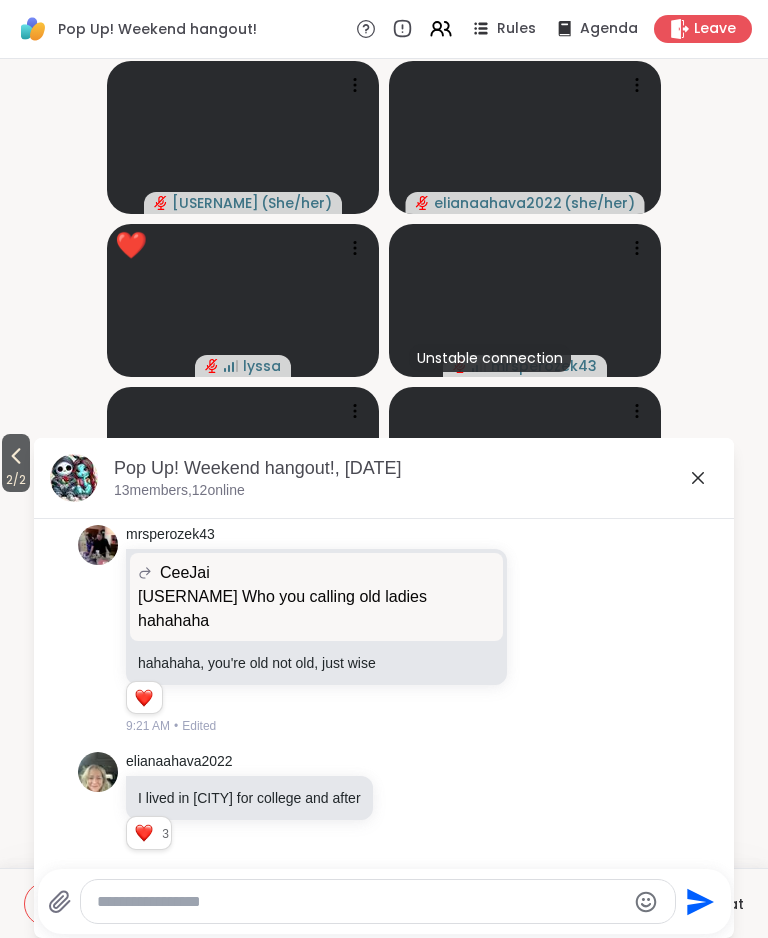 click 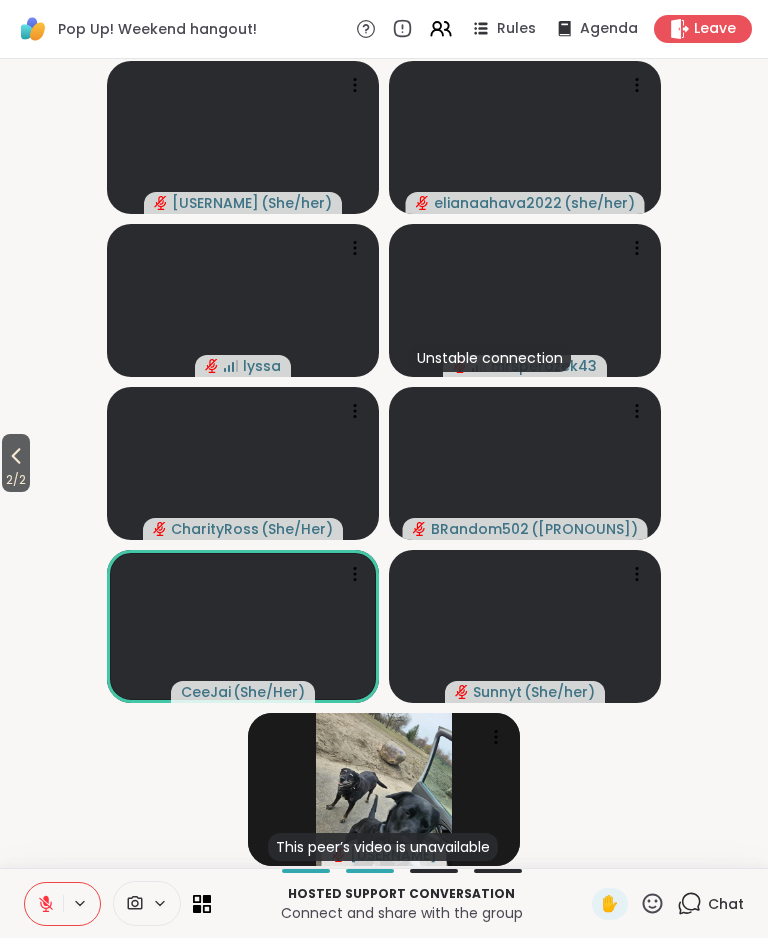 click 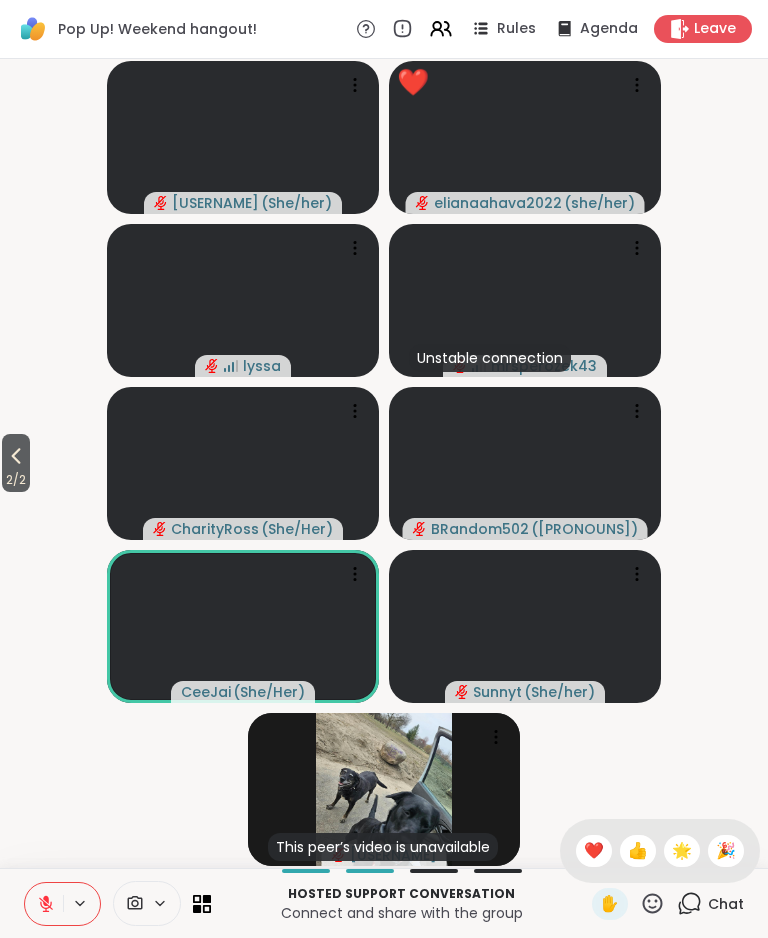 click on "❤️" at bounding box center [594, 851] 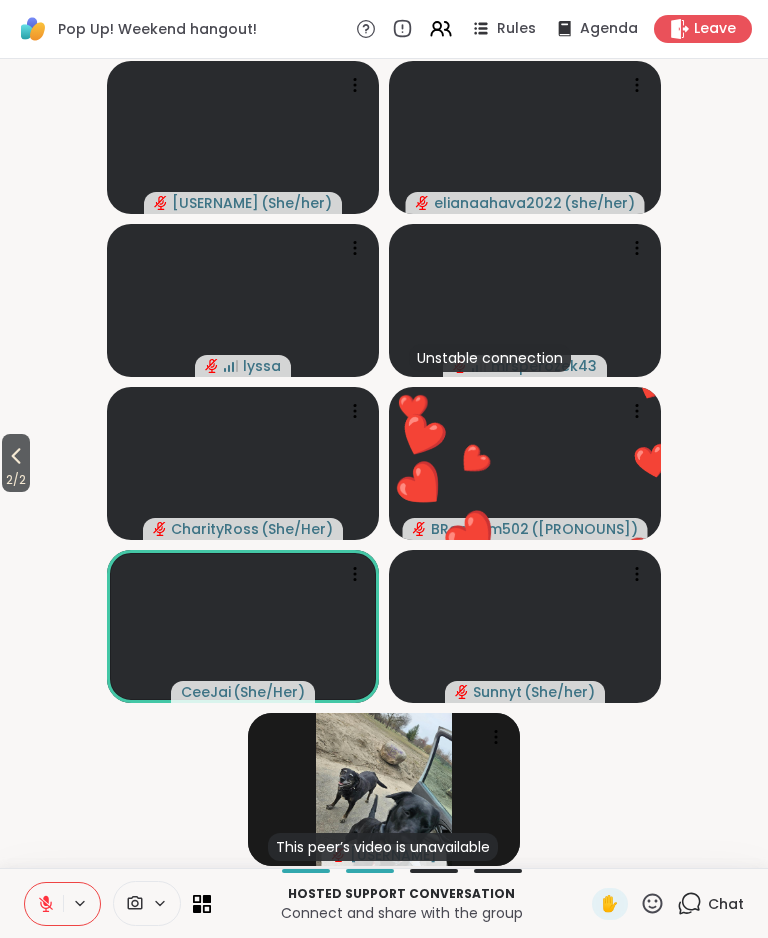 click on "2  /  2" at bounding box center (16, 463) 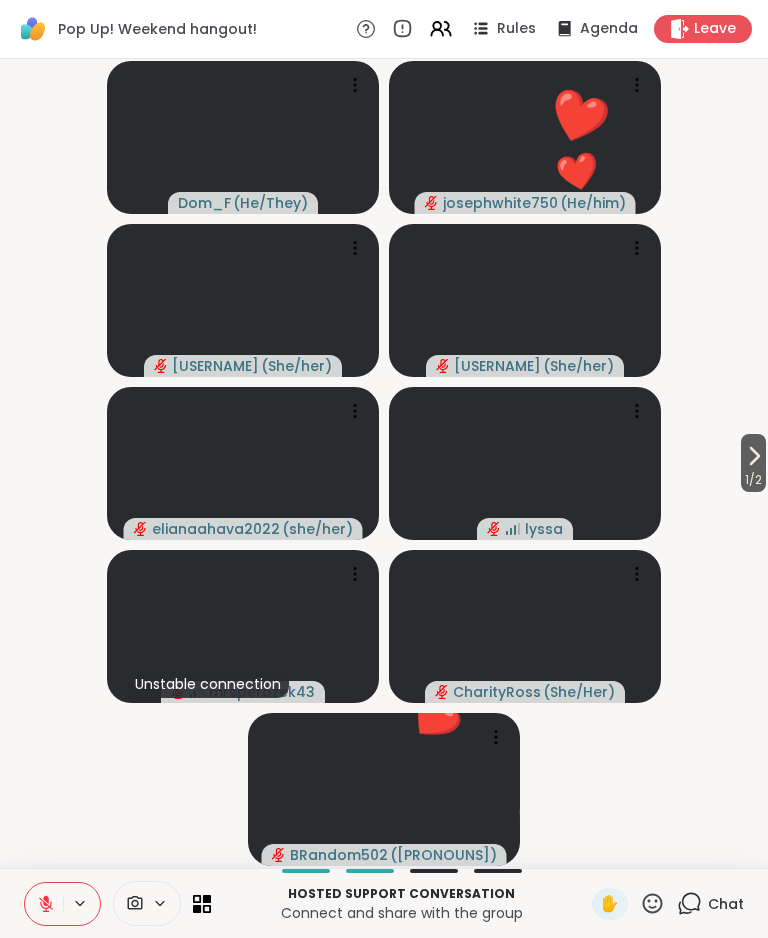 click 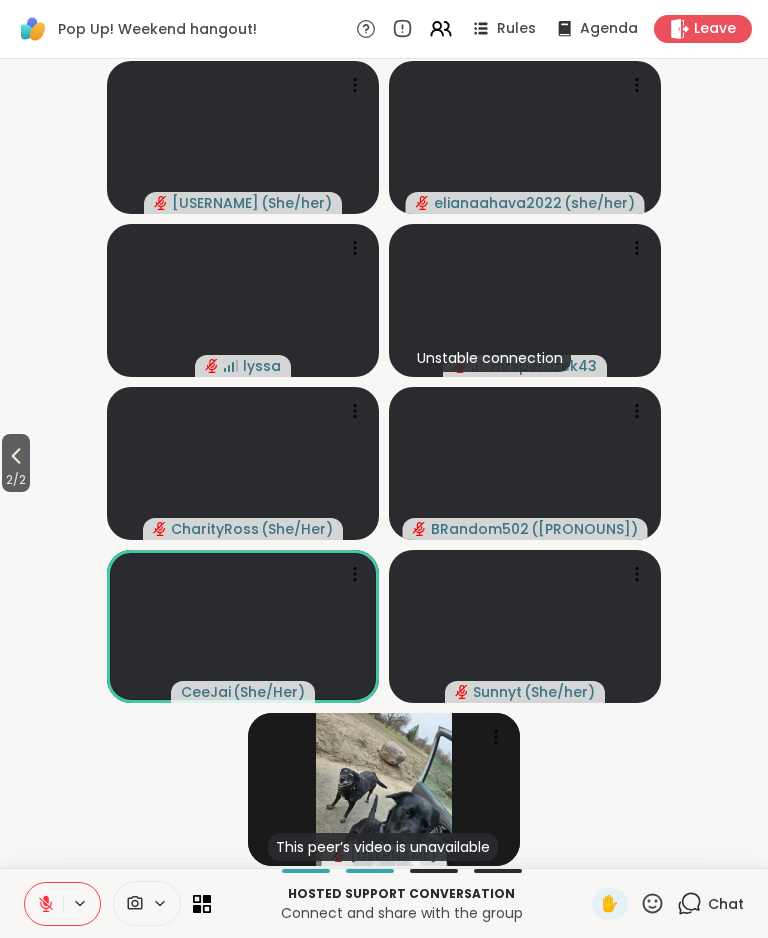 click on "2  /  2" at bounding box center [16, 480] 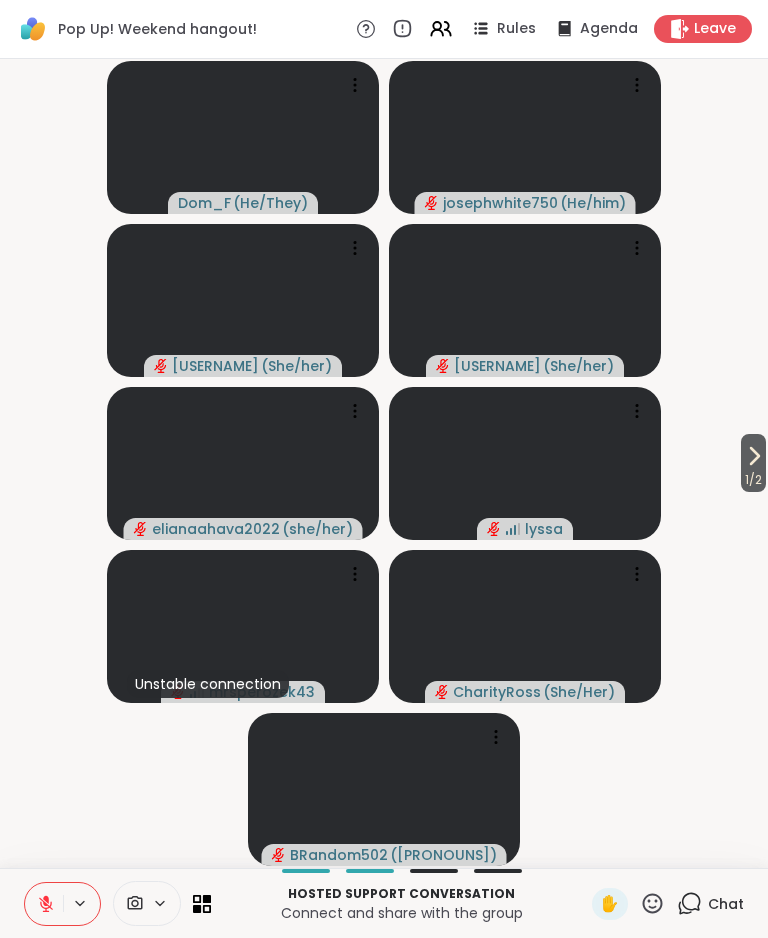 click 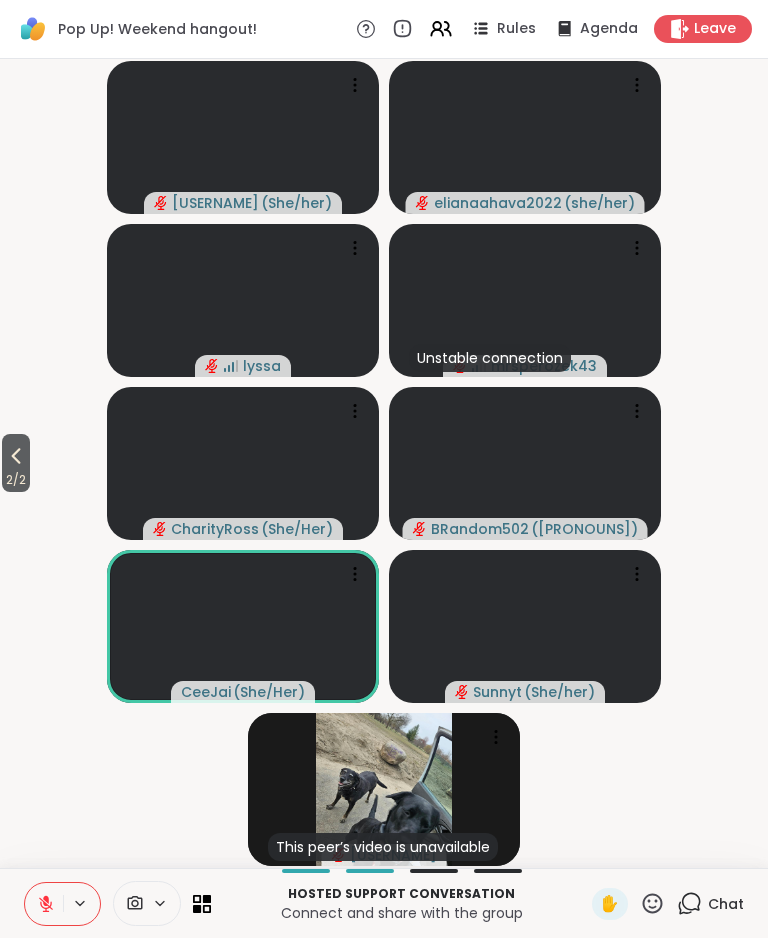 click 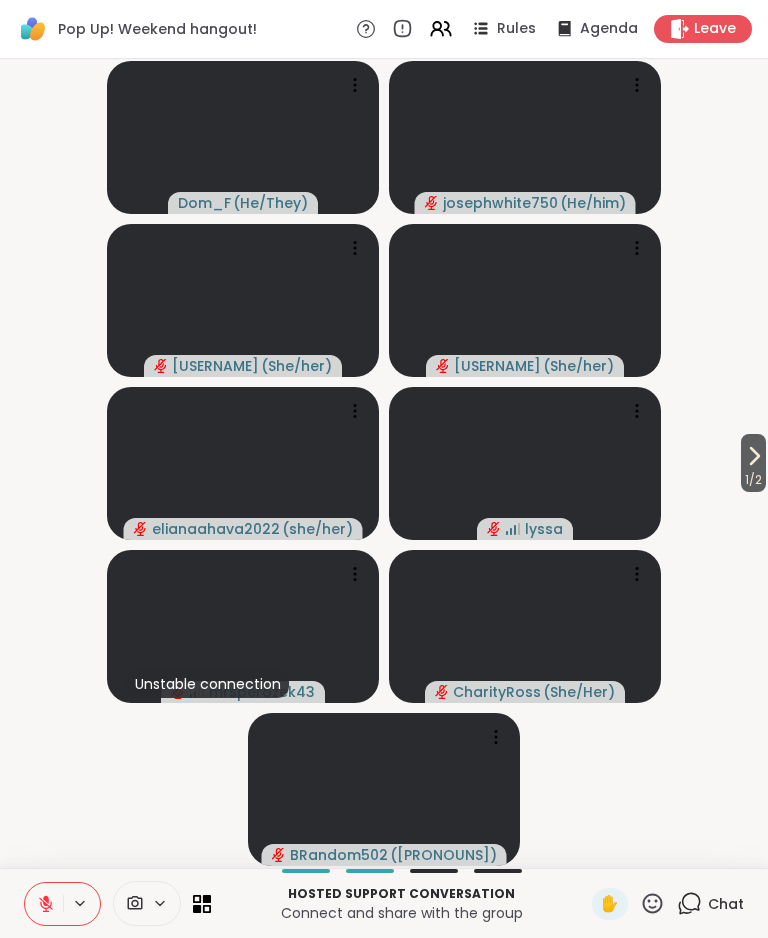 click 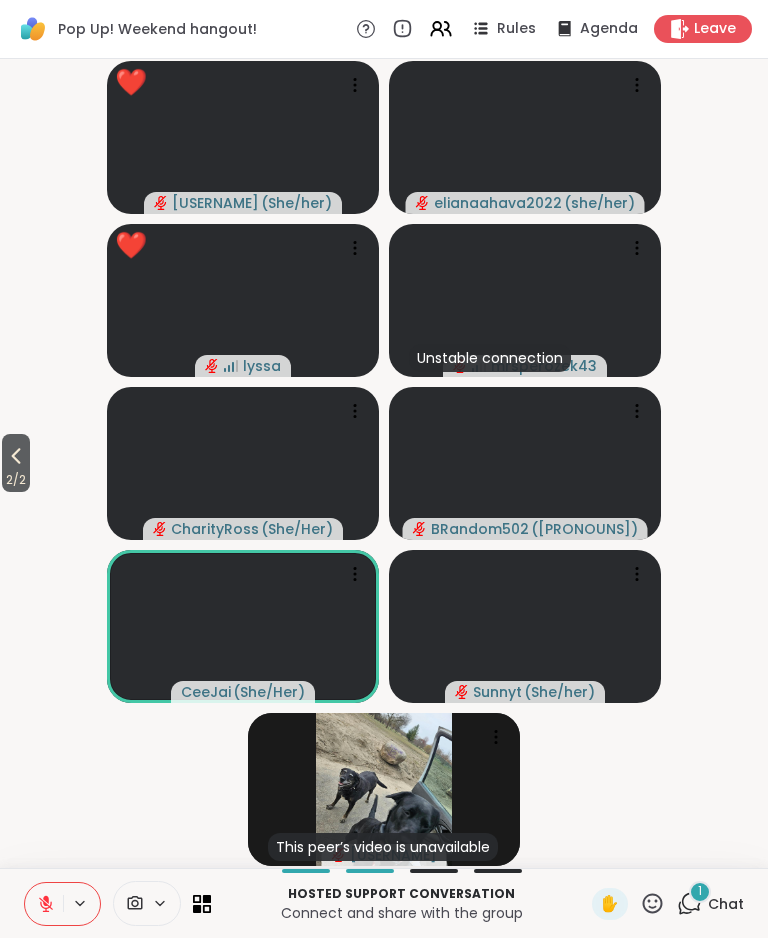 click 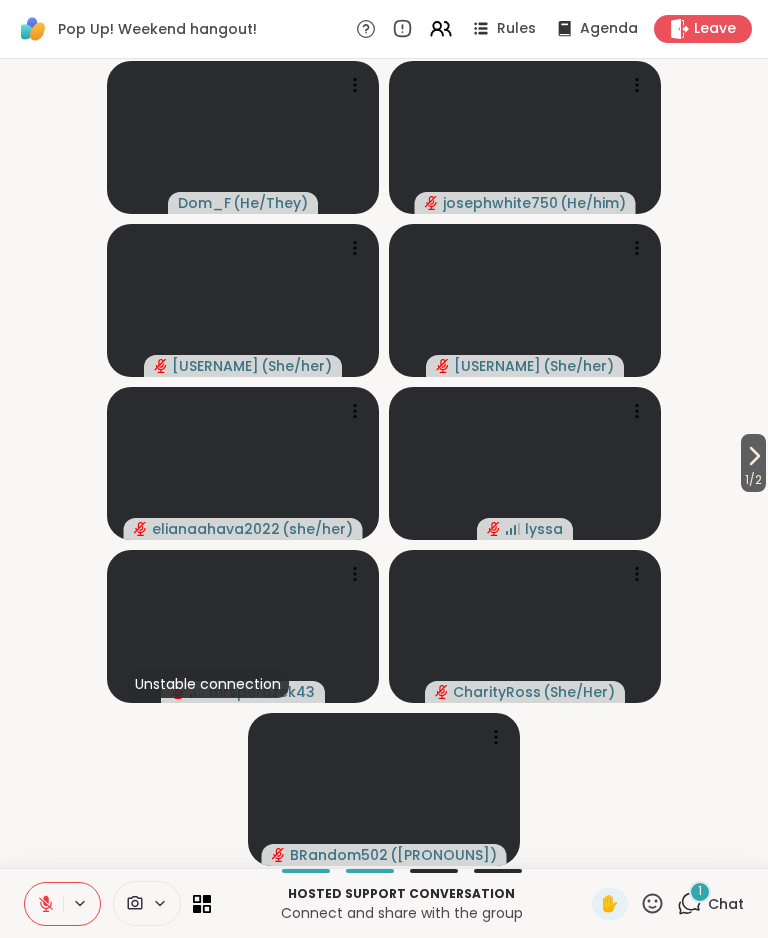 click on "1" at bounding box center (700, 892) 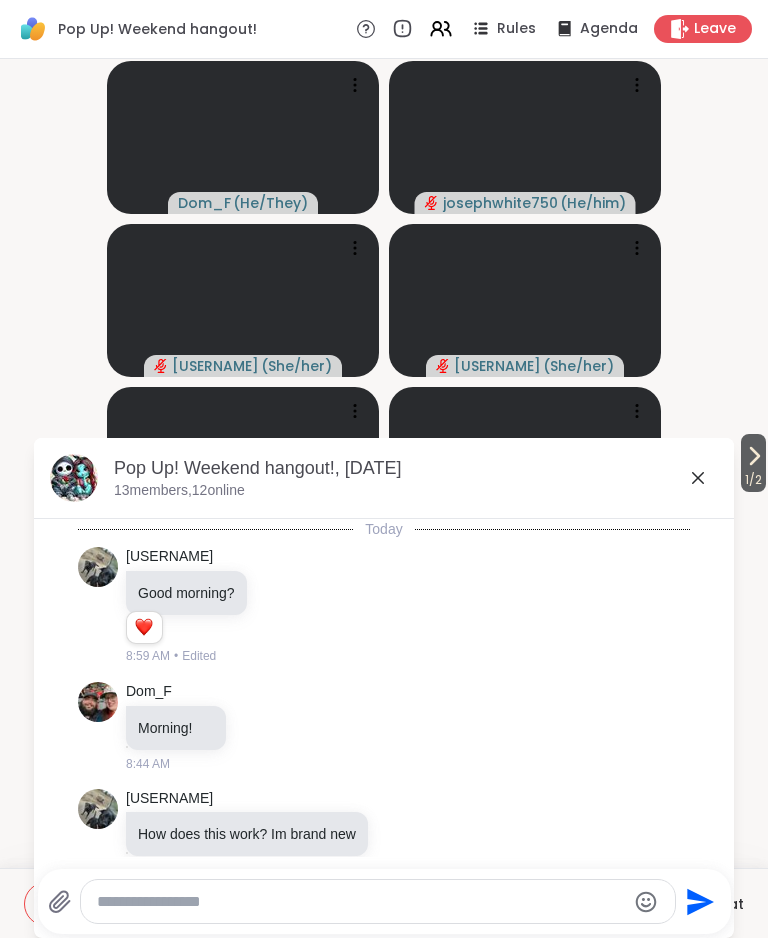 scroll, scrollTop: 3325, scrollLeft: 0, axis: vertical 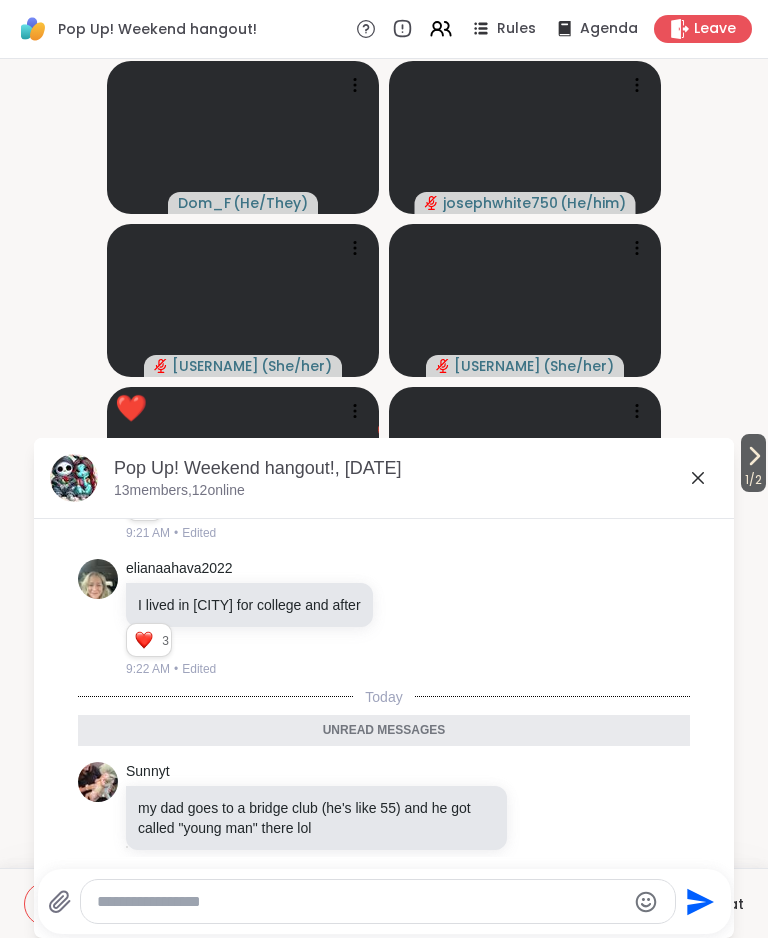 click 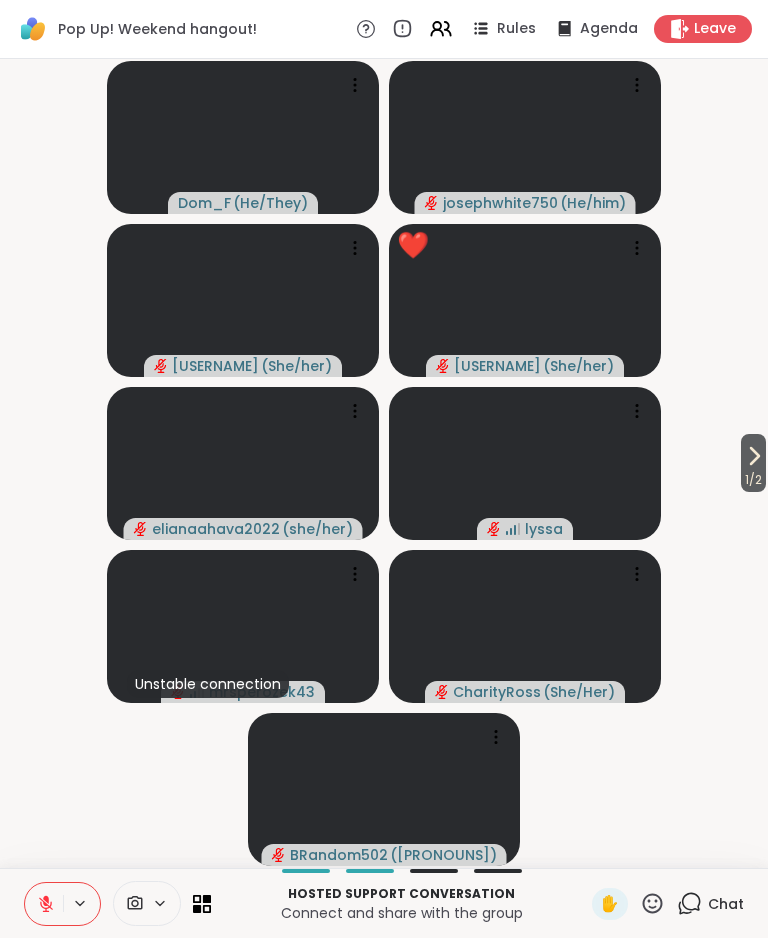 click 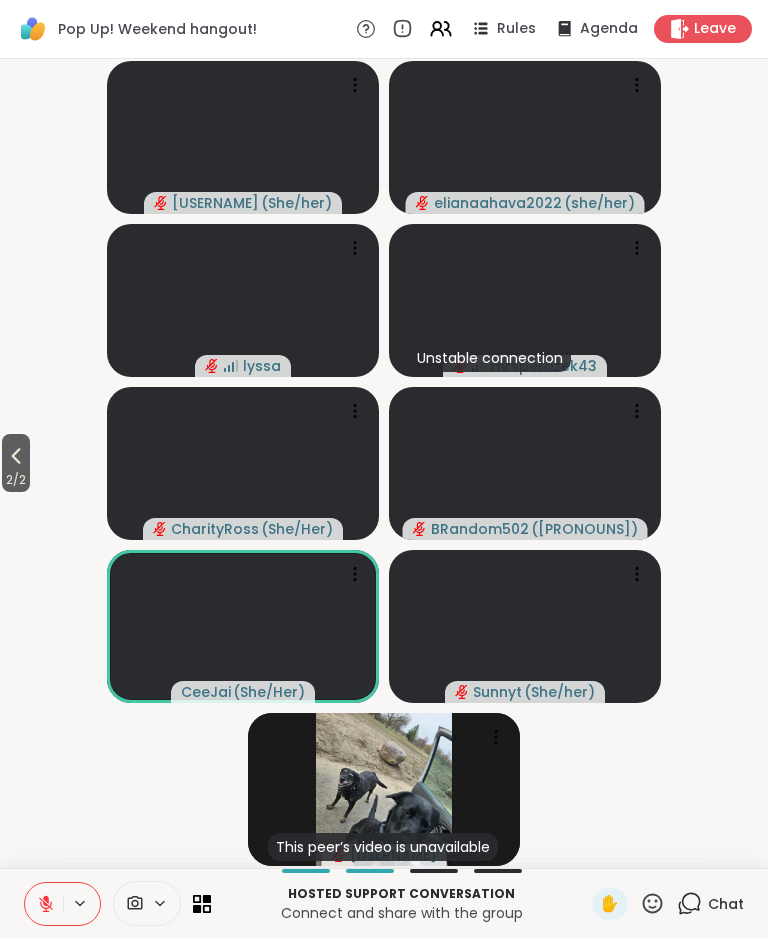 click on "2  /  2" at bounding box center [16, 480] 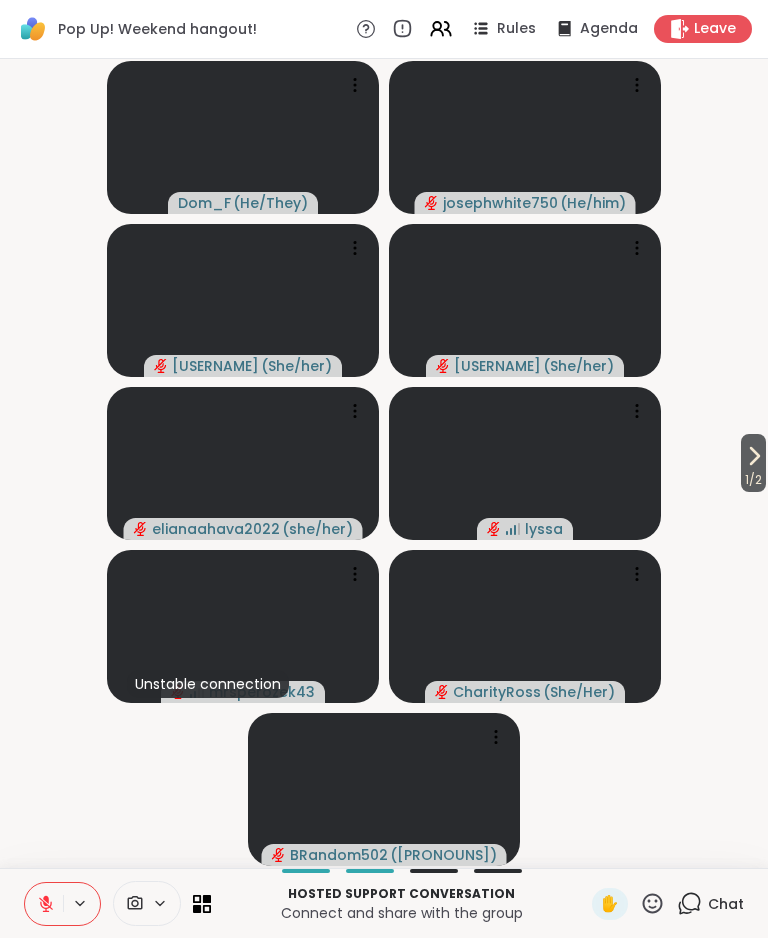 click on "1  /  2" at bounding box center [753, 480] 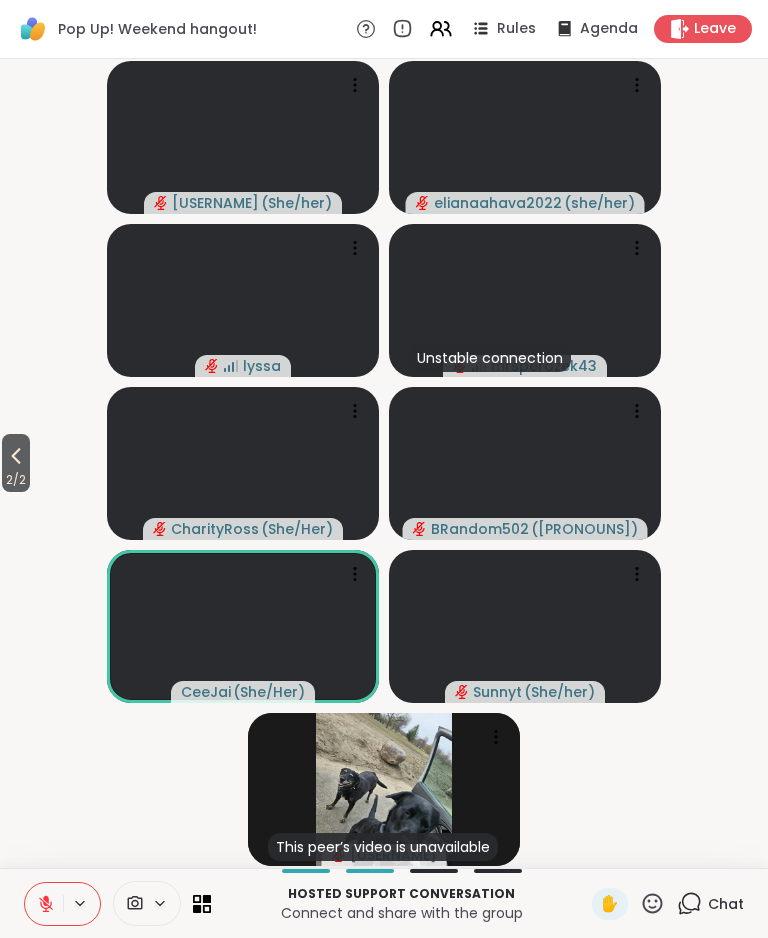 click 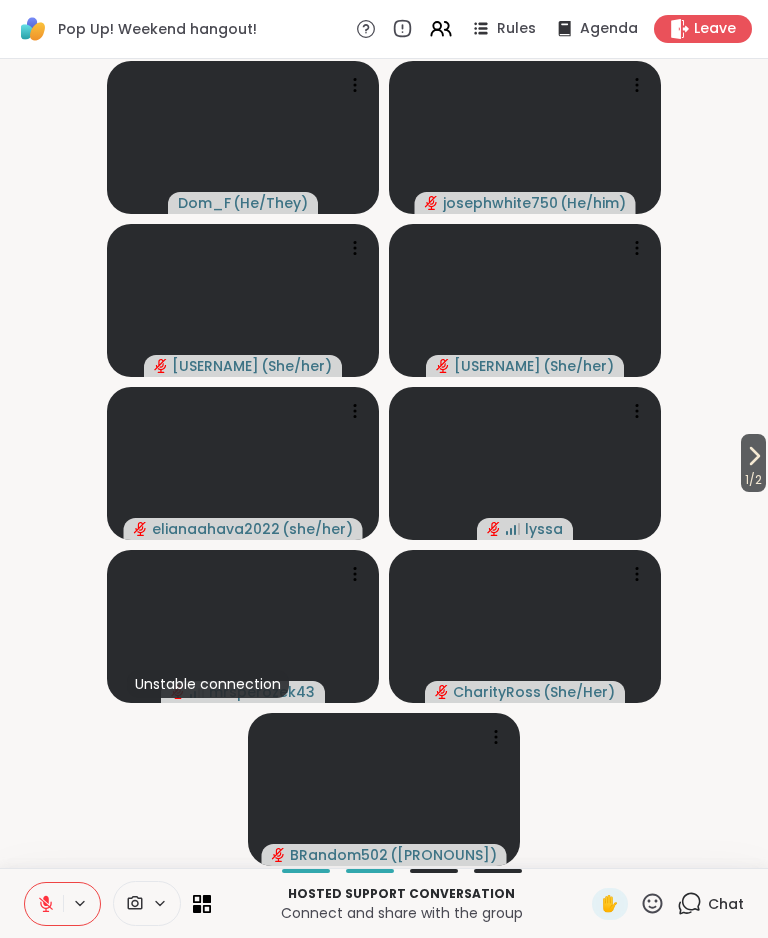 click 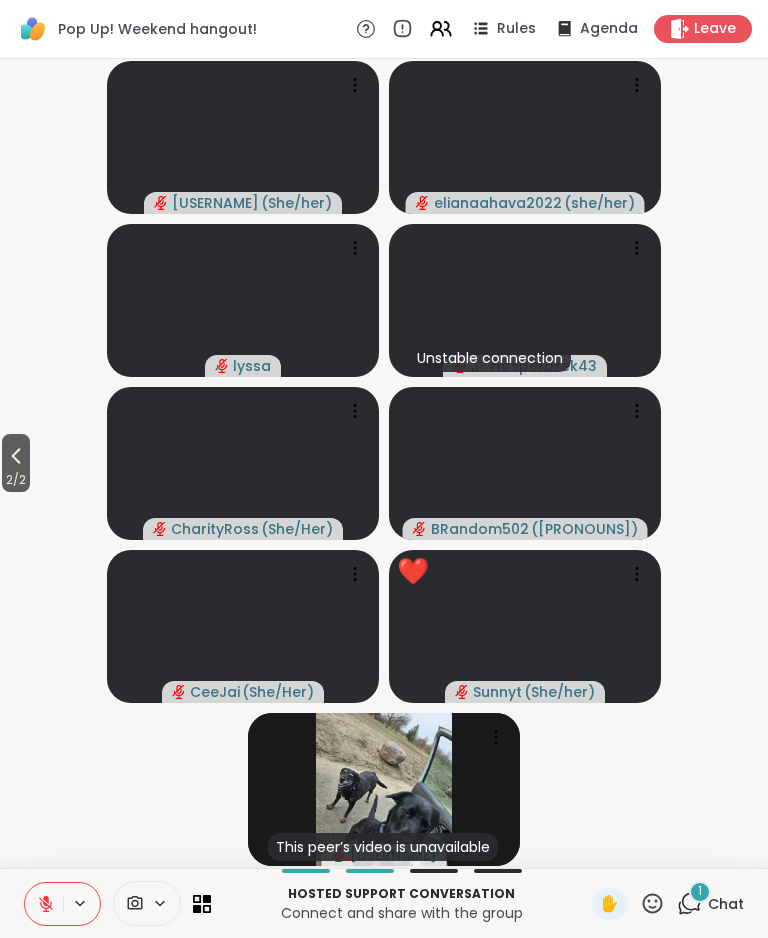 click on "2  /  2" at bounding box center [16, 463] 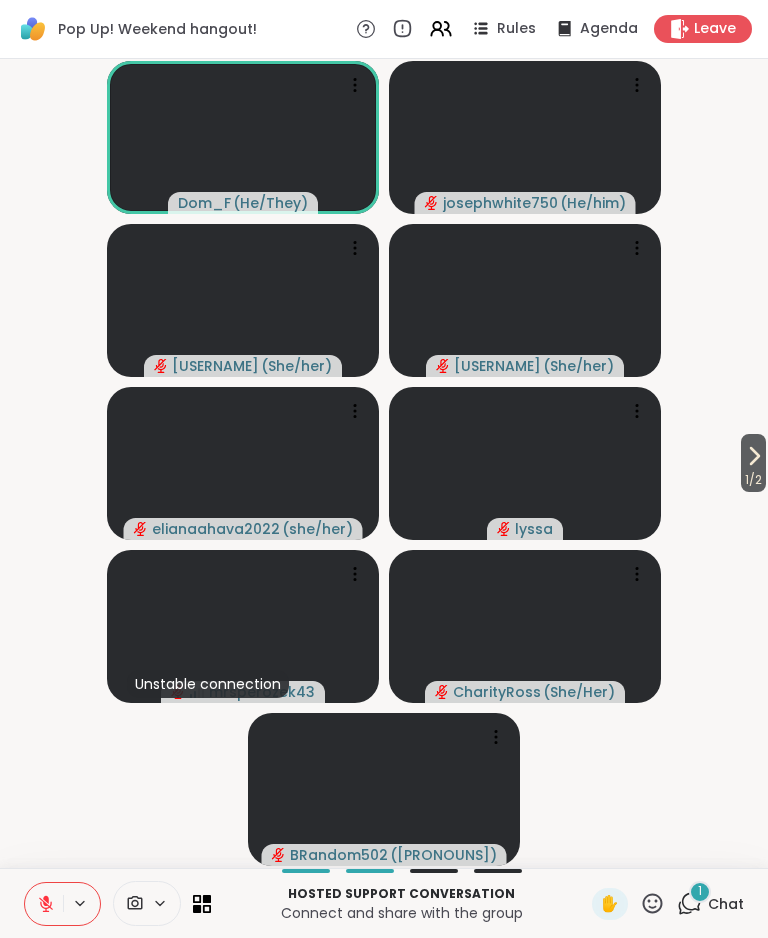click at bounding box center (44, 904) 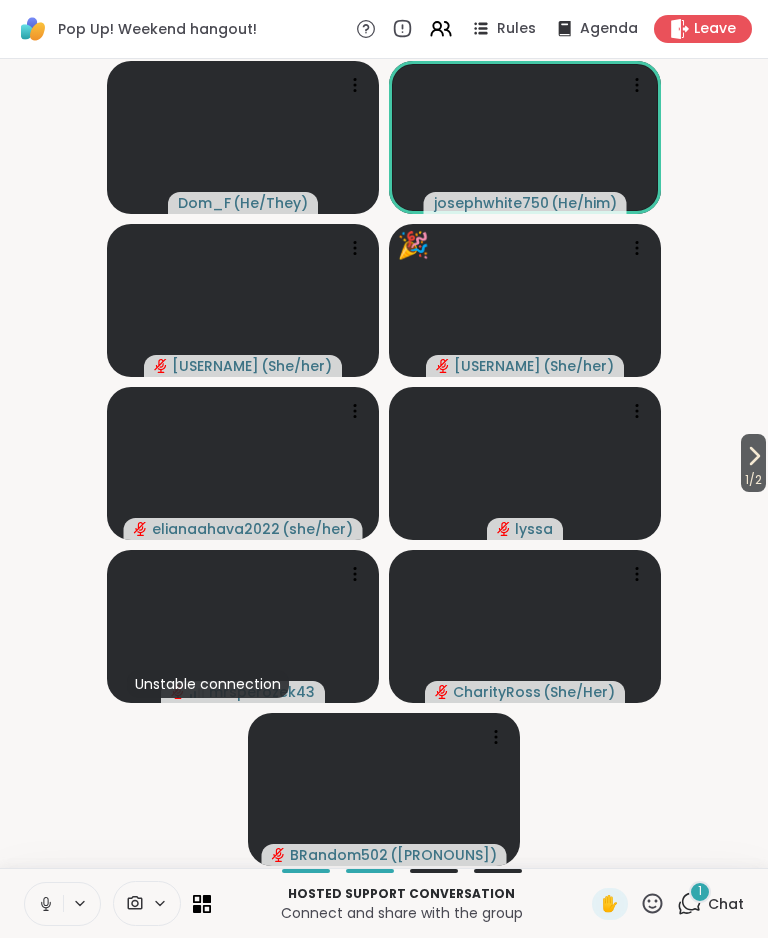 click 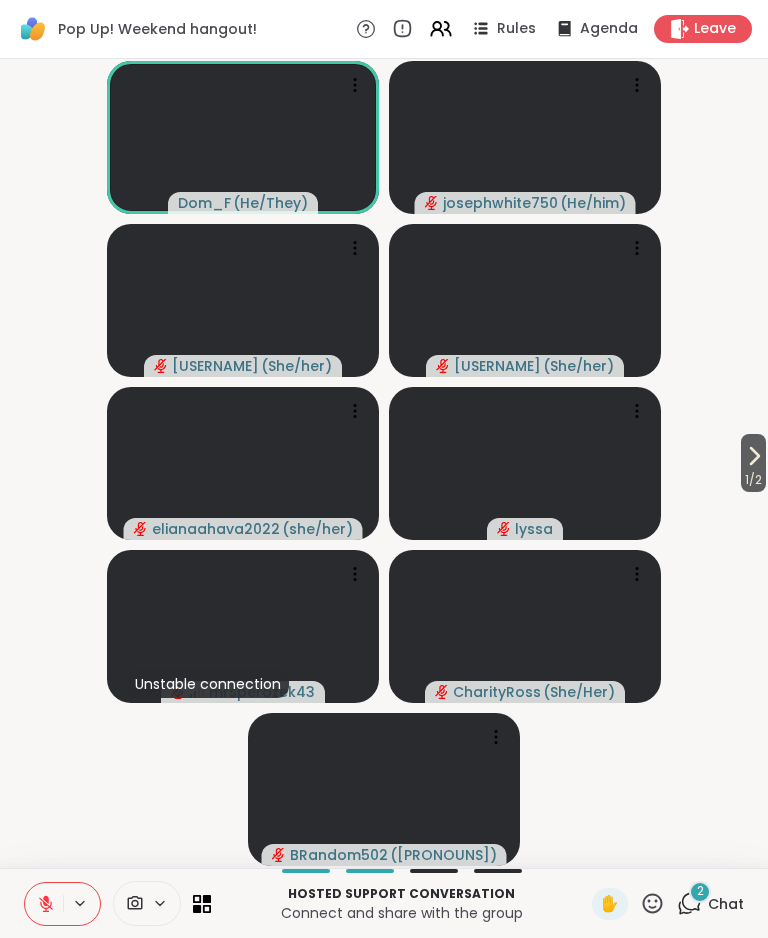click on "2" at bounding box center (700, 891) 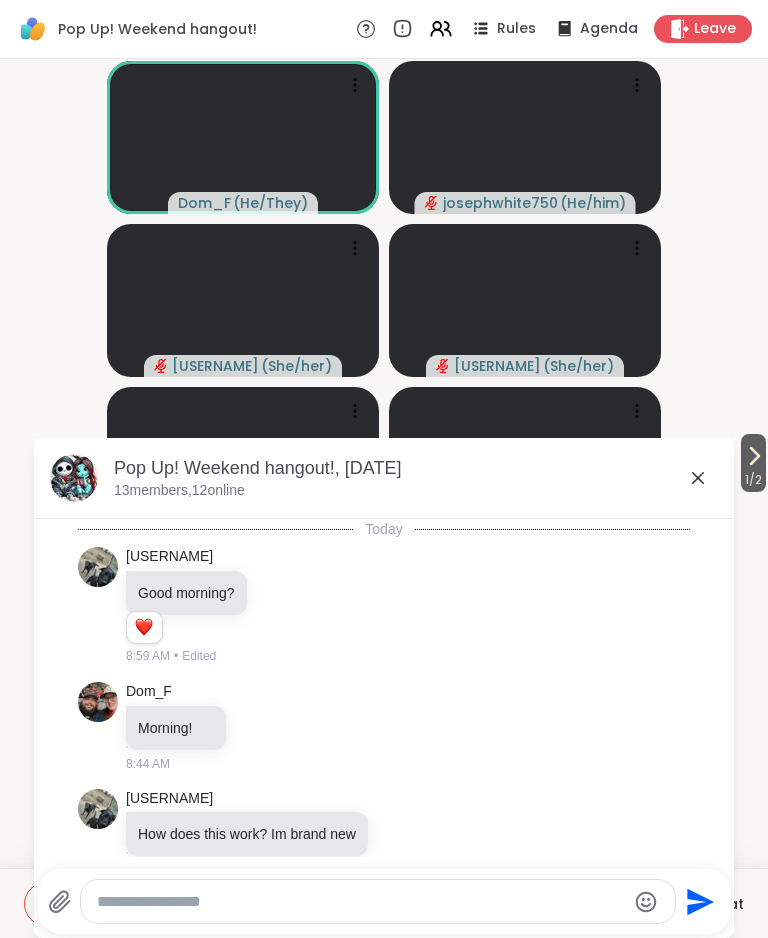 scroll, scrollTop: 3633, scrollLeft: 0, axis: vertical 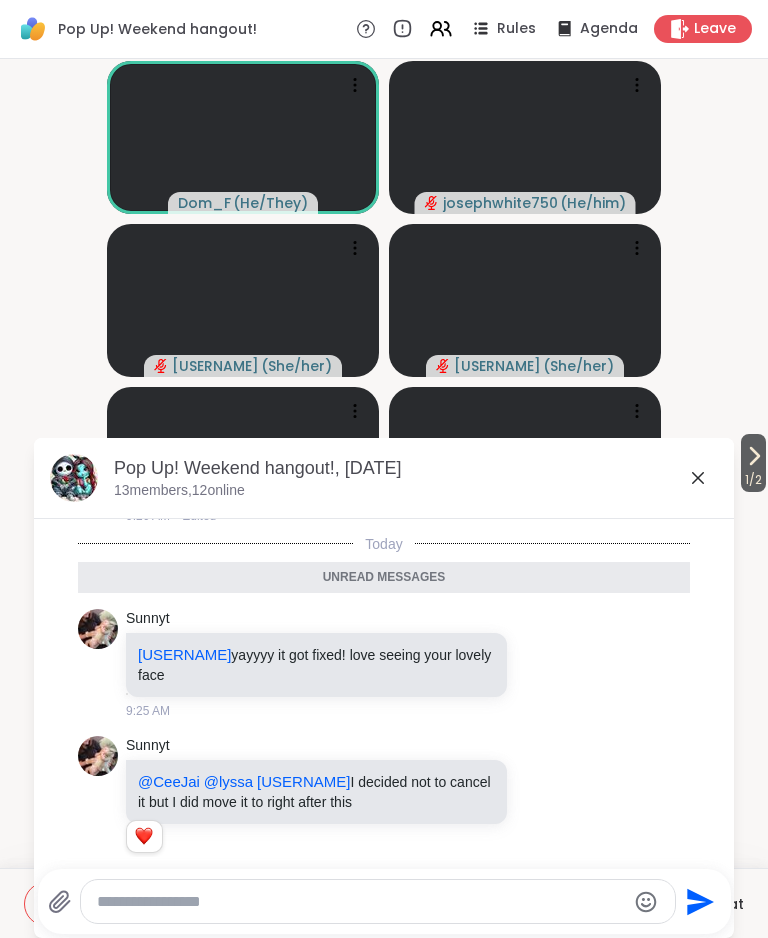click 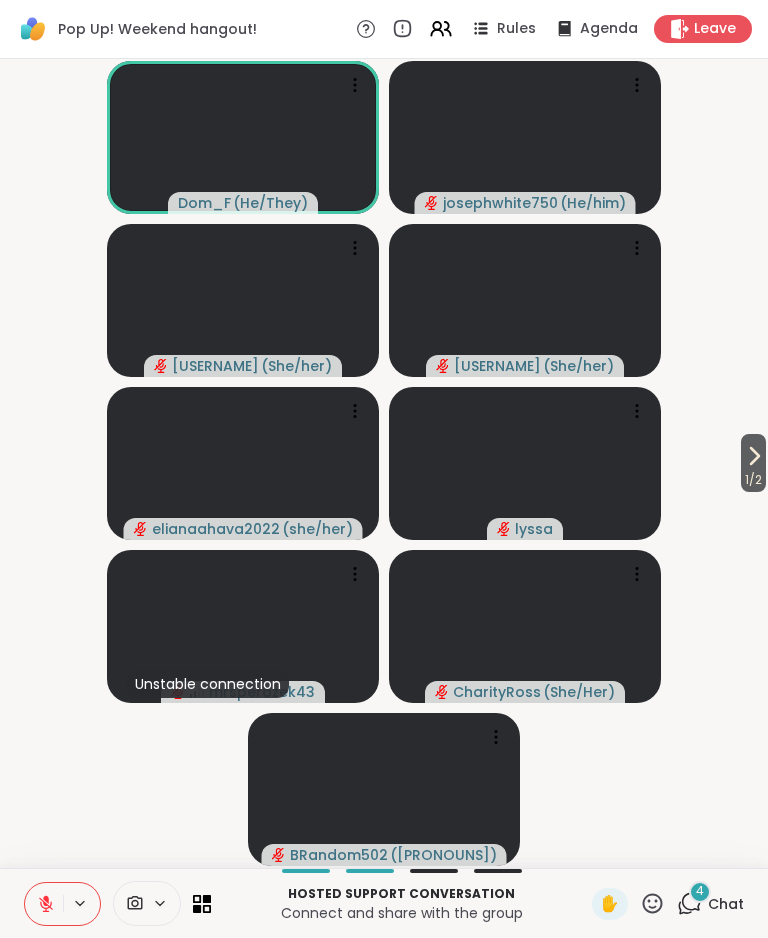 click on "Chat" at bounding box center [726, 904] 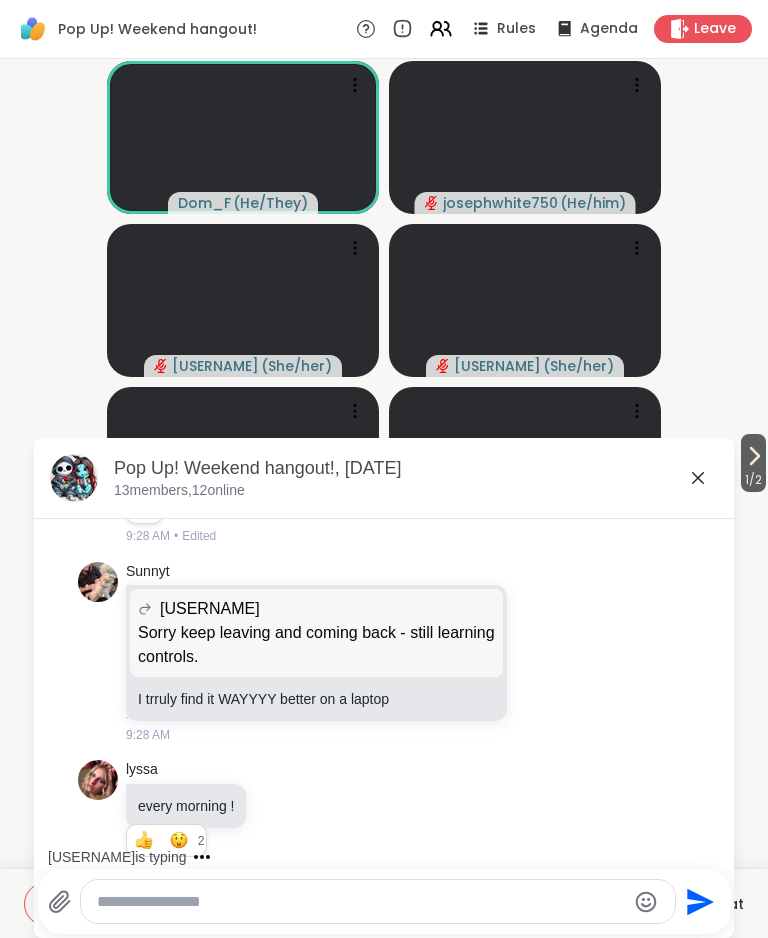 scroll, scrollTop: 4253, scrollLeft: 0, axis: vertical 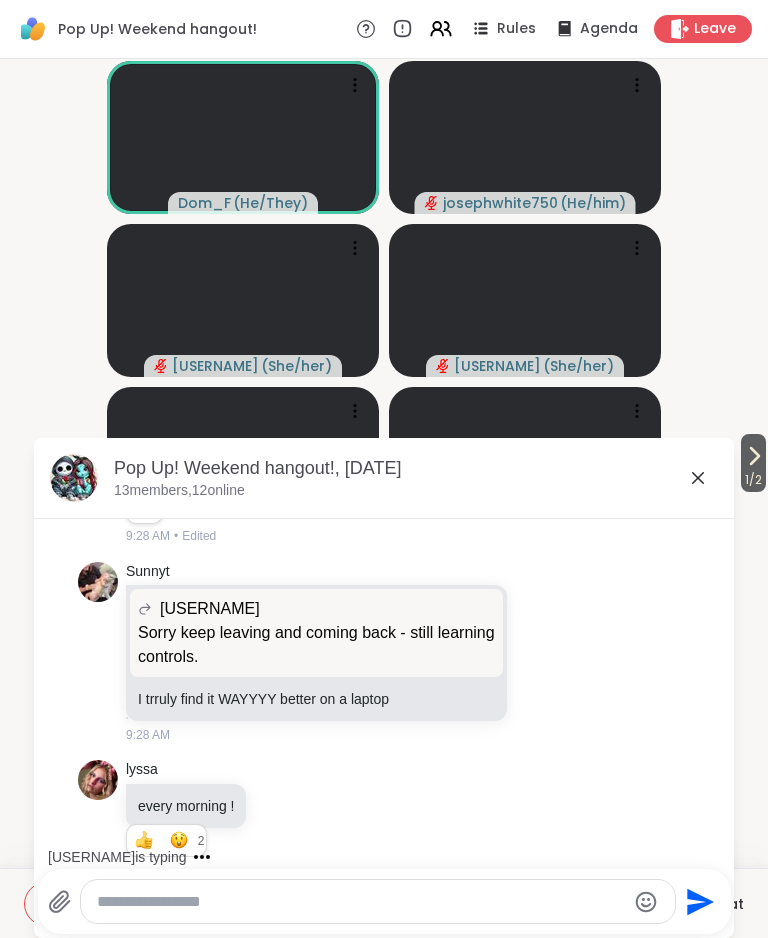 click 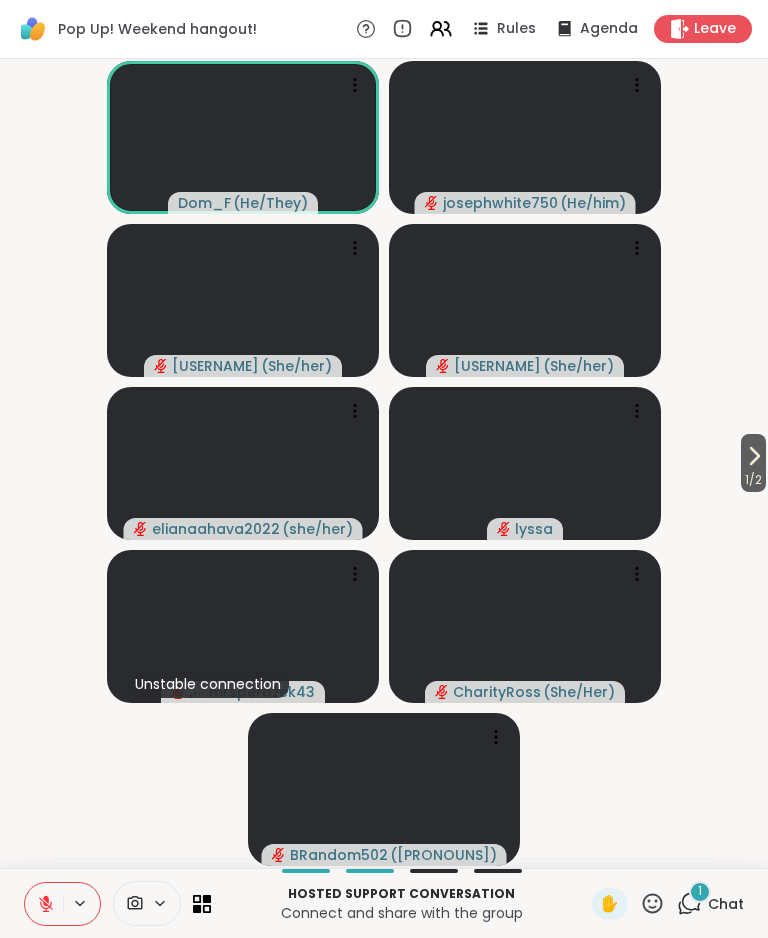 click 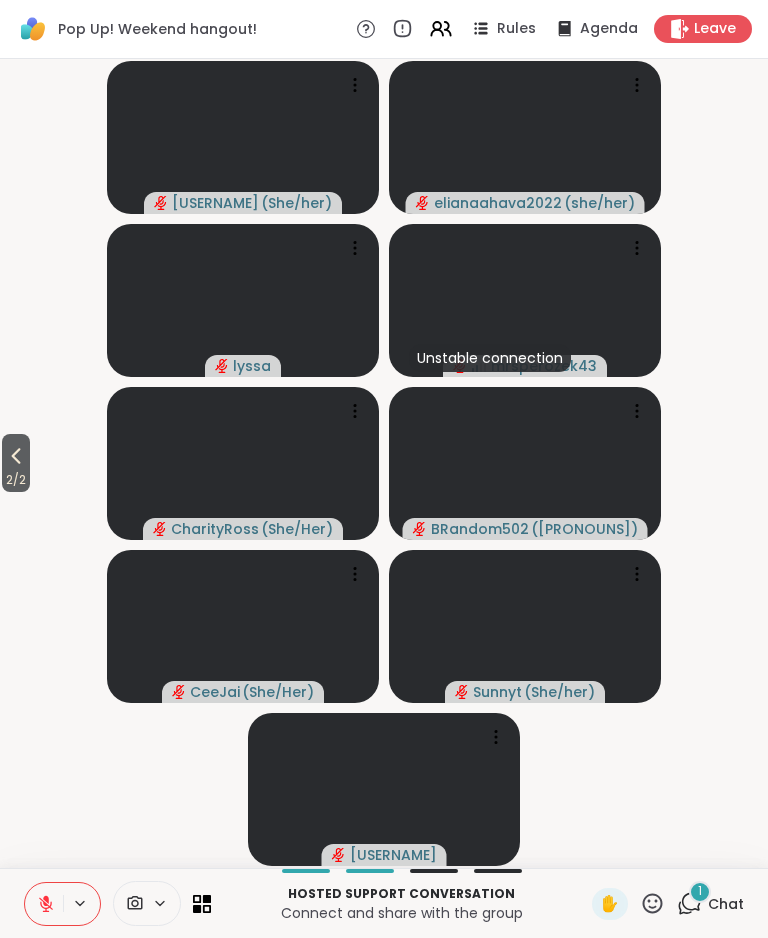 click on "2  /  2" at bounding box center (16, 463) 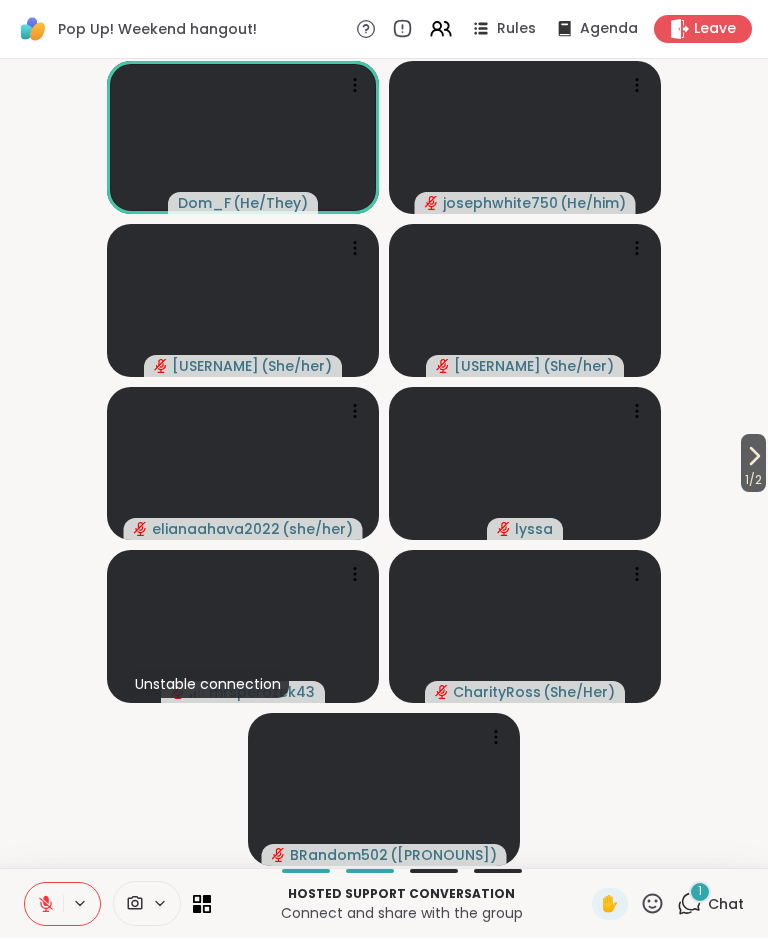 click on "1 Chat" at bounding box center (710, 904) 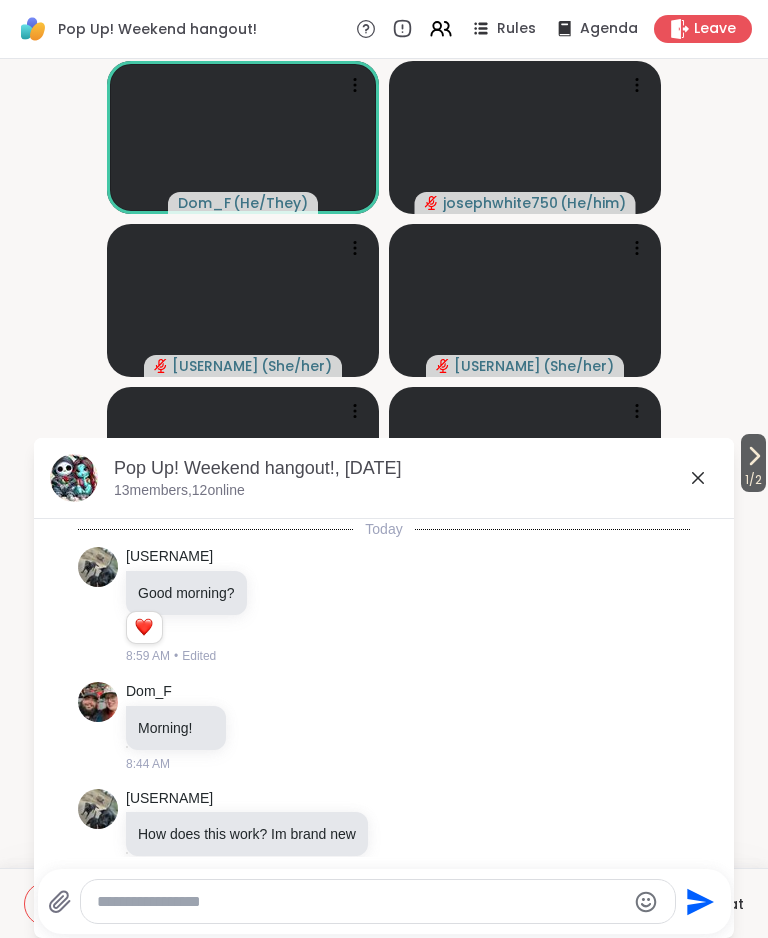 scroll, scrollTop: 4359, scrollLeft: 0, axis: vertical 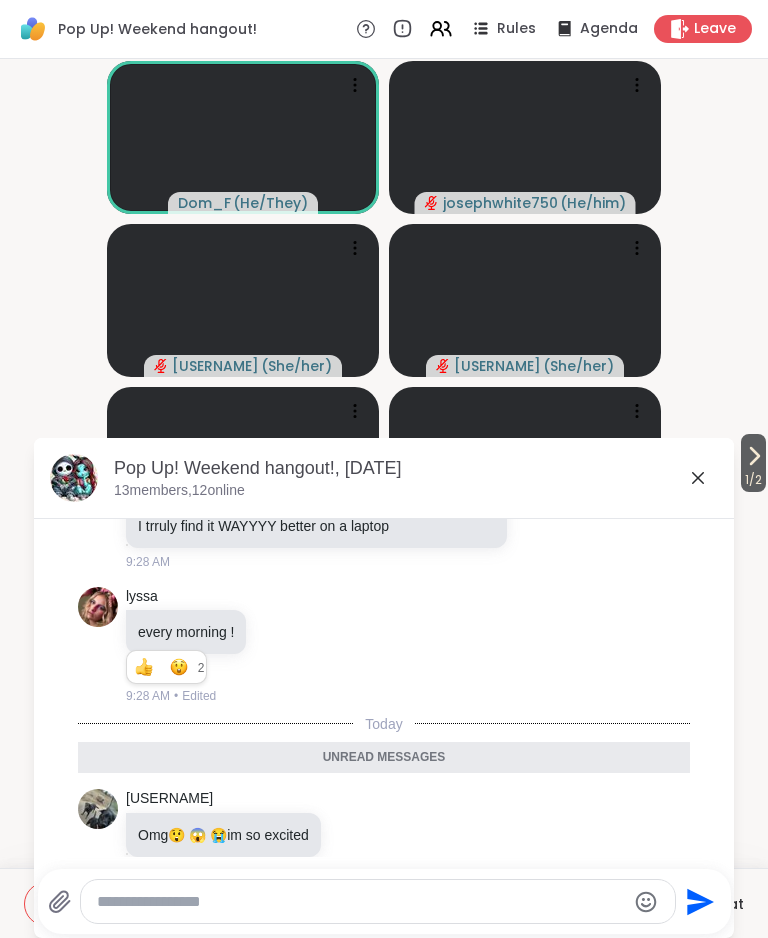 click 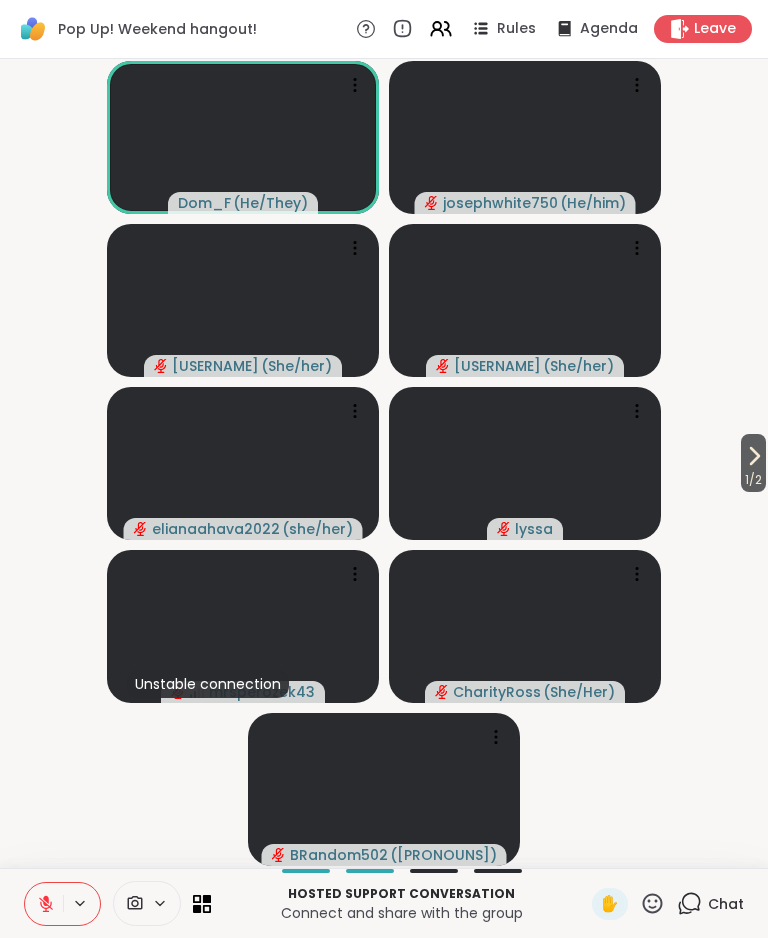 click on "1  /  2" at bounding box center [753, 480] 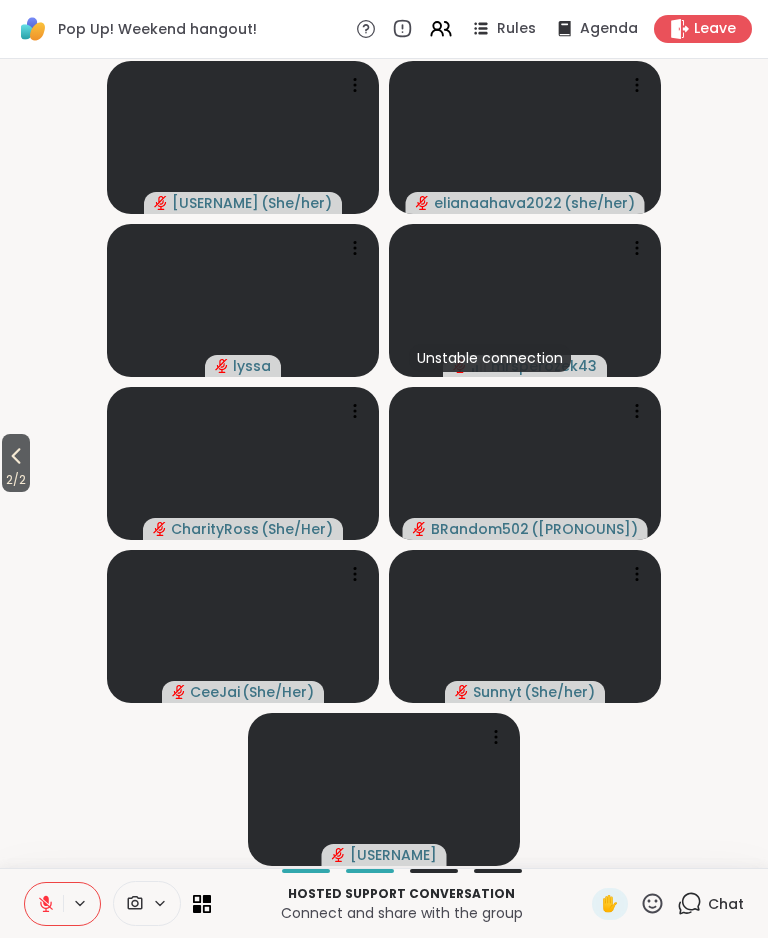 click on "2  /  2" at bounding box center [16, 463] 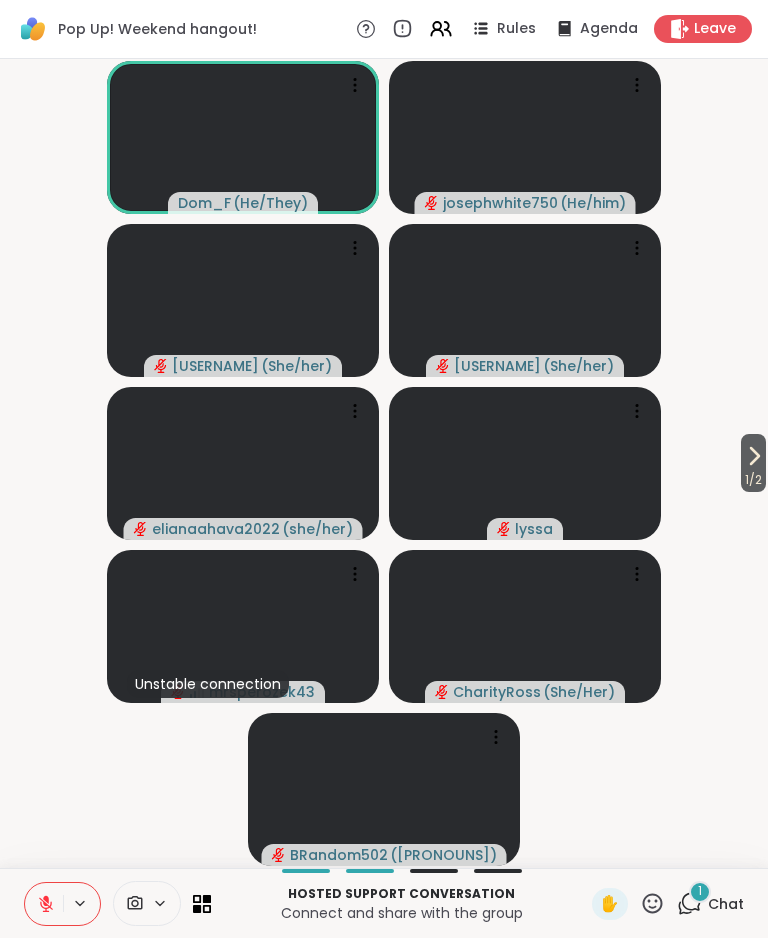 click on "1" at bounding box center (700, 892) 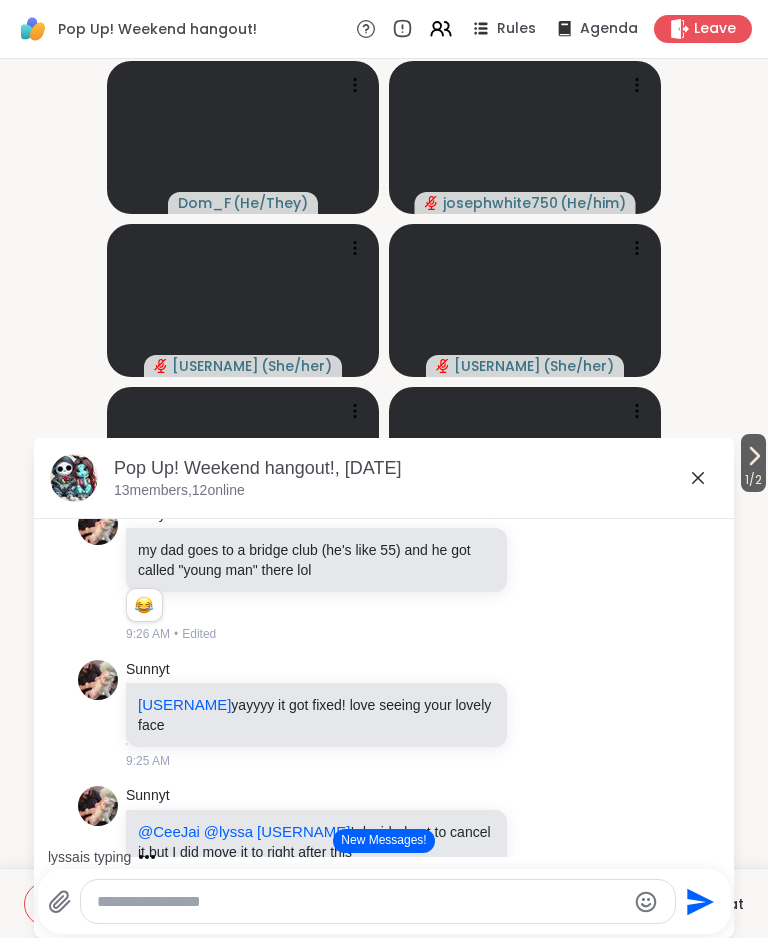 scroll, scrollTop: 3517, scrollLeft: 0, axis: vertical 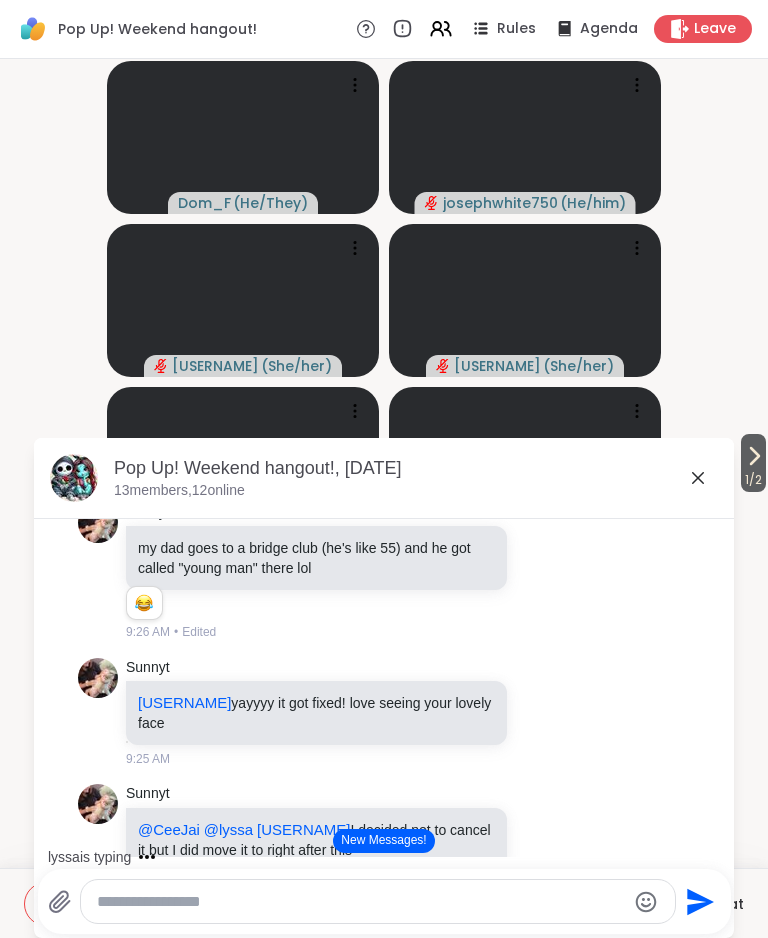 click 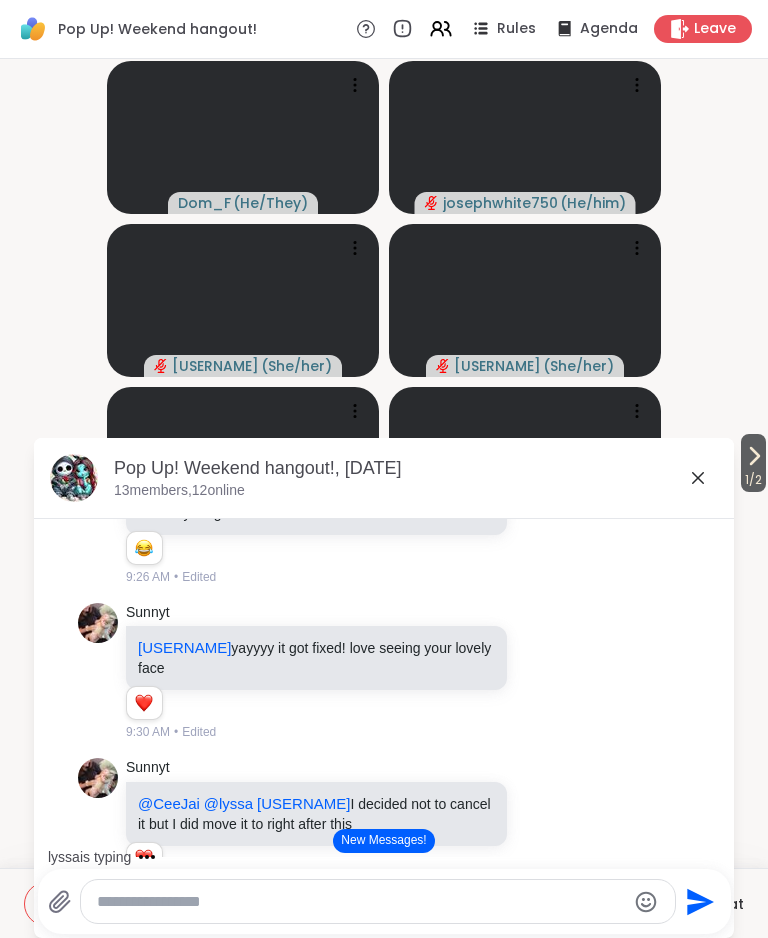 scroll, scrollTop: 3573, scrollLeft: 0, axis: vertical 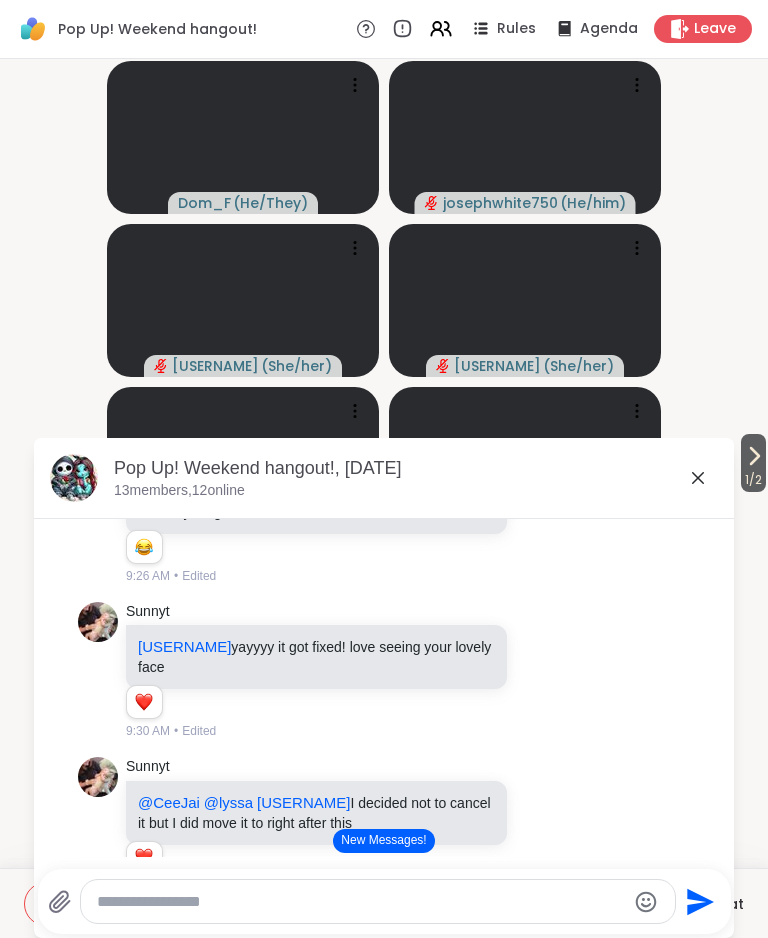 click on "Pop Up! Weekend hangout!, [DATE]" at bounding box center (416, 468) 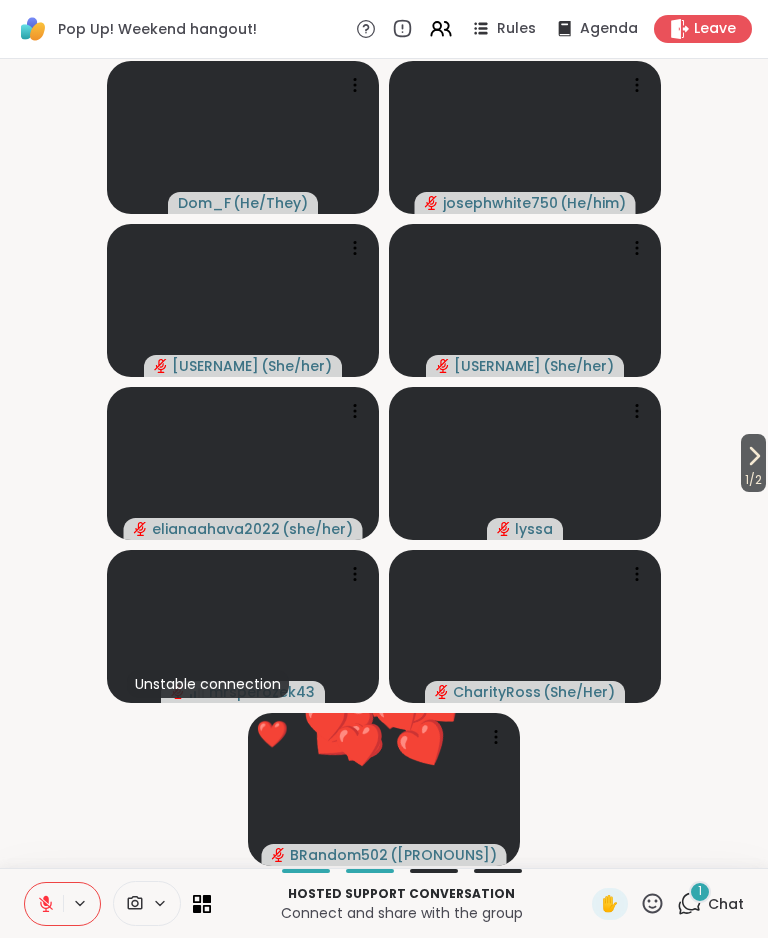 click 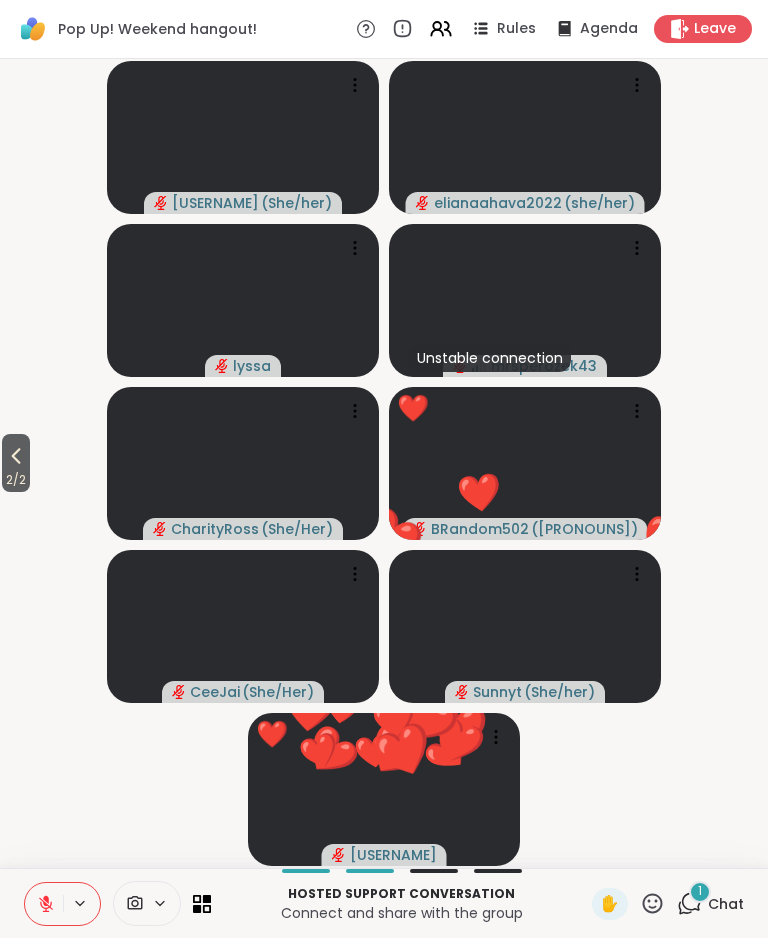 click 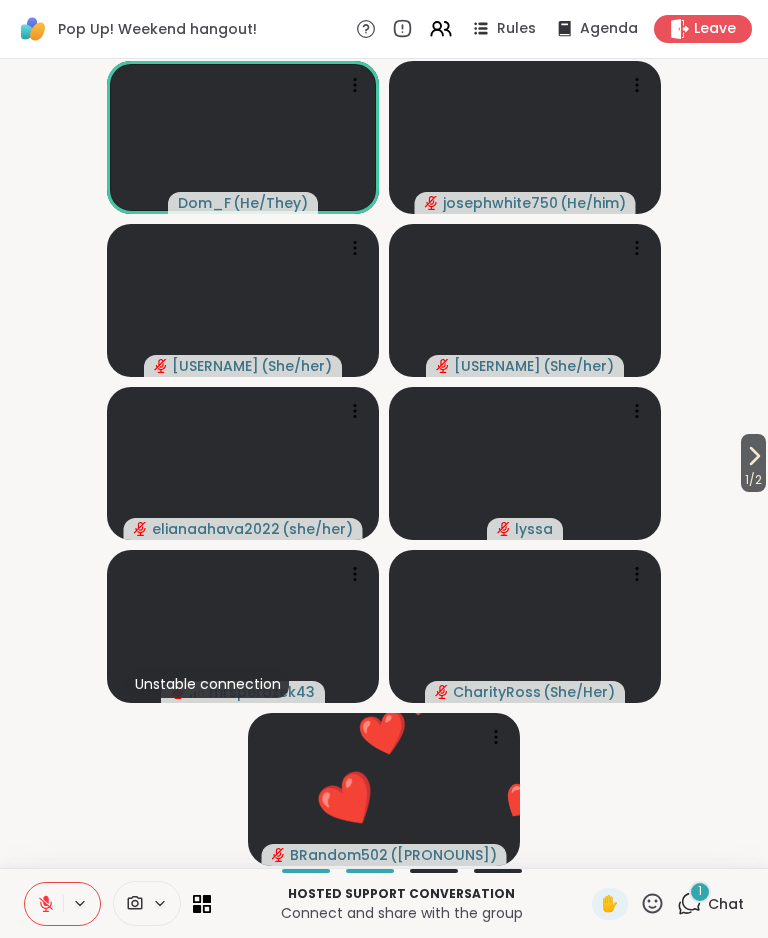 click on "Chat" at bounding box center (726, 904) 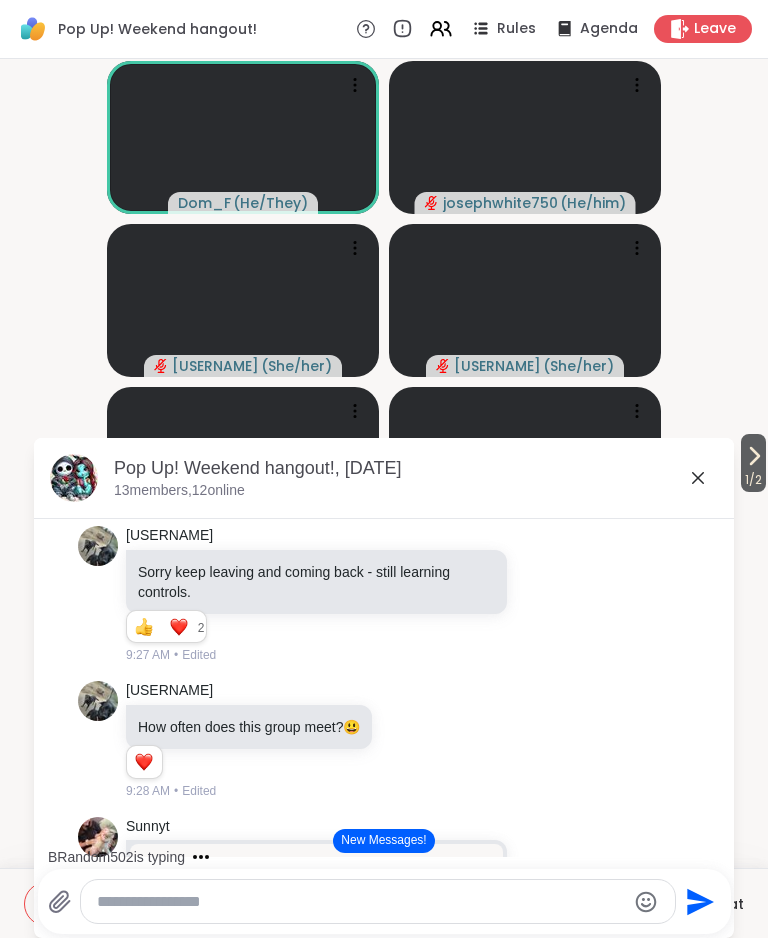 scroll, scrollTop: 3952, scrollLeft: 0, axis: vertical 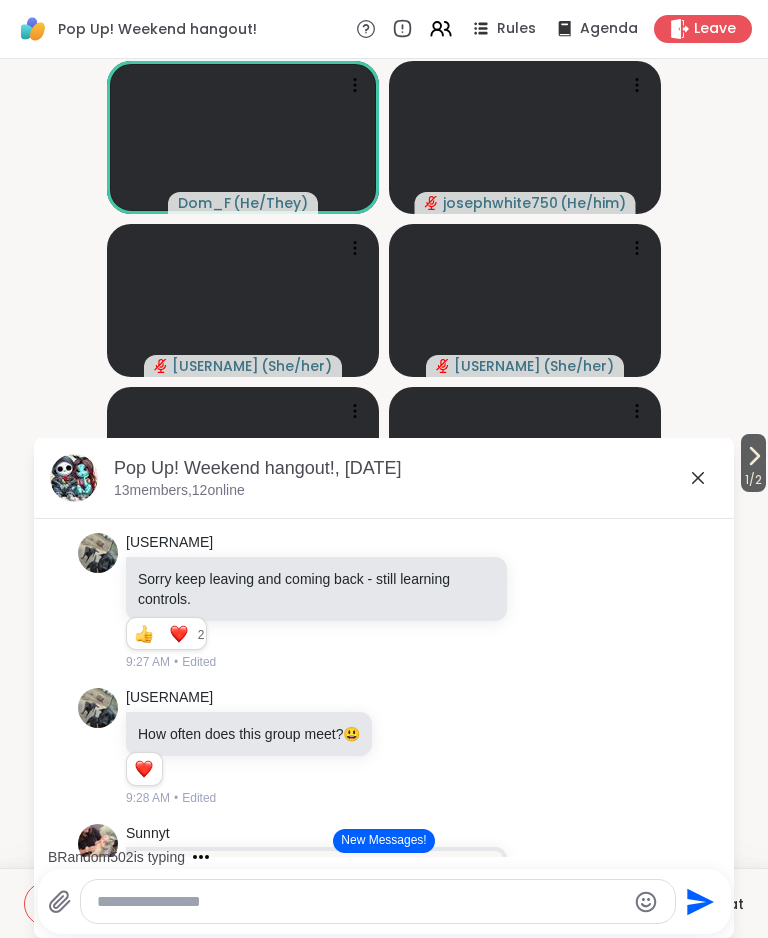 click 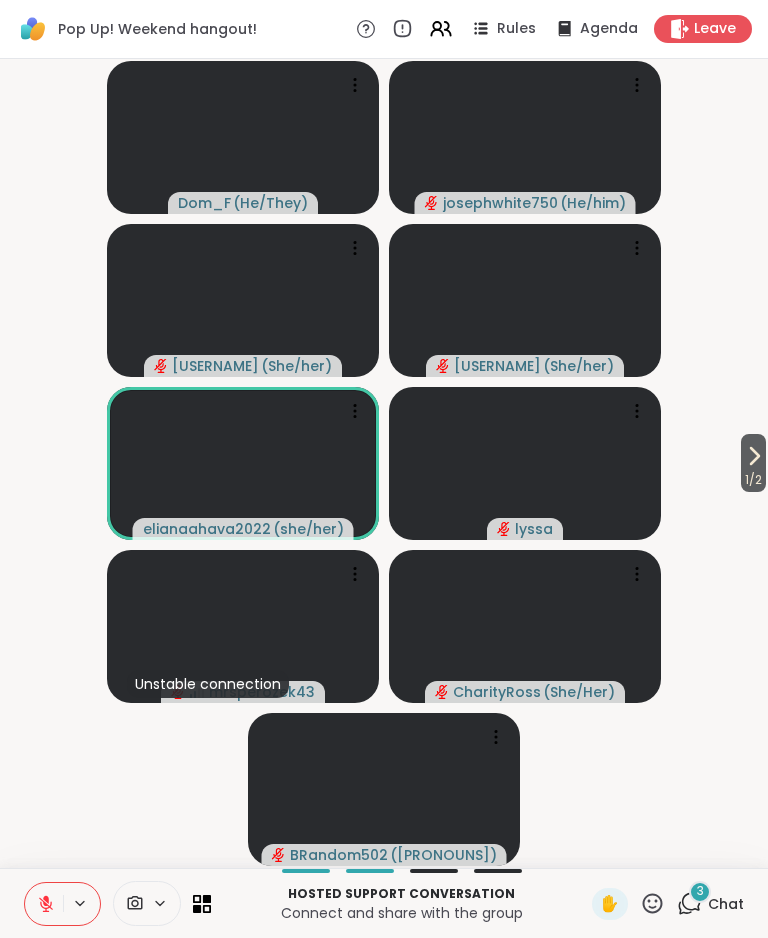 click 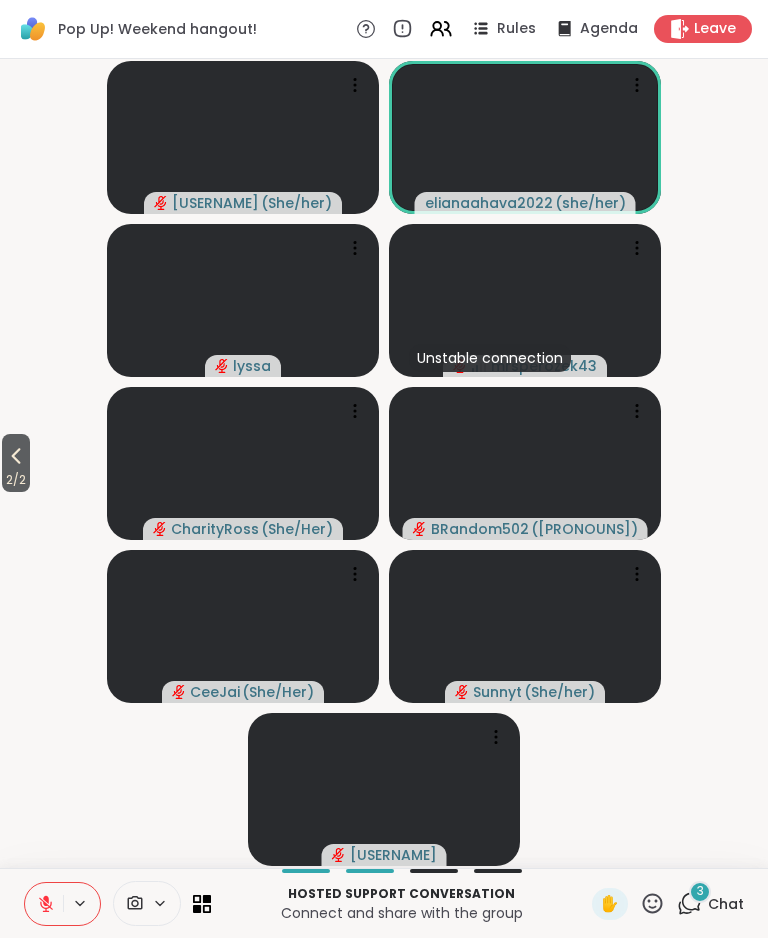 click on "2  /  2" at bounding box center (16, 463) 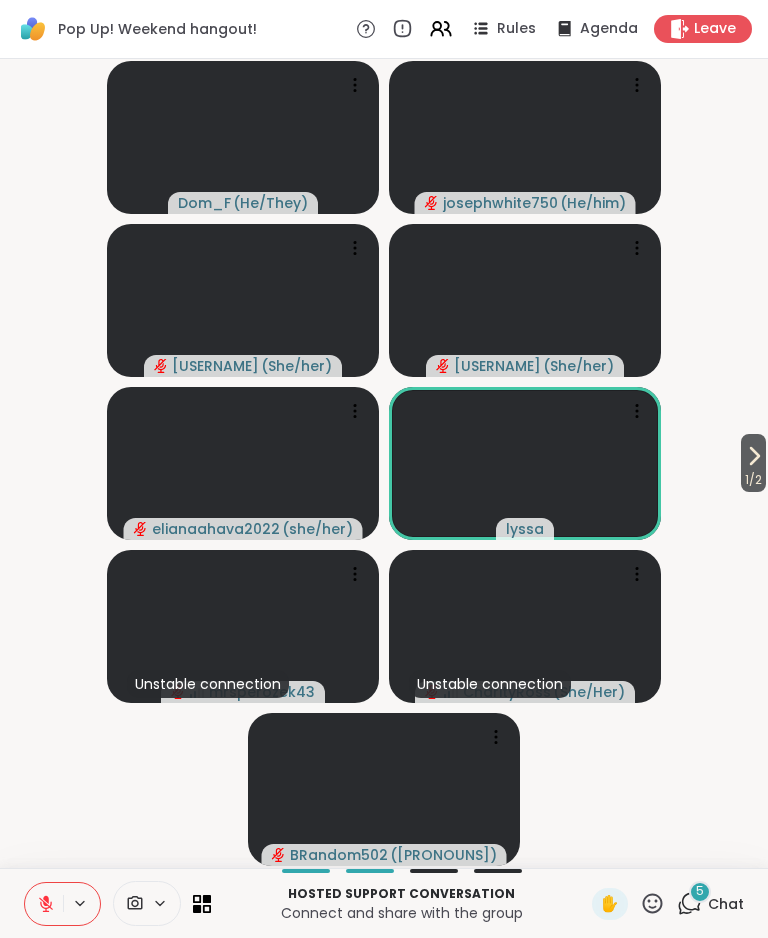click 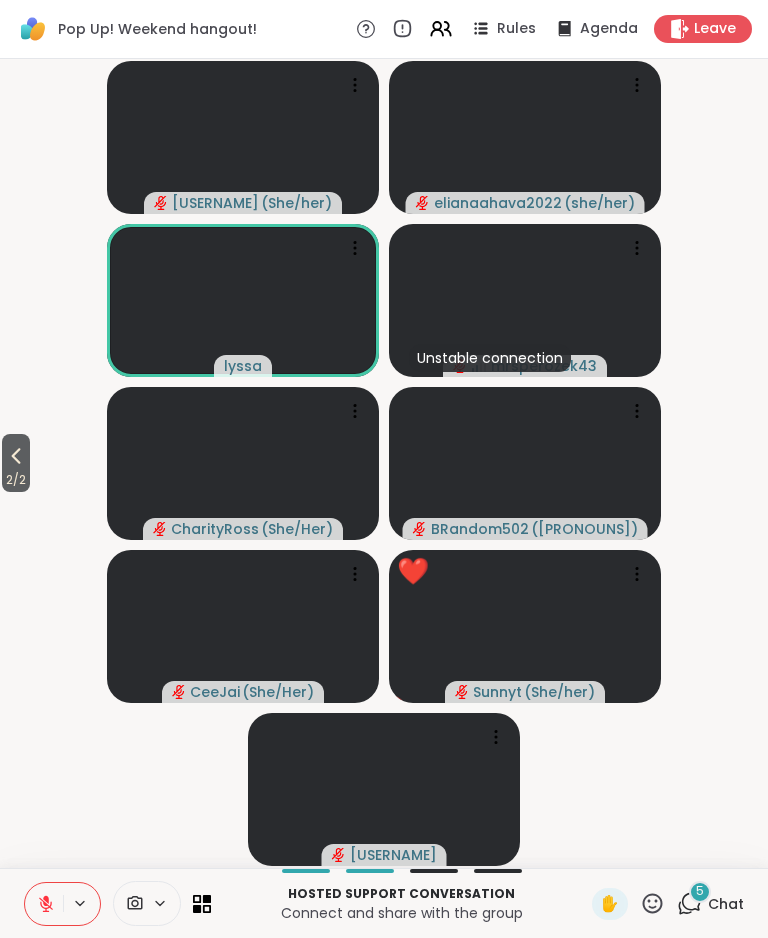 click 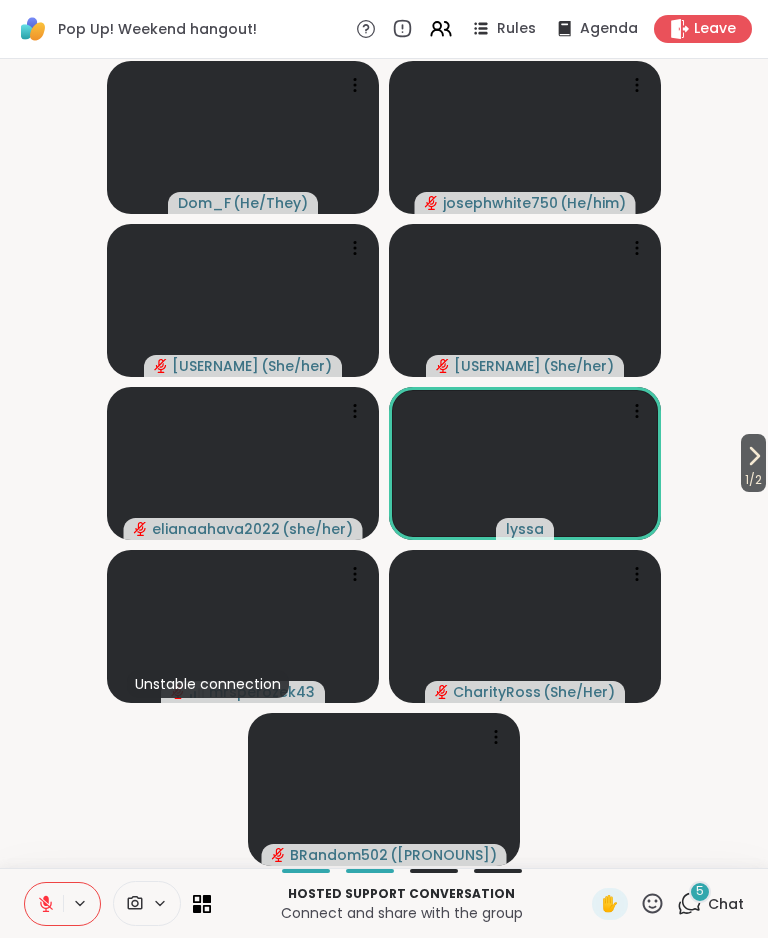 click on "5 Chat" at bounding box center [710, 904] 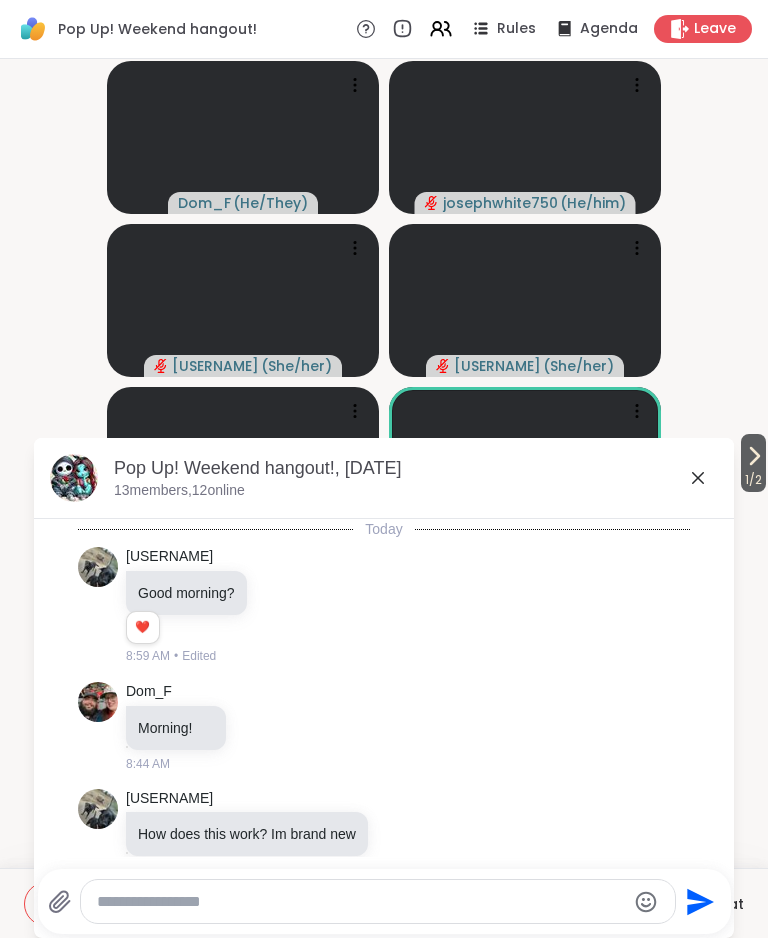 scroll, scrollTop: 5613, scrollLeft: 0, axis: vertical 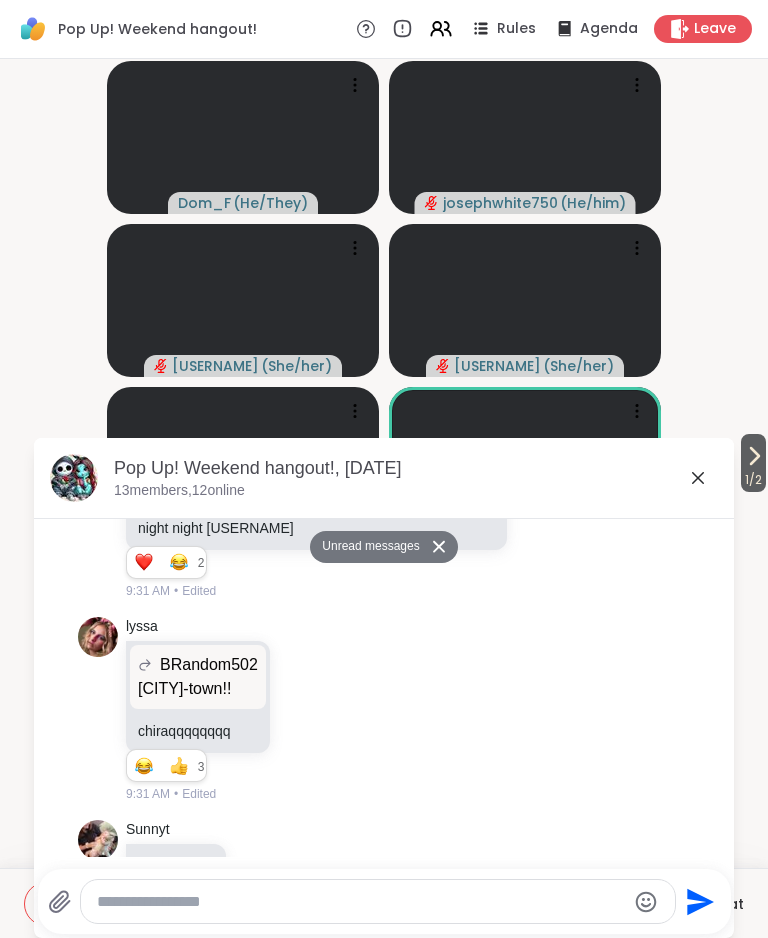 click 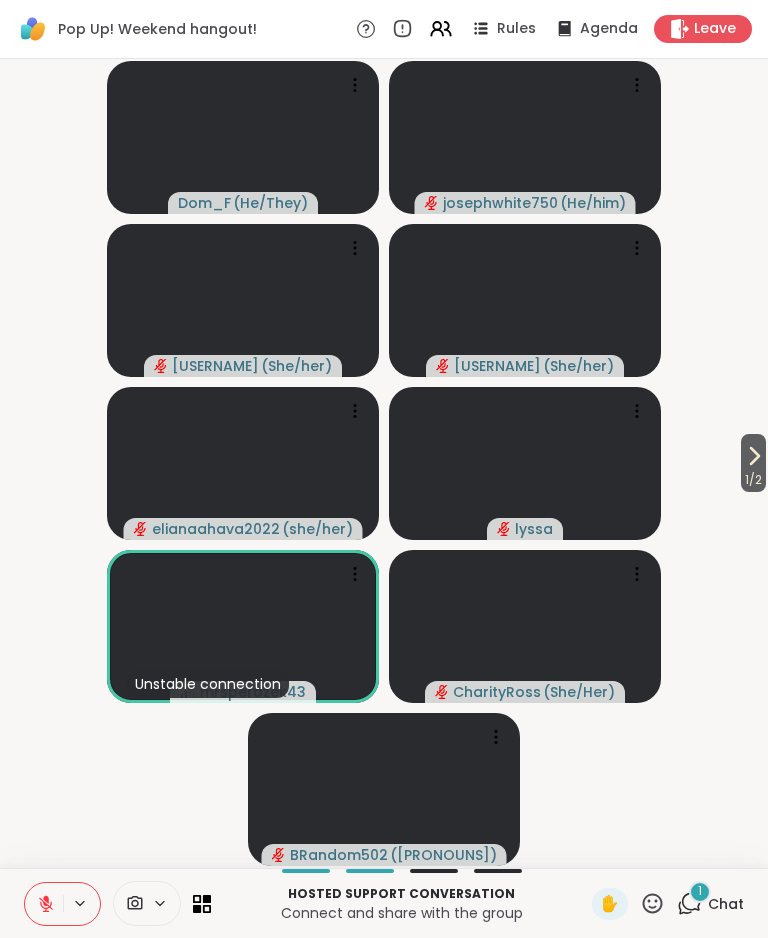 click on "1" at bounding box center [700, 892] 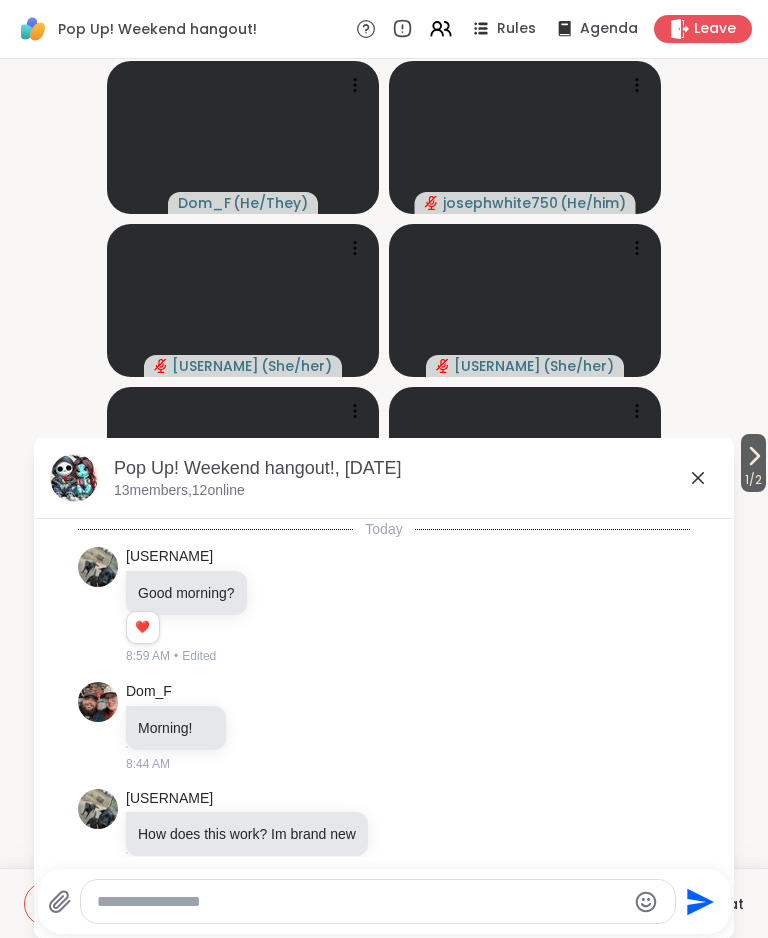 scroll, scrollTop: 5719, scrollLeft: 0, axis: vertical 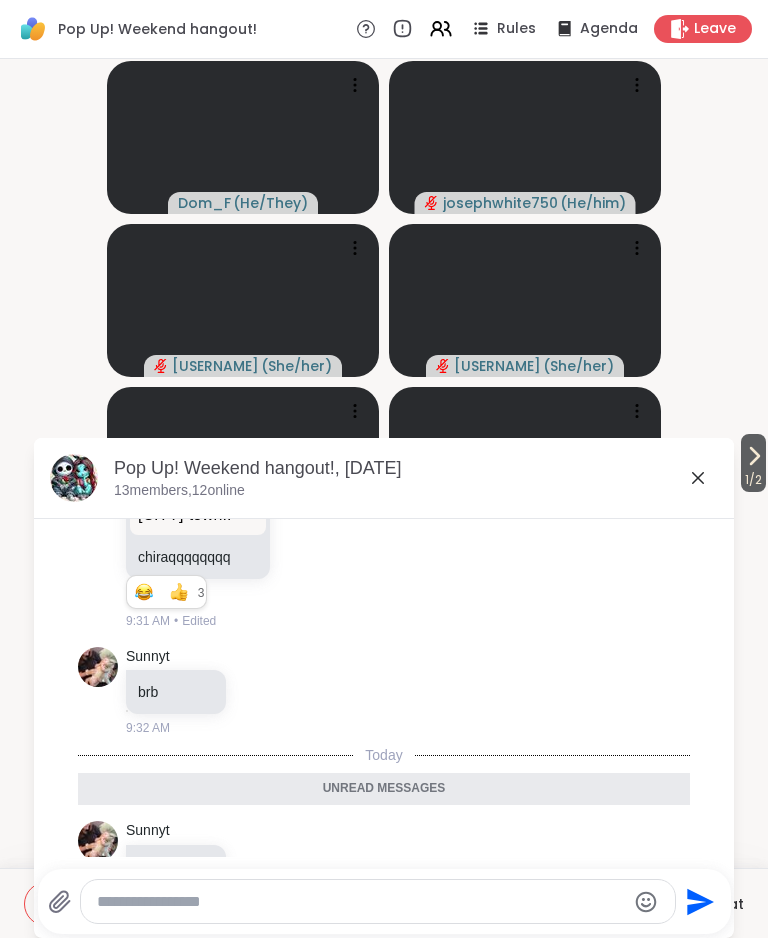 click 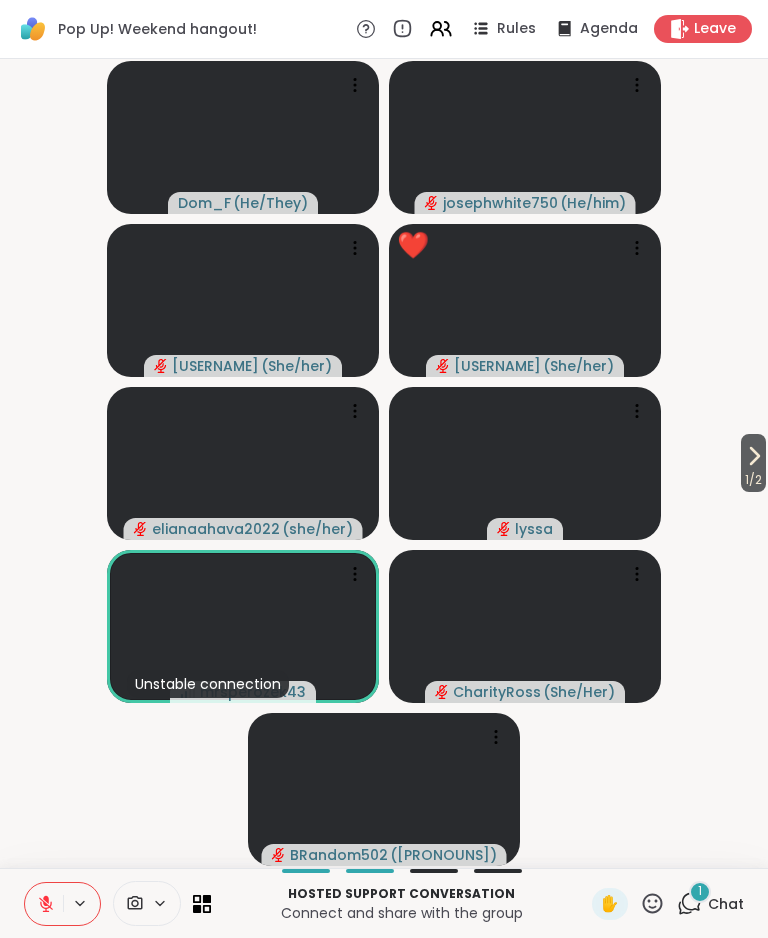 click 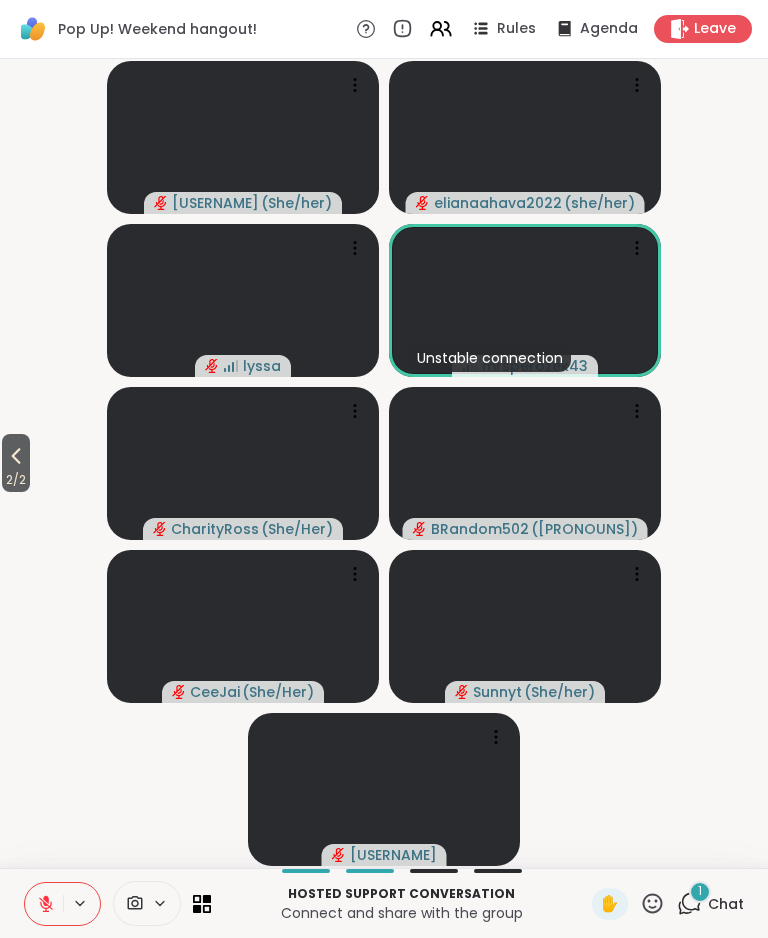 click 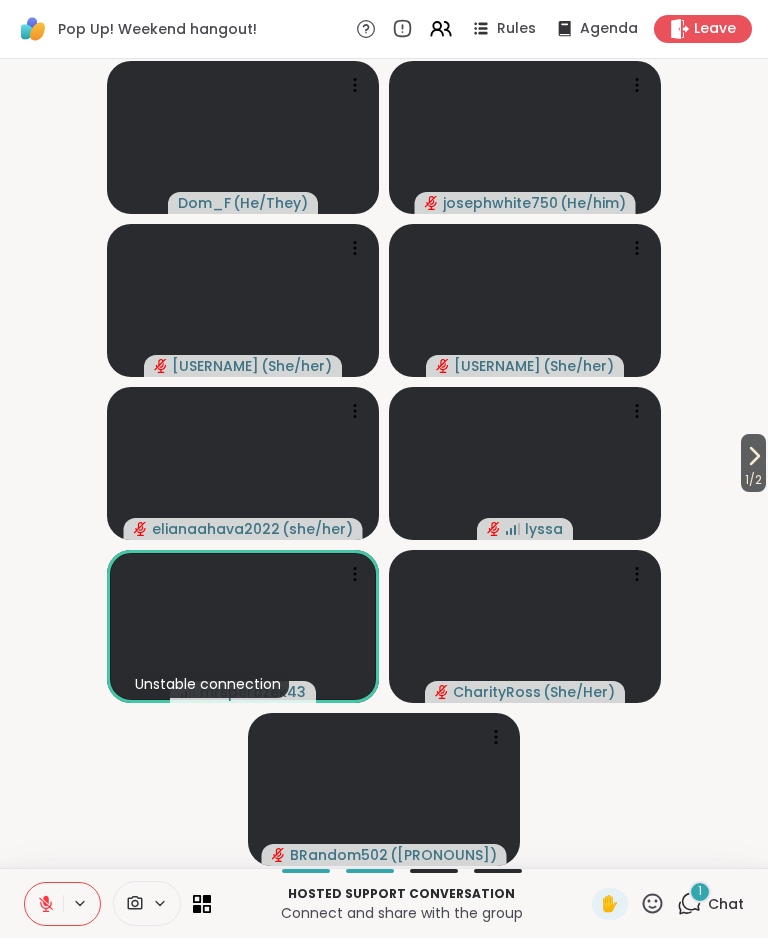 click on "1" at bounding box center (700, 892) 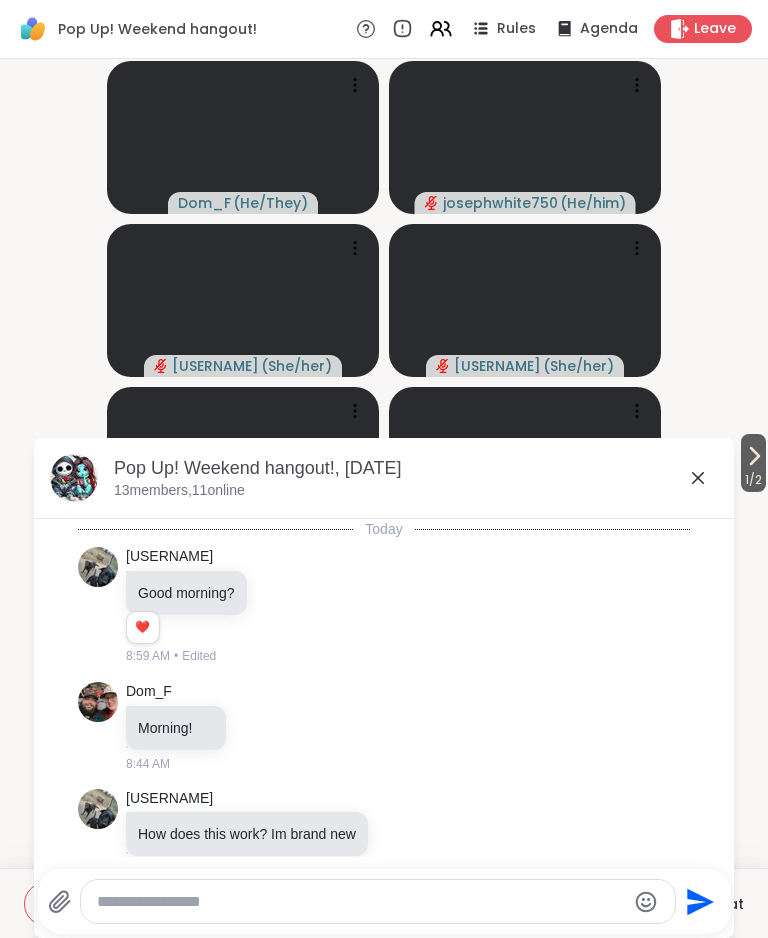 scroll, scrollTop: 5853, scrollLeft: 0, axis: vertical 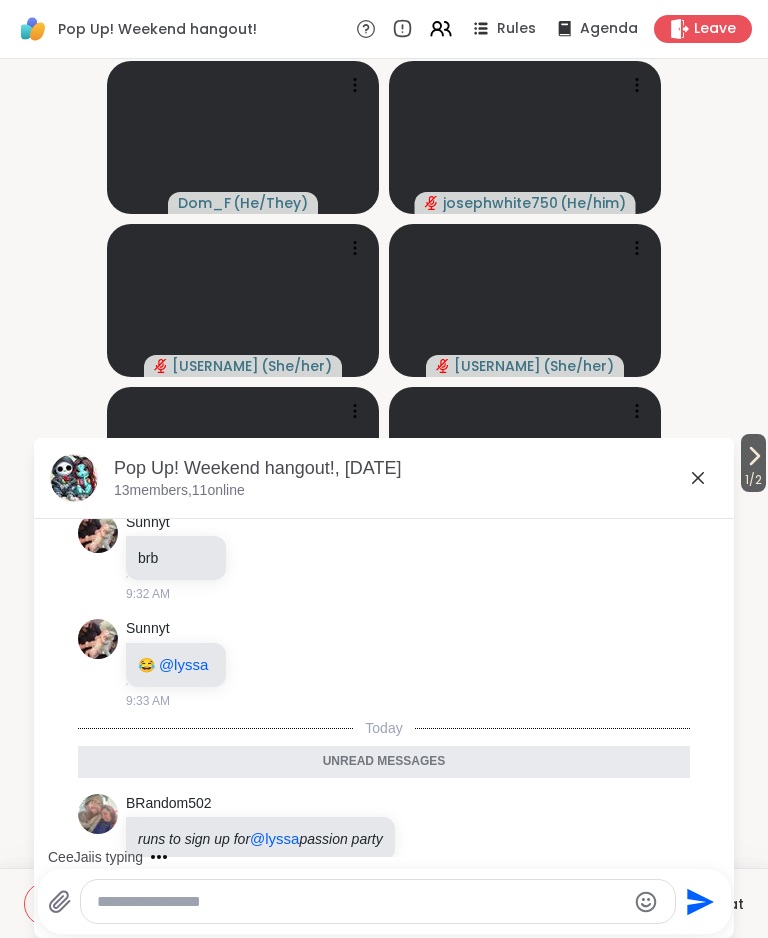 click 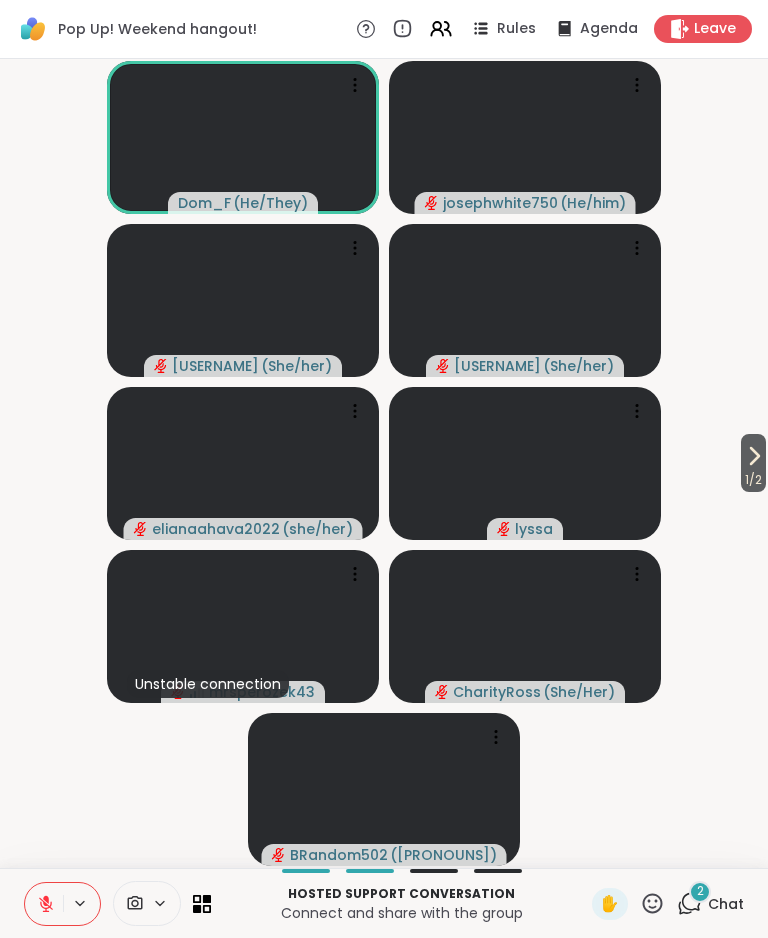 click 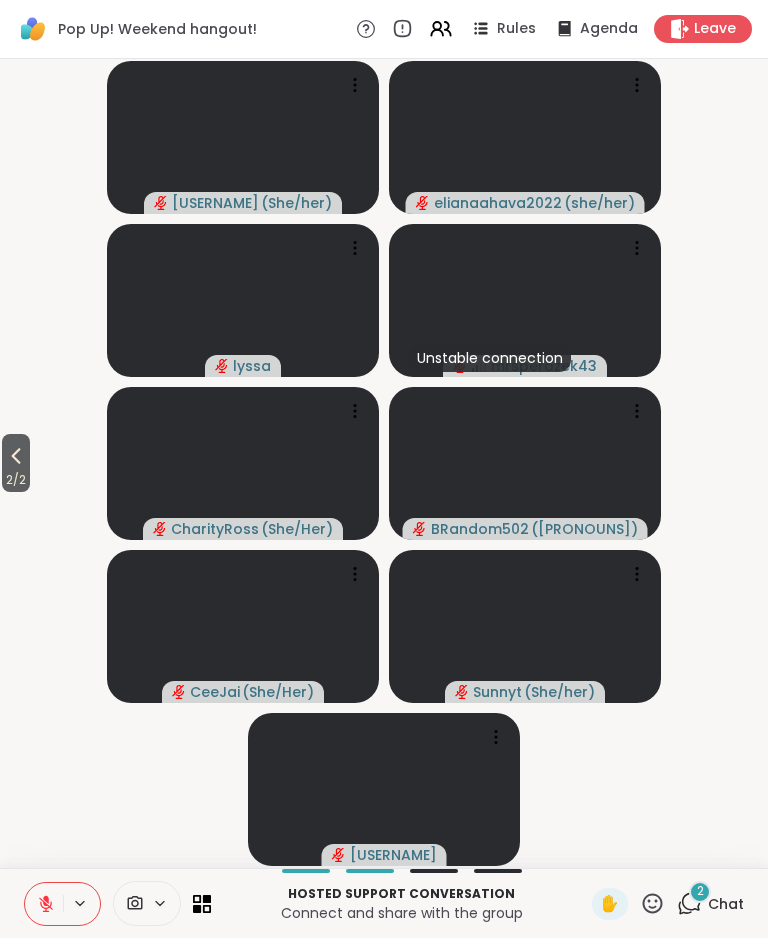 click on "2  /  2" at bounding box center (16, 463) 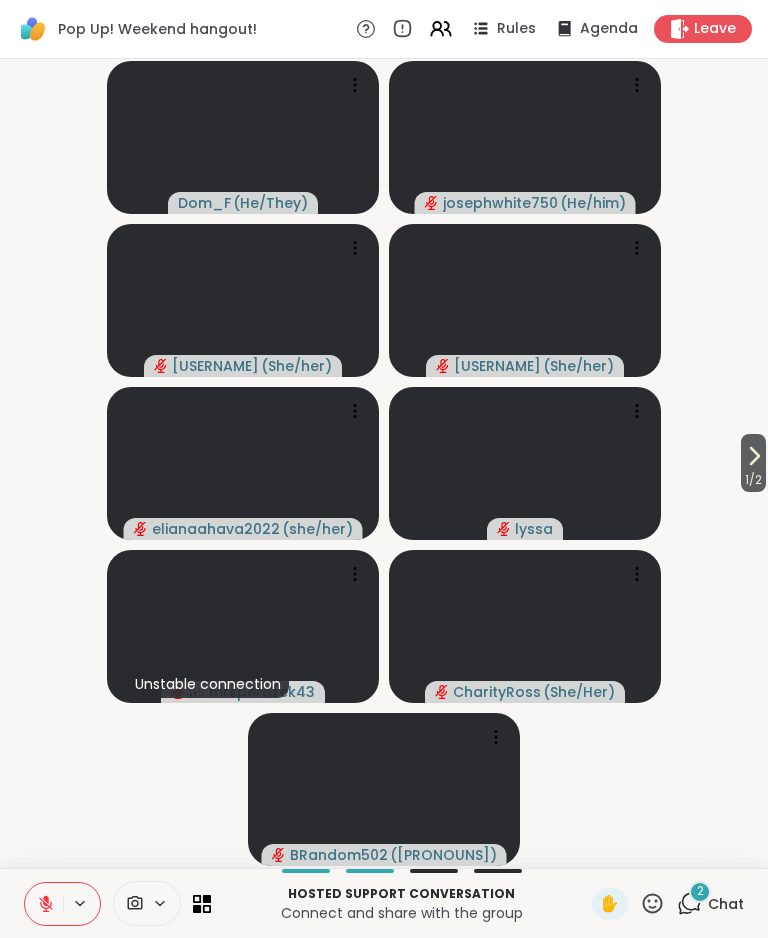 click on "Chat" at bounding box center [726, 904] 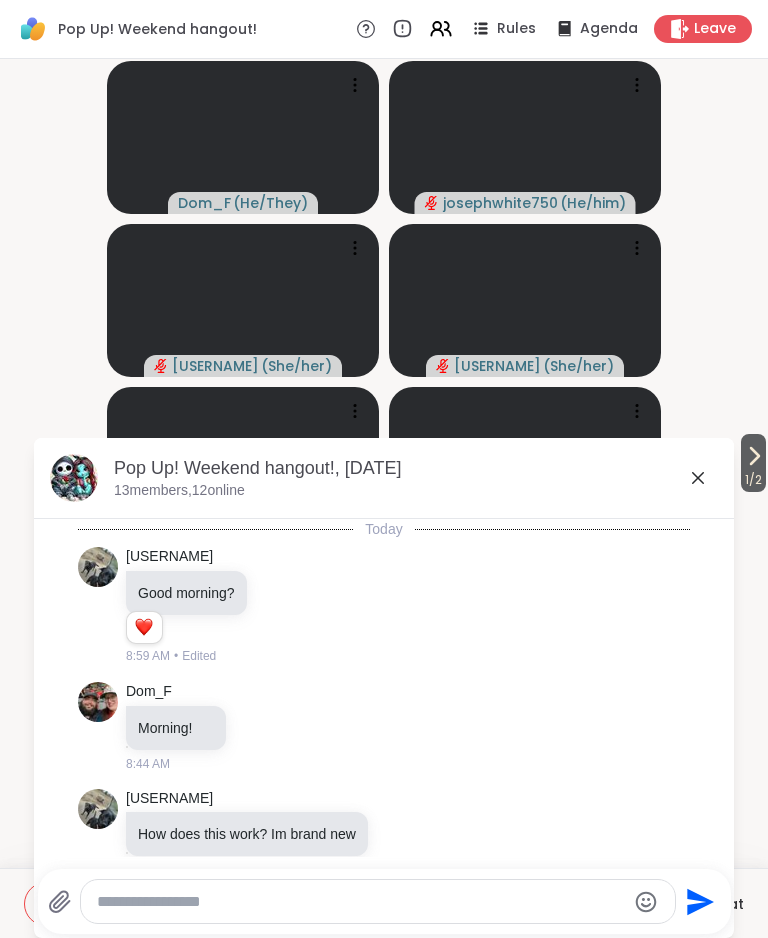 scroll, scrollTop: 6161, scrollLeft: 0, axis: vertical 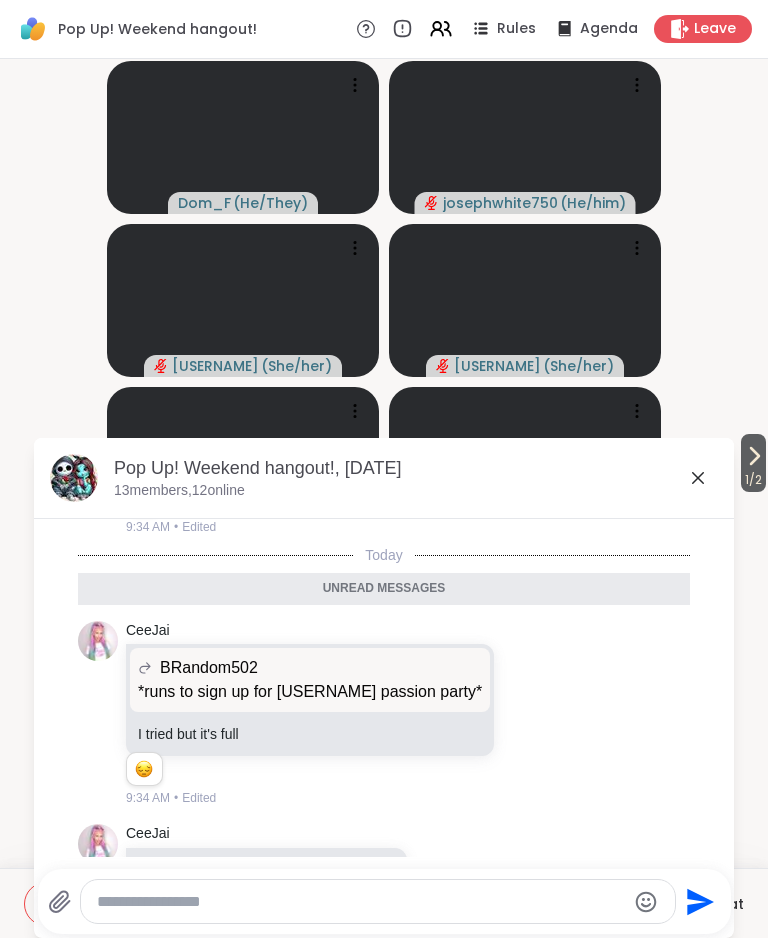click 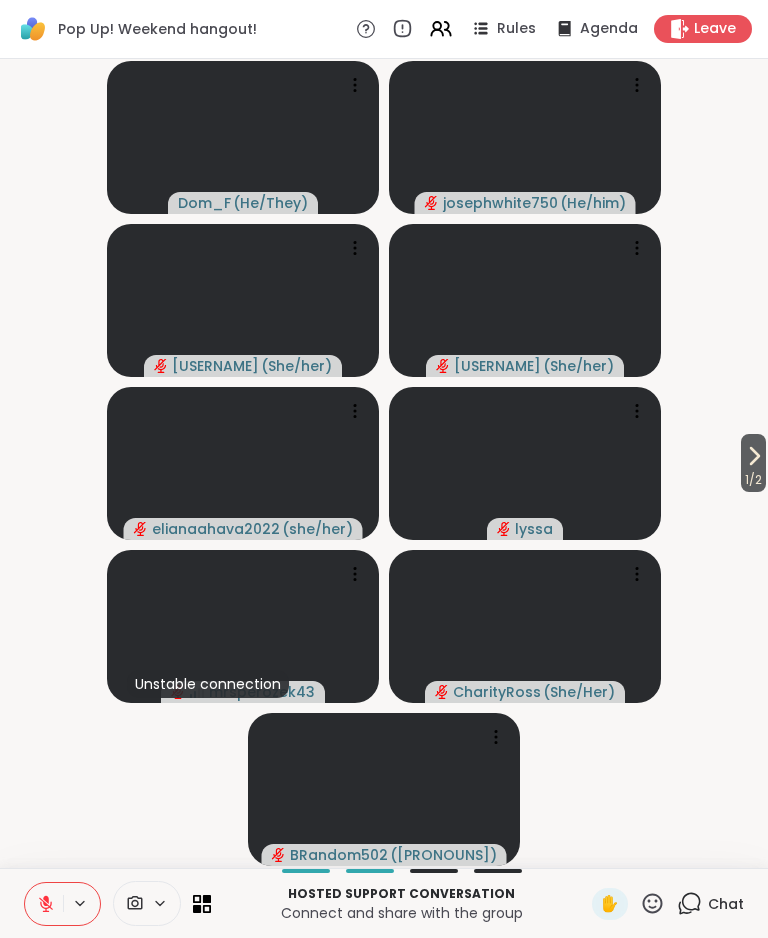 click on "1  /  2" at bounding box center (753, 480) 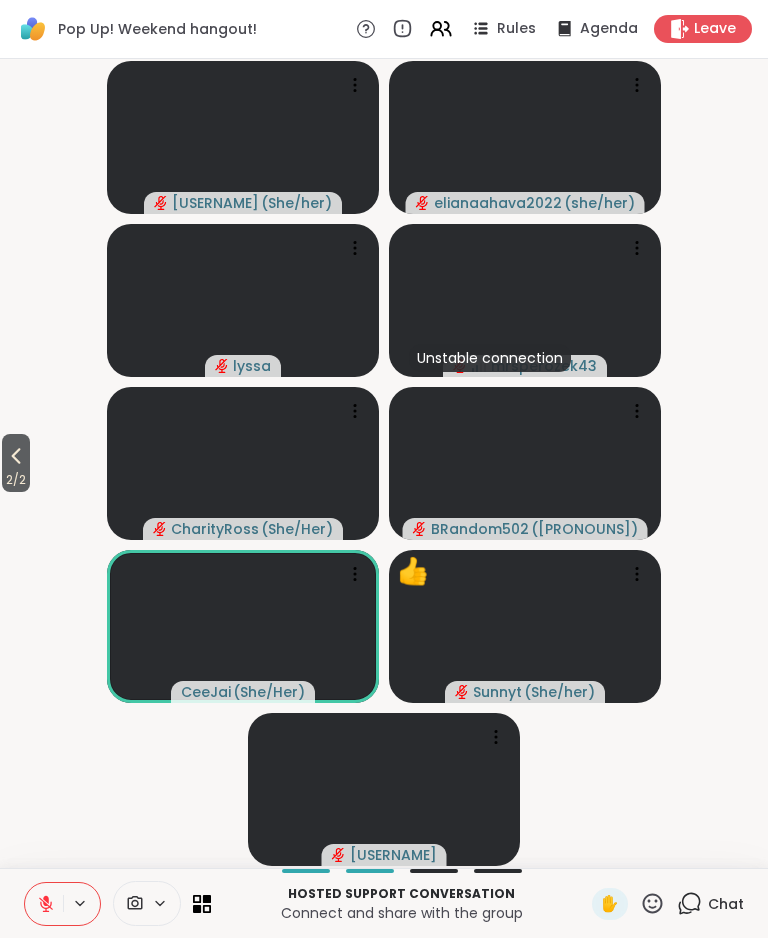 click on "2  /  2" at bounding box center (16, 480) 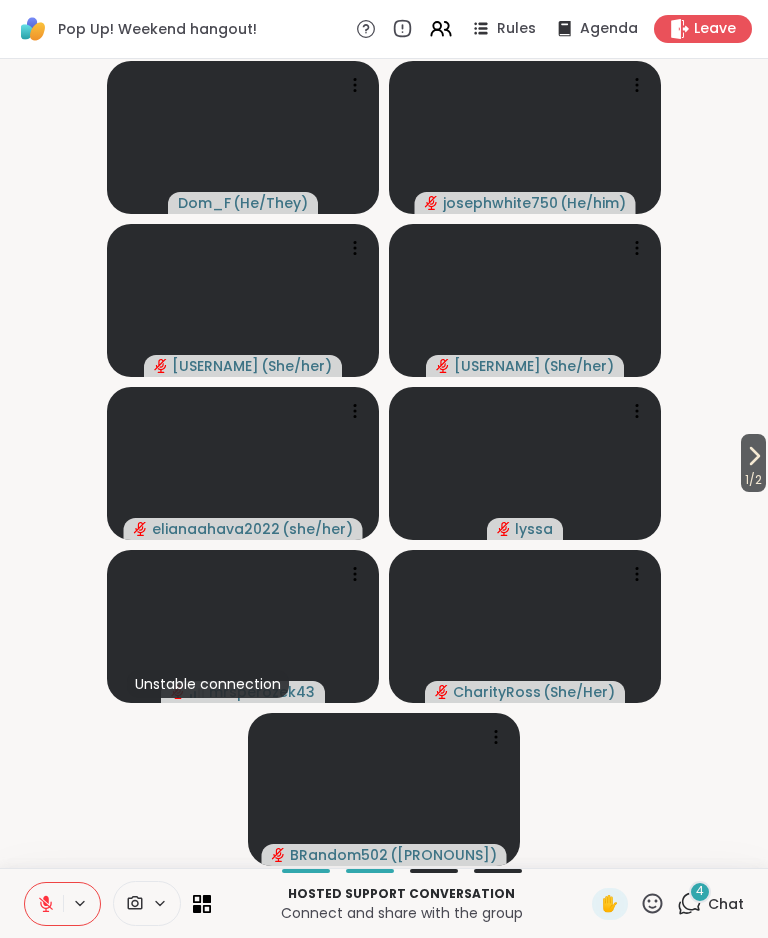 click on "4" at bounding box center [700, 891] 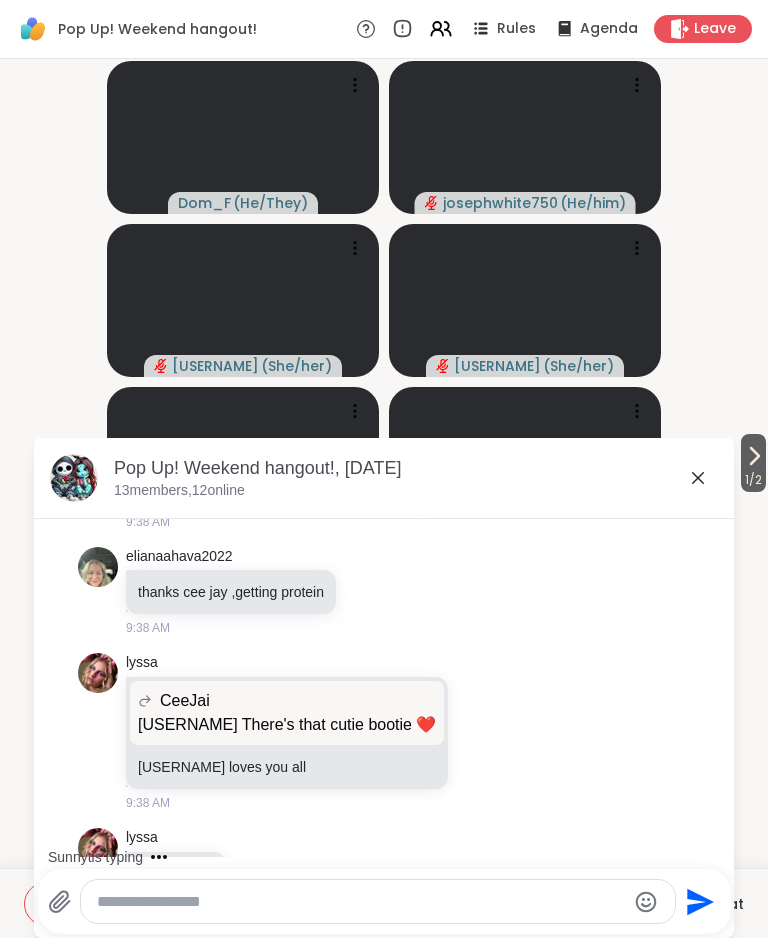 scroll, scrollTop: 6777, scrollLeft: 0, axis: vertical 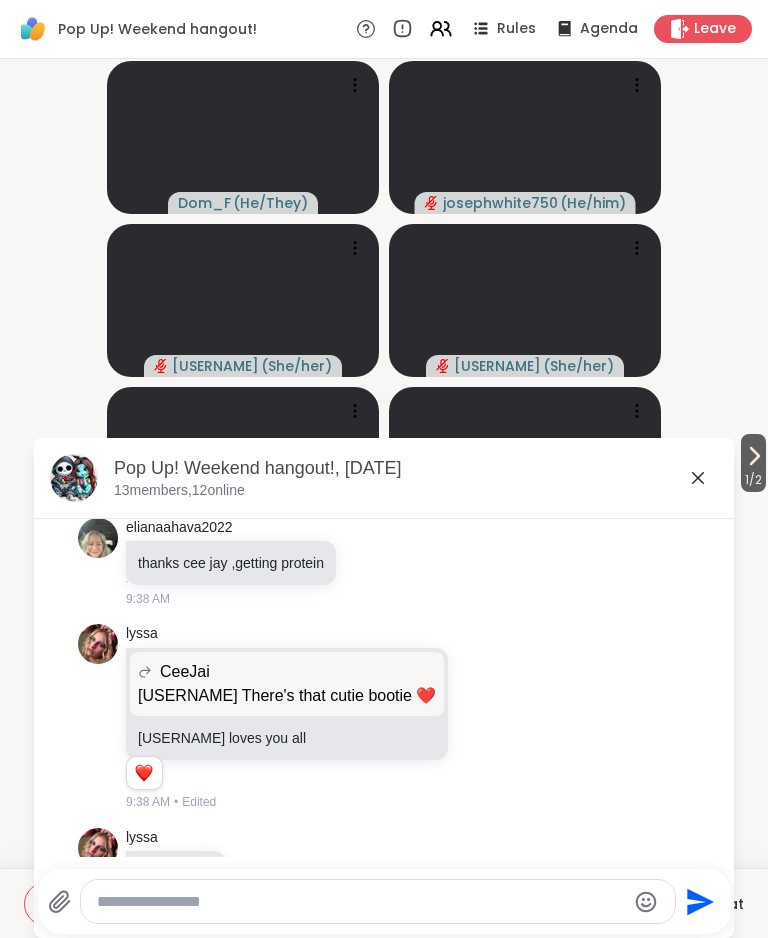 click 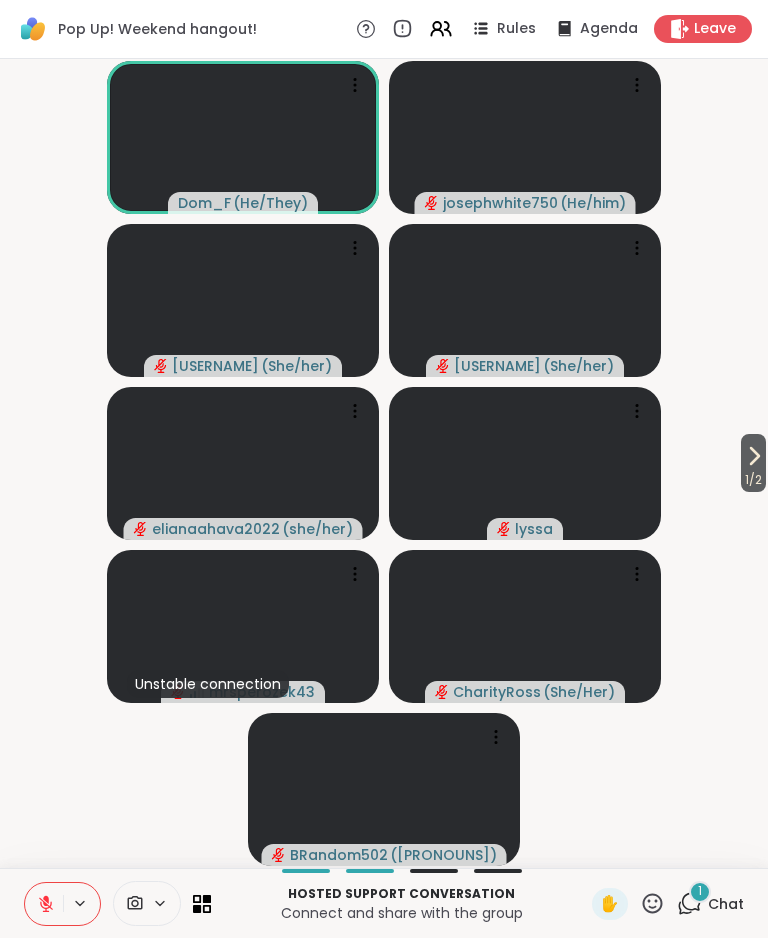 click 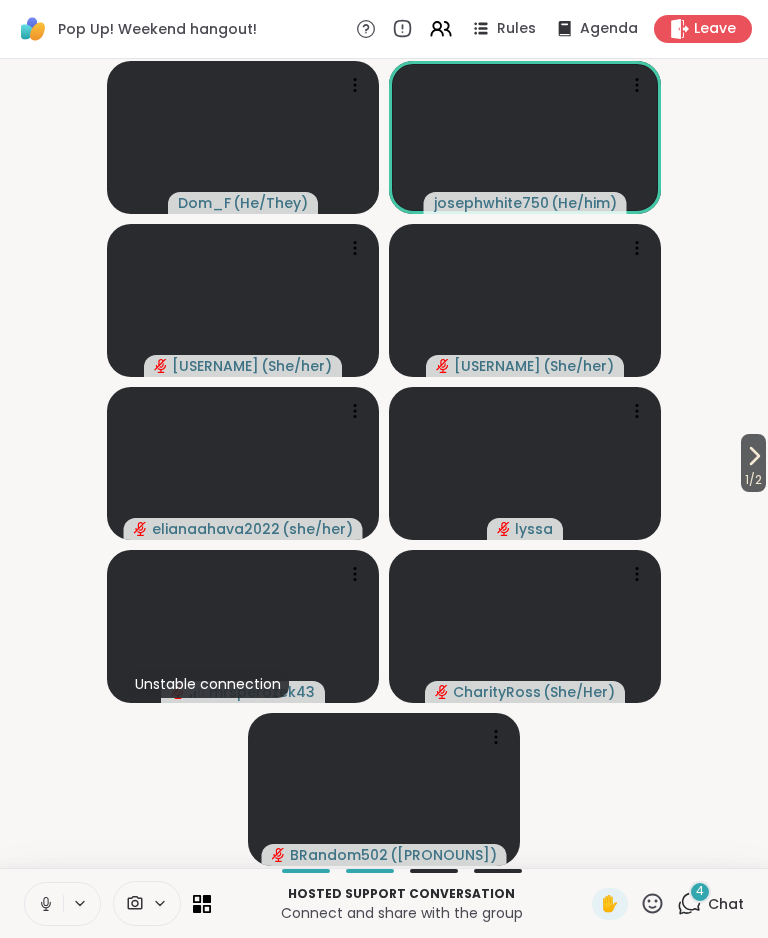 click at bounding box center [44, 904] 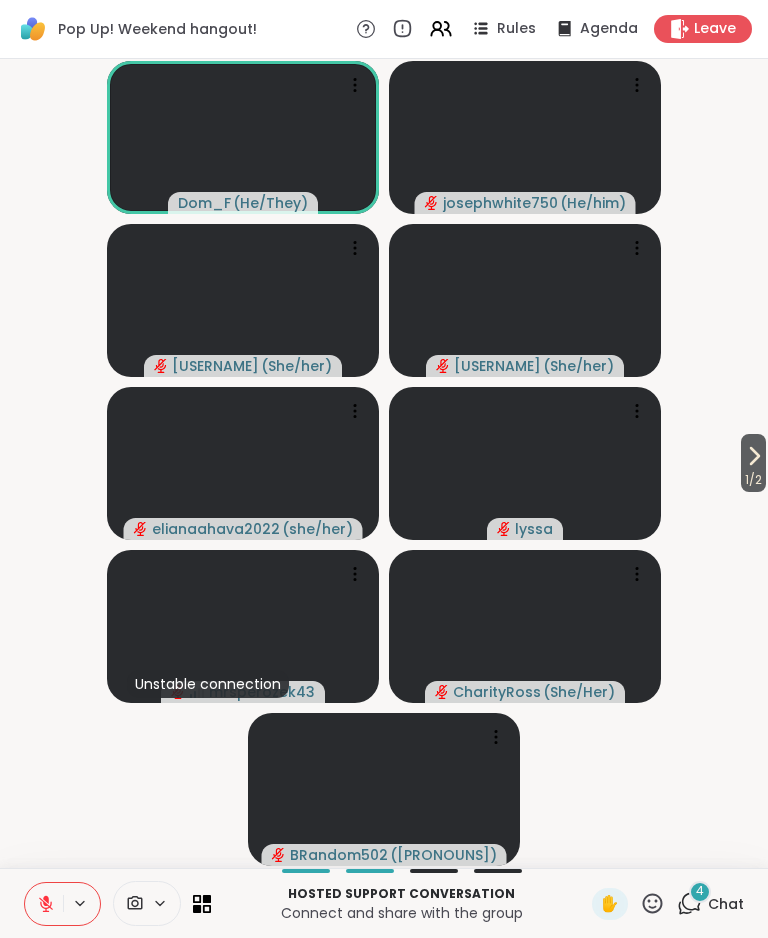 click on "4" at bounding box center (700, 891) 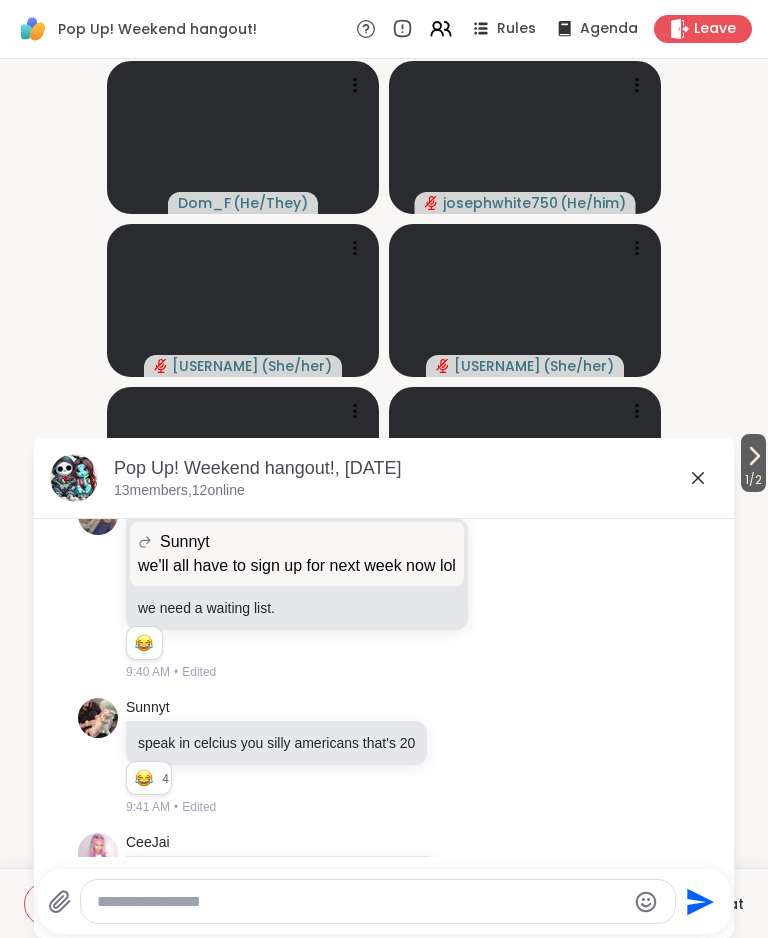 scroll, scrollTop: 7505, scrollLeft: 0, axis: vertical 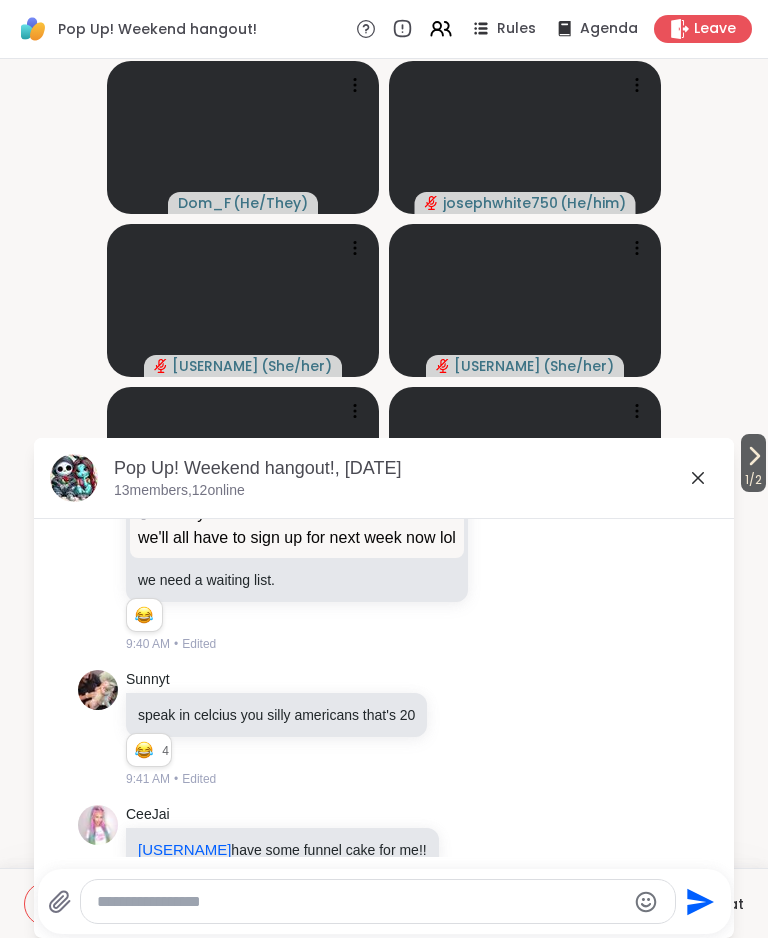 click 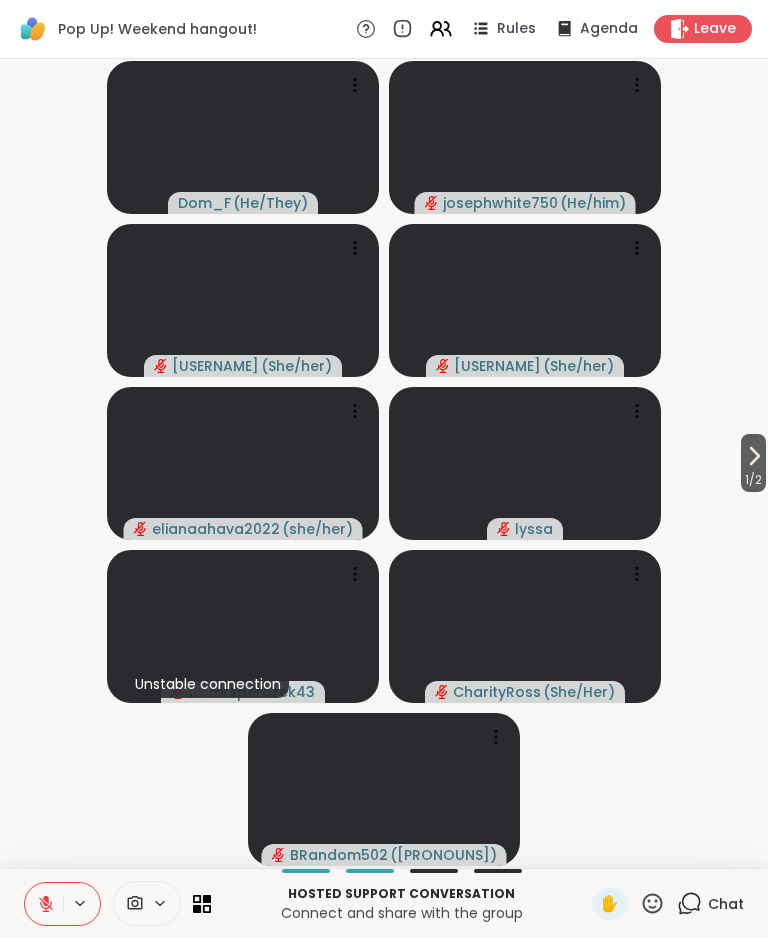 click on "1  /  2" at bounding box center (753, 463) 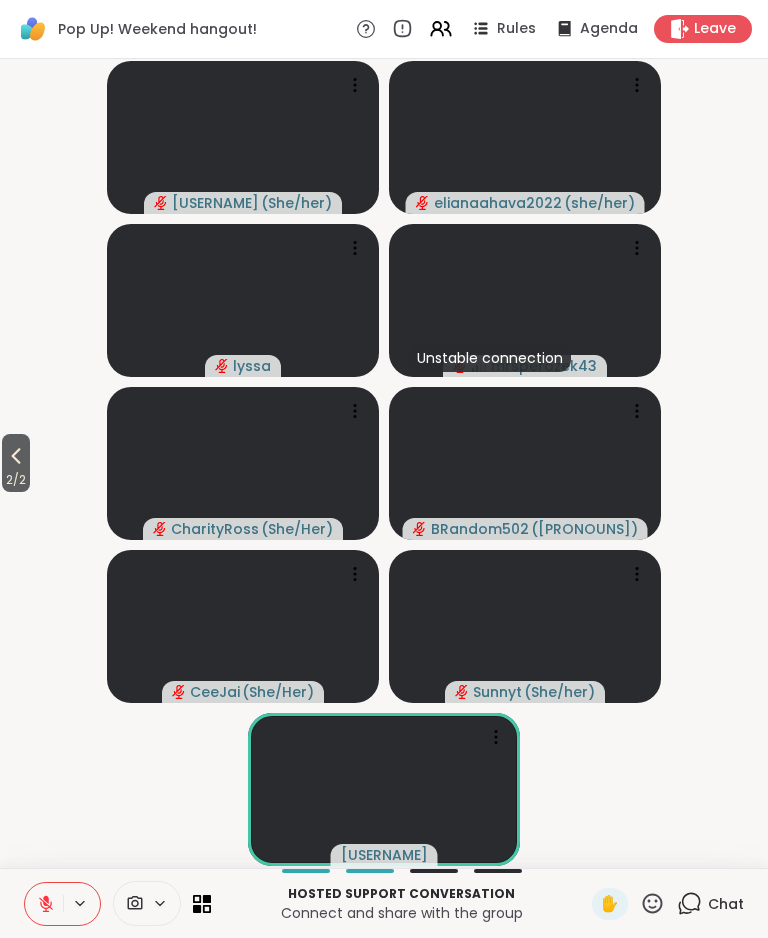 click 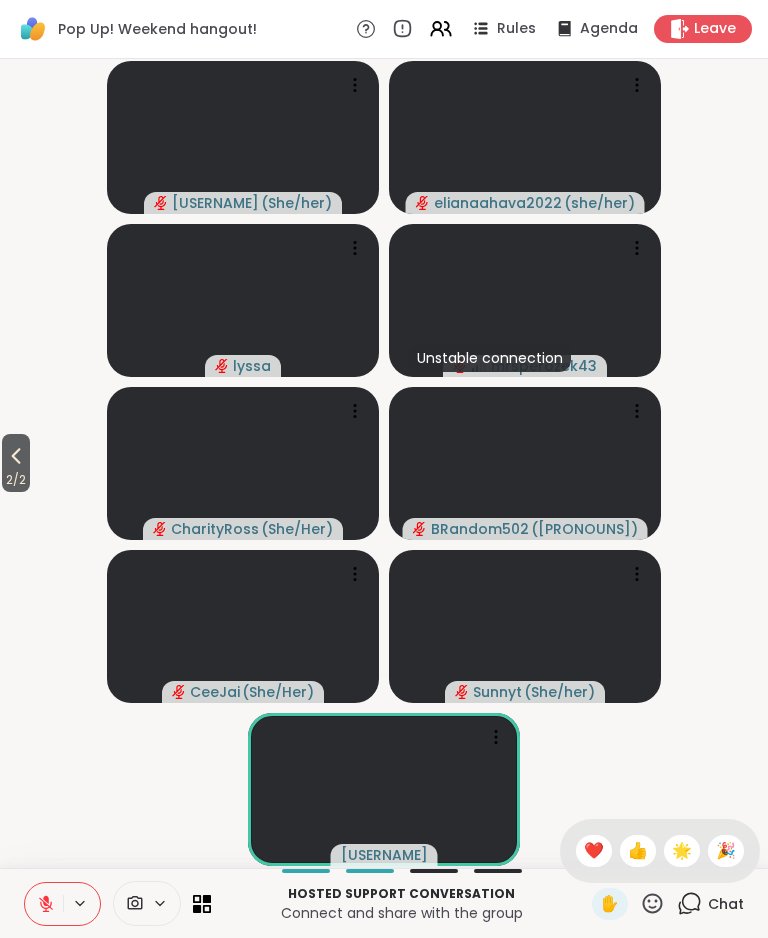 click on "❤️" at bounding box center (594, 851) 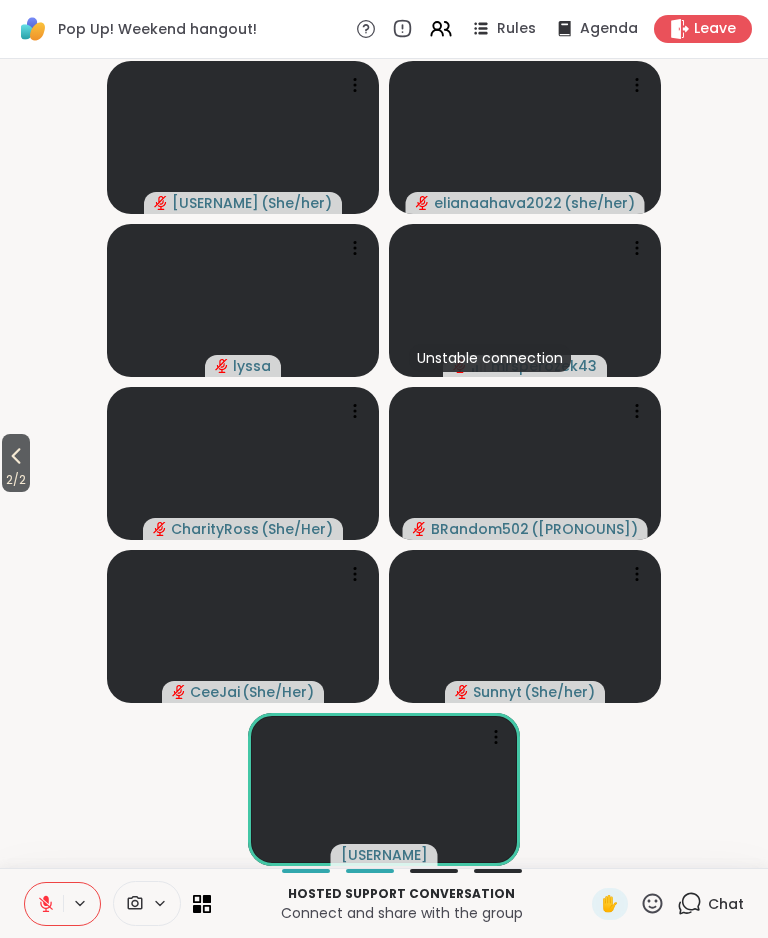 click 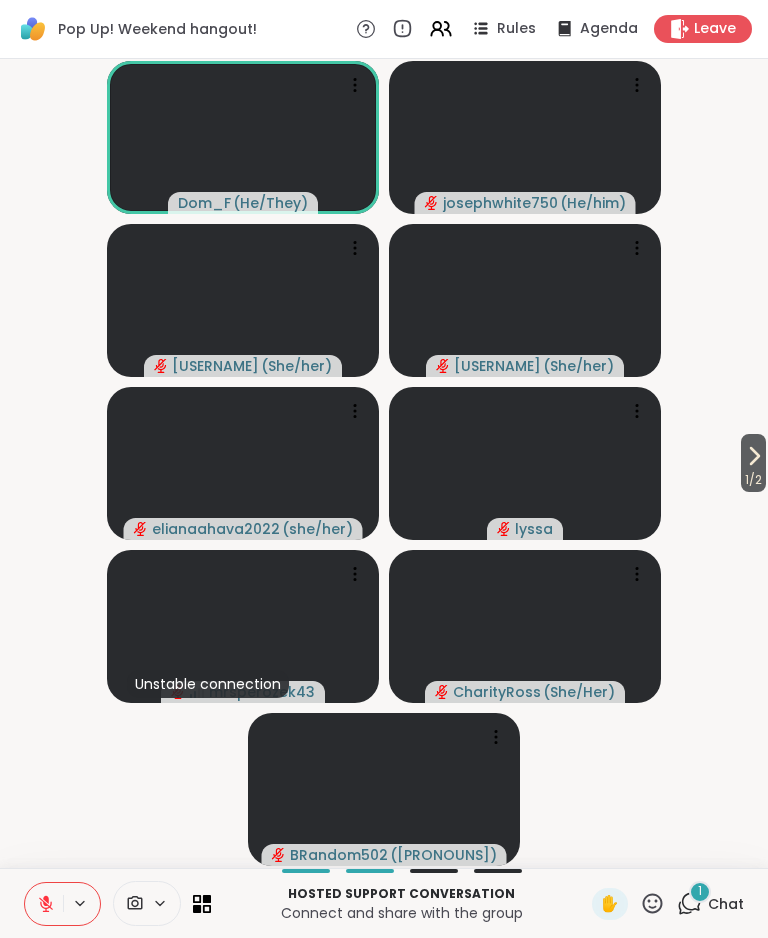 click on "1" at bounding box center [700, 892] 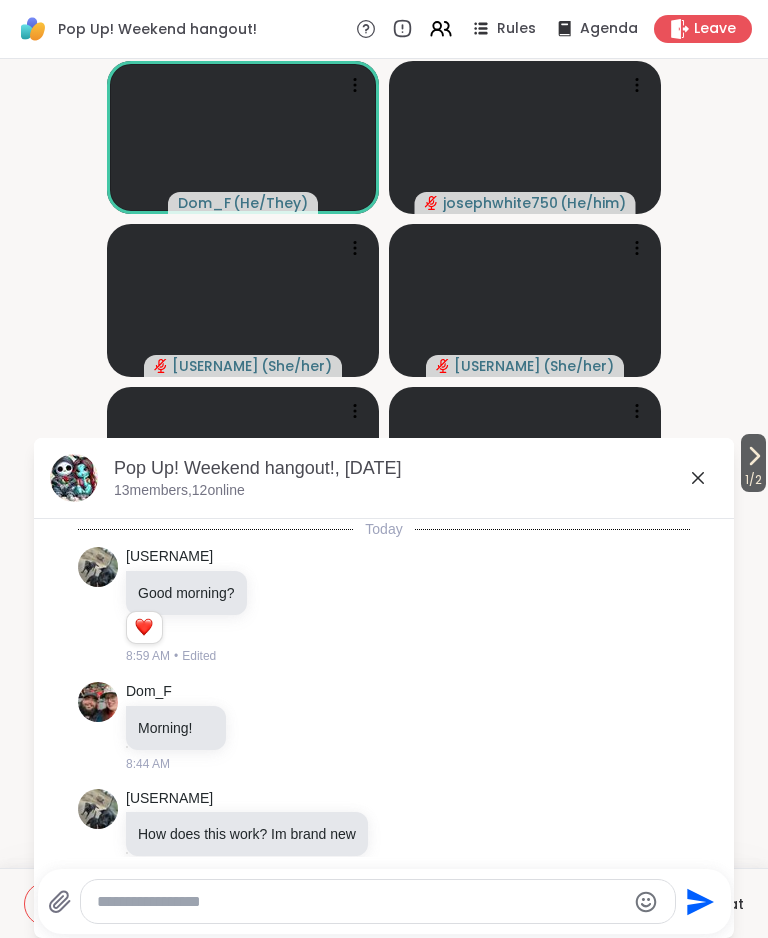 scroll, scrollTop: 7631, scrollLeft: 0, axis: vertical 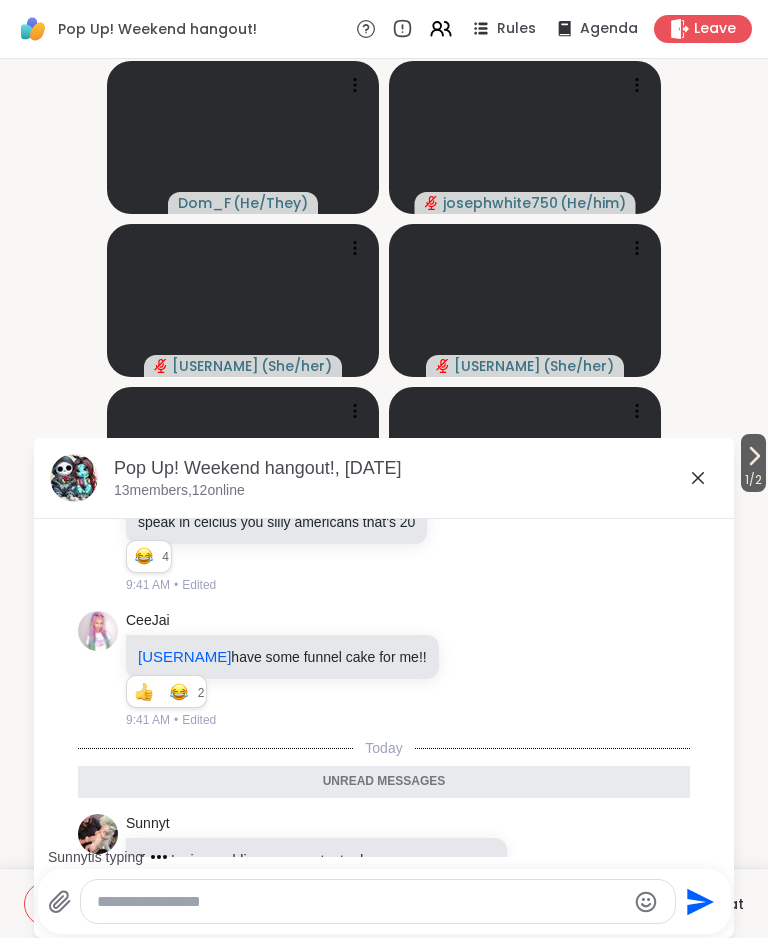 click 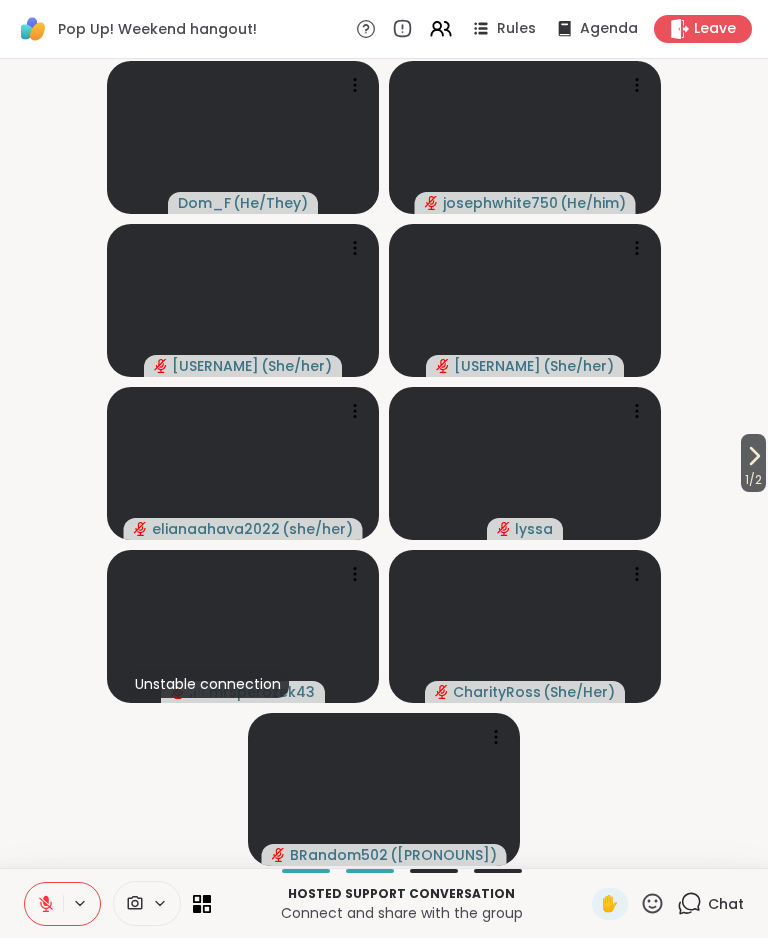 click on "1  /  2" at bounding box center (753, 480) 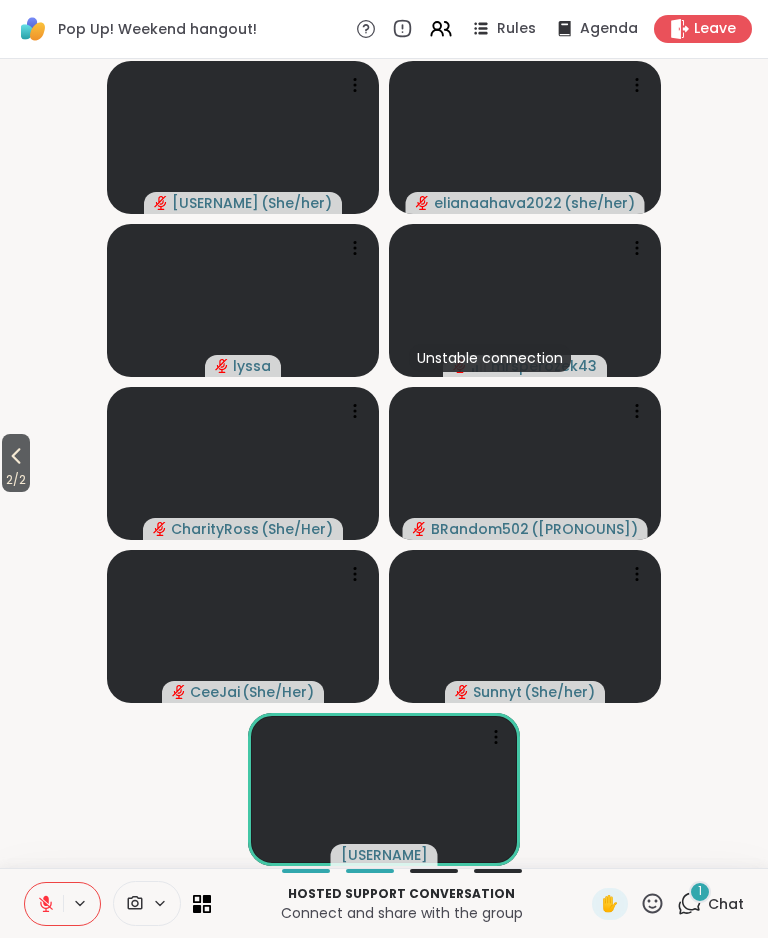 click 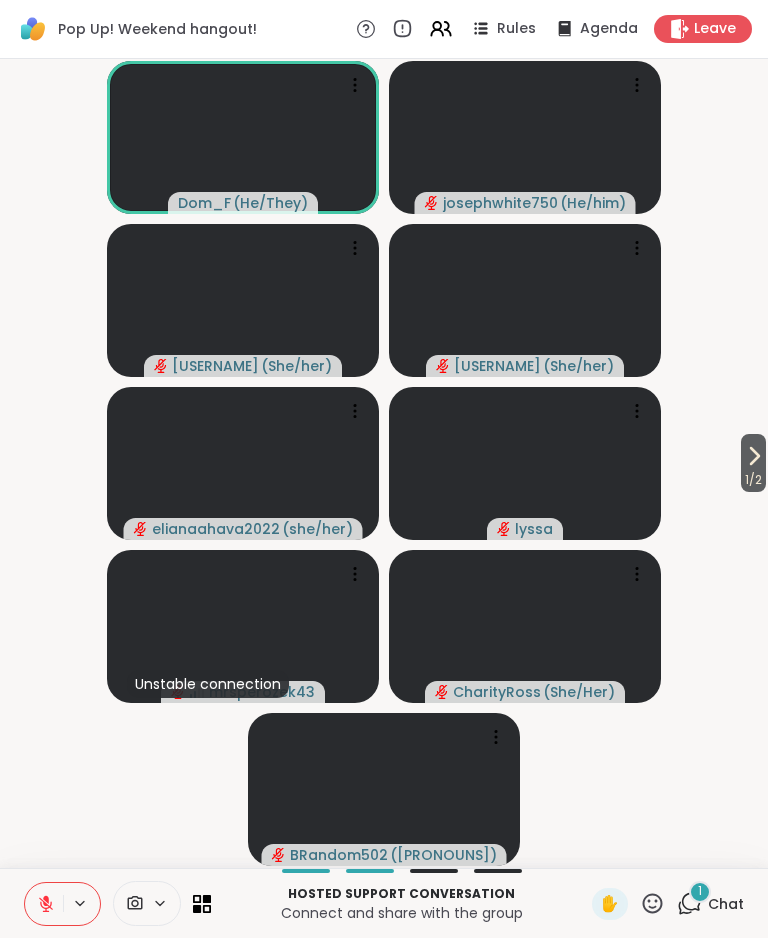 click on "Chat" at bounding box center (726, 904) 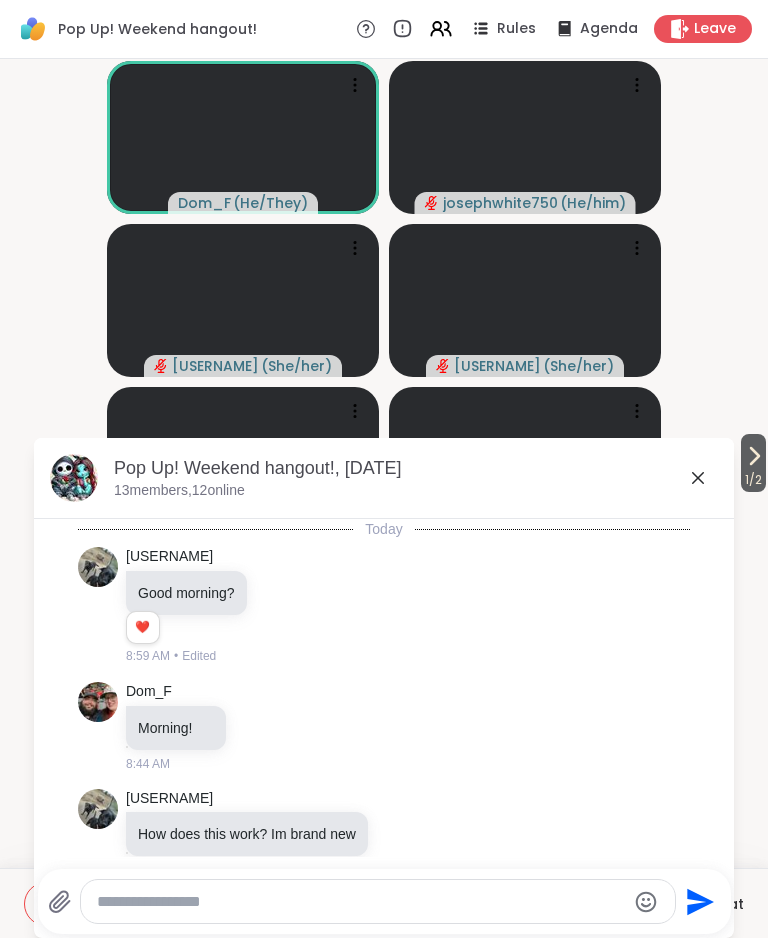 scroll, scrollTop: 7793, scrollLeft: 0, axis: vertical 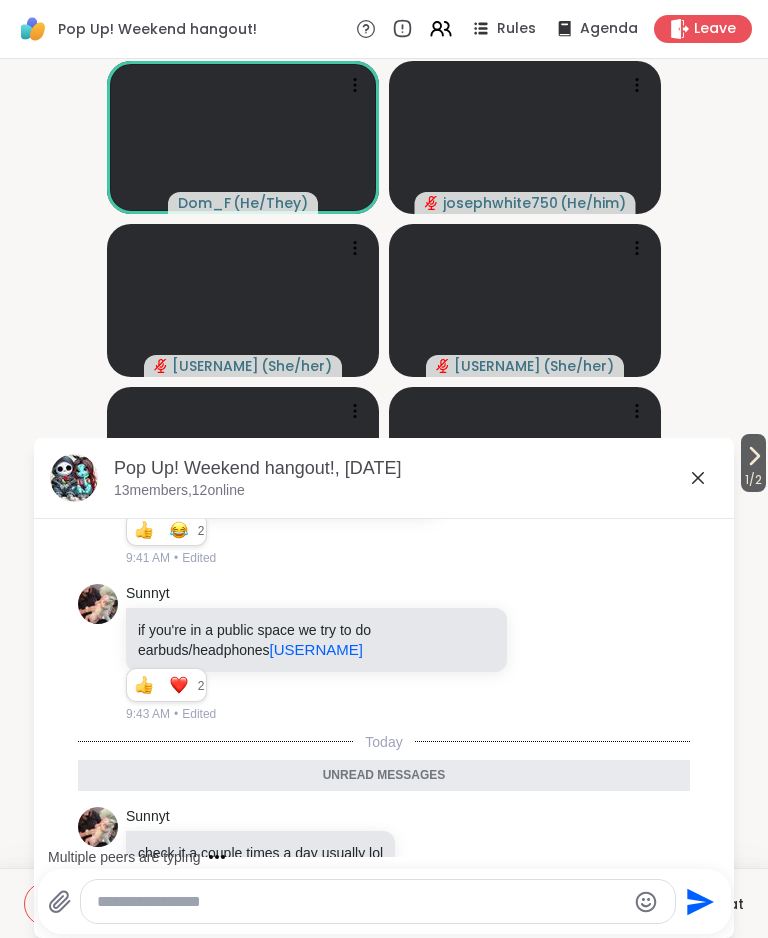click at bounding box center [361, 902] 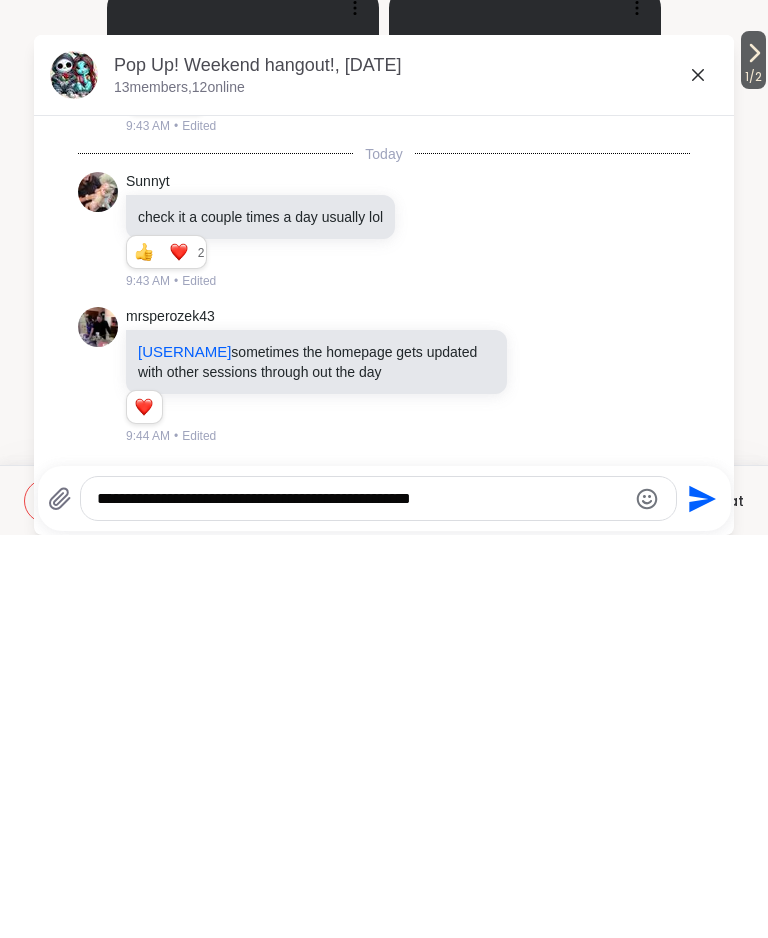 scroll, scrollTop: 8132, scrollLeft: 0, axis: vertical 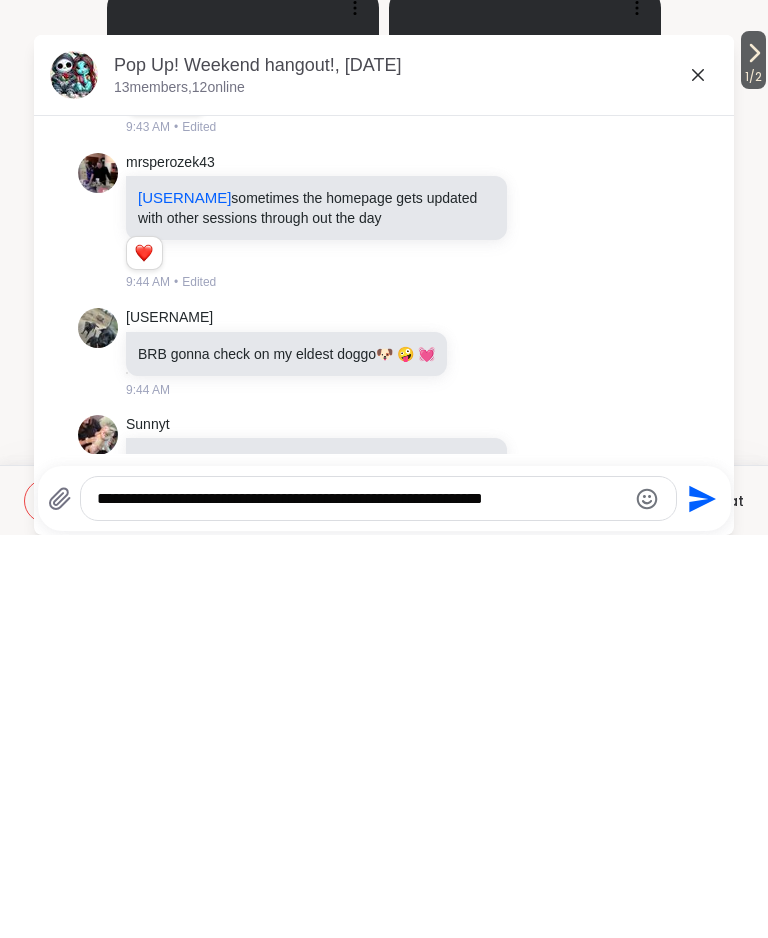 type on "**********" 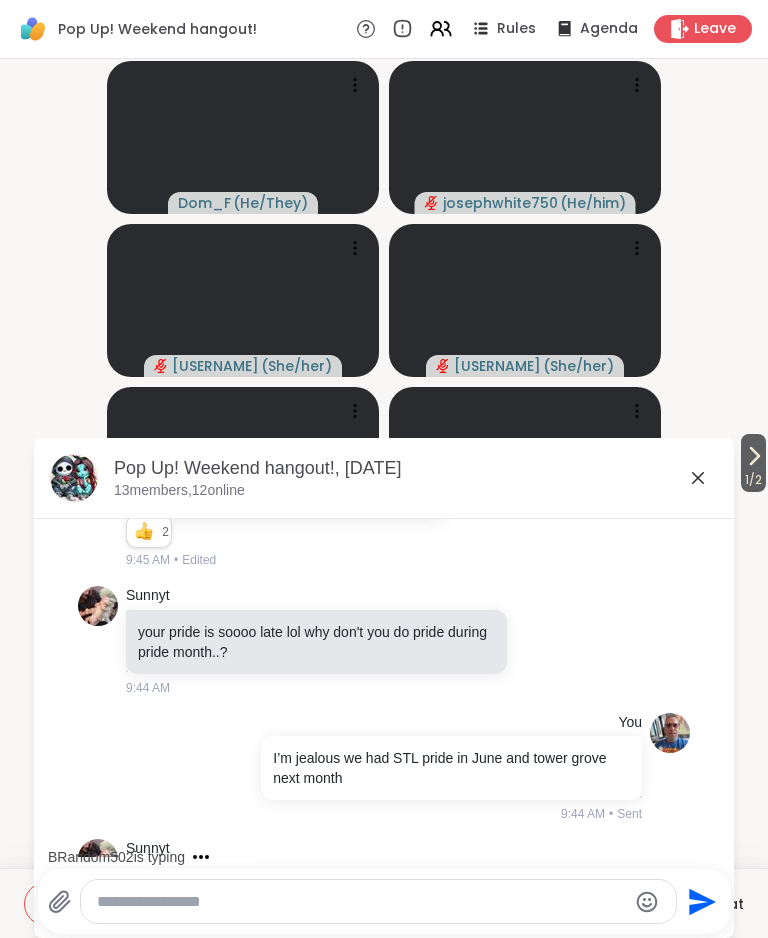 scroll, scrollTop: 8498, scrollLeft: 0, axis: vertical 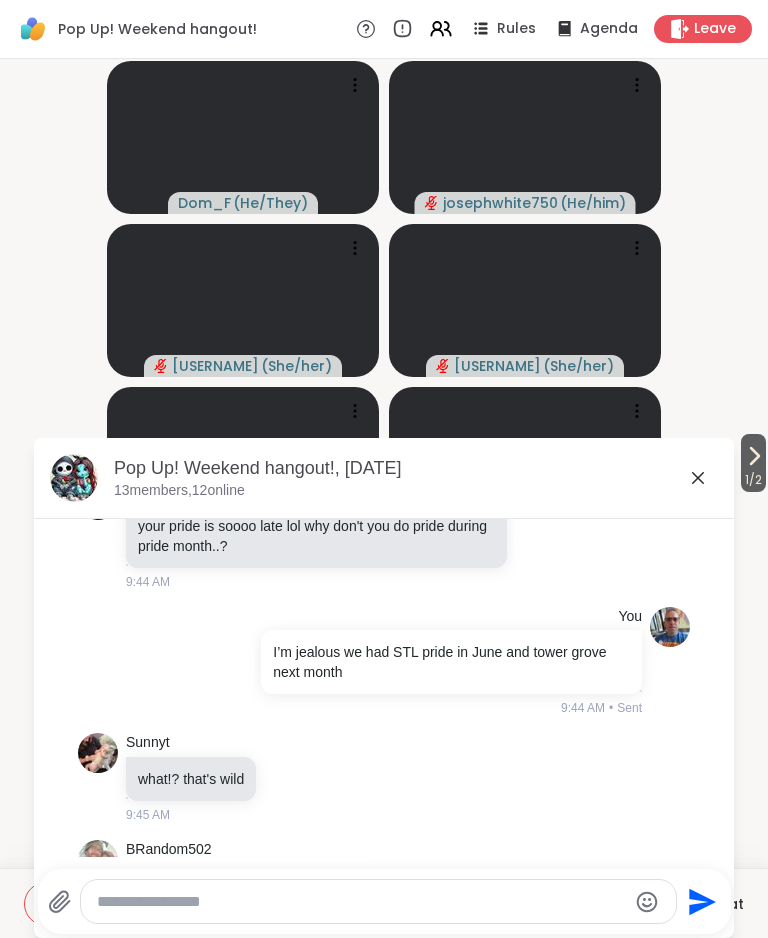 click 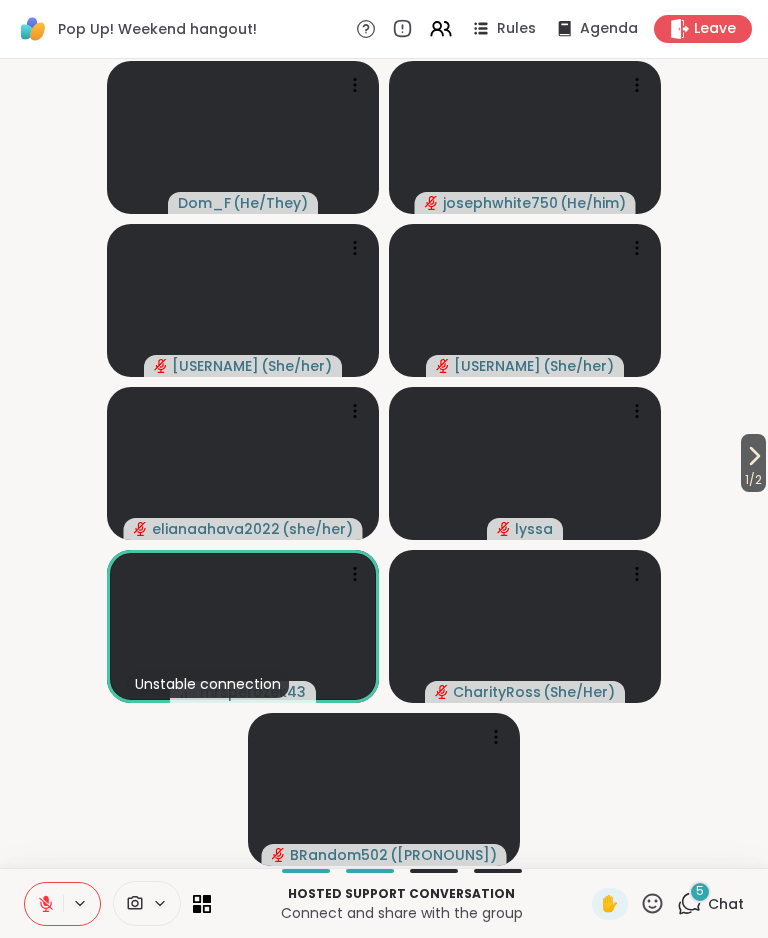 click on "5" at bounding box center [700, 892] 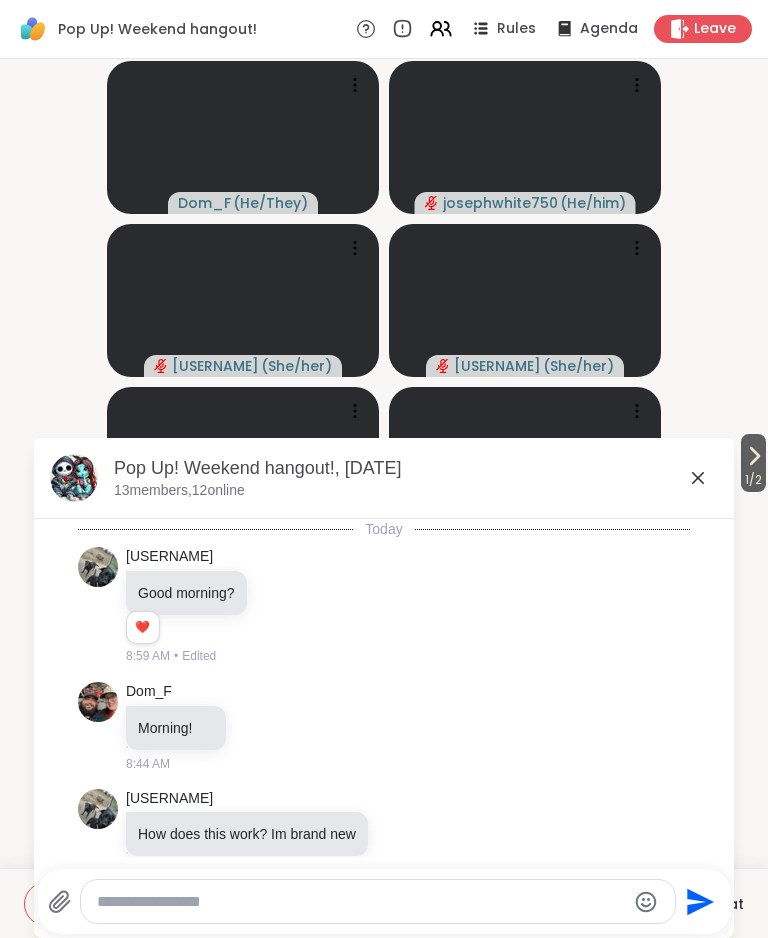 scroll, scrollTop: 9171, scrollLeft: 0, axis: vertical 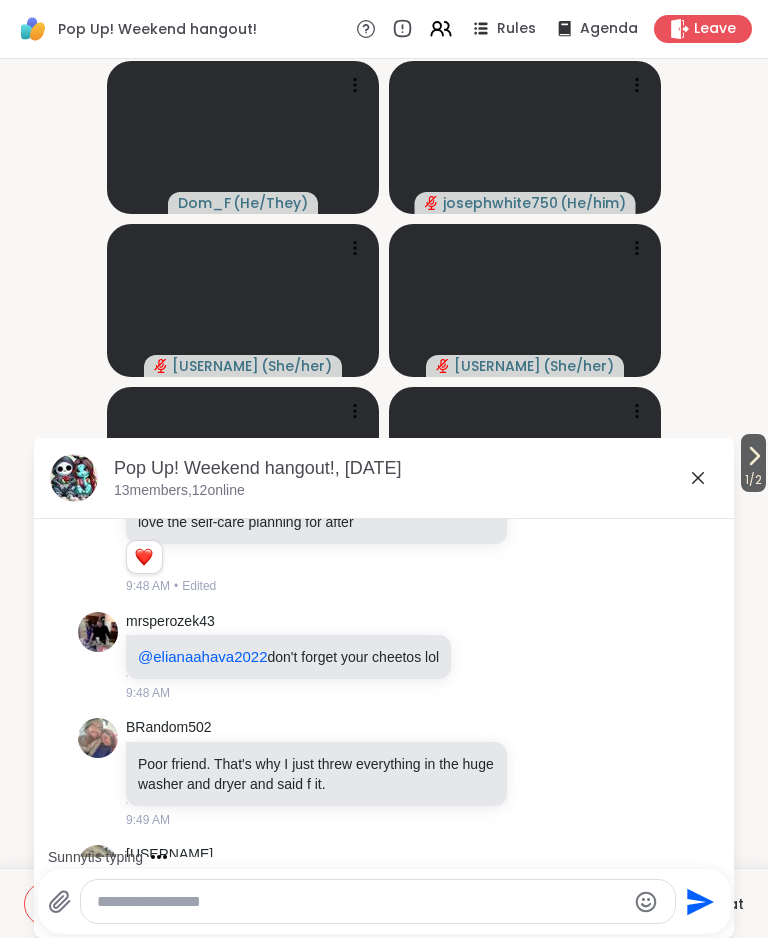 click 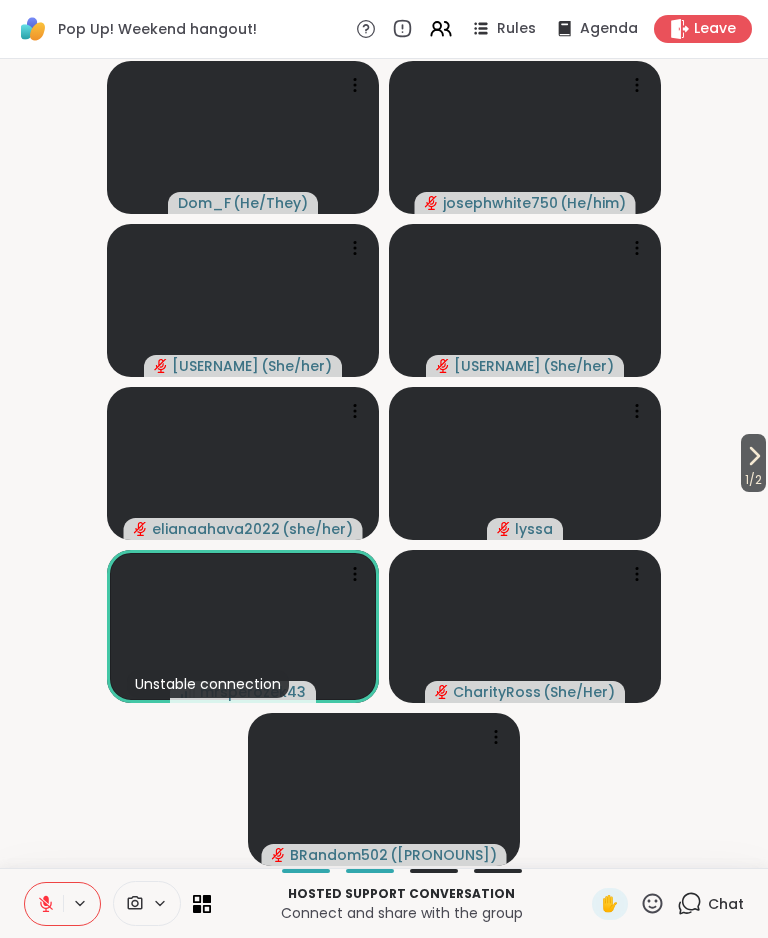 click on "1  /  2" at bounding box center [753, 480] 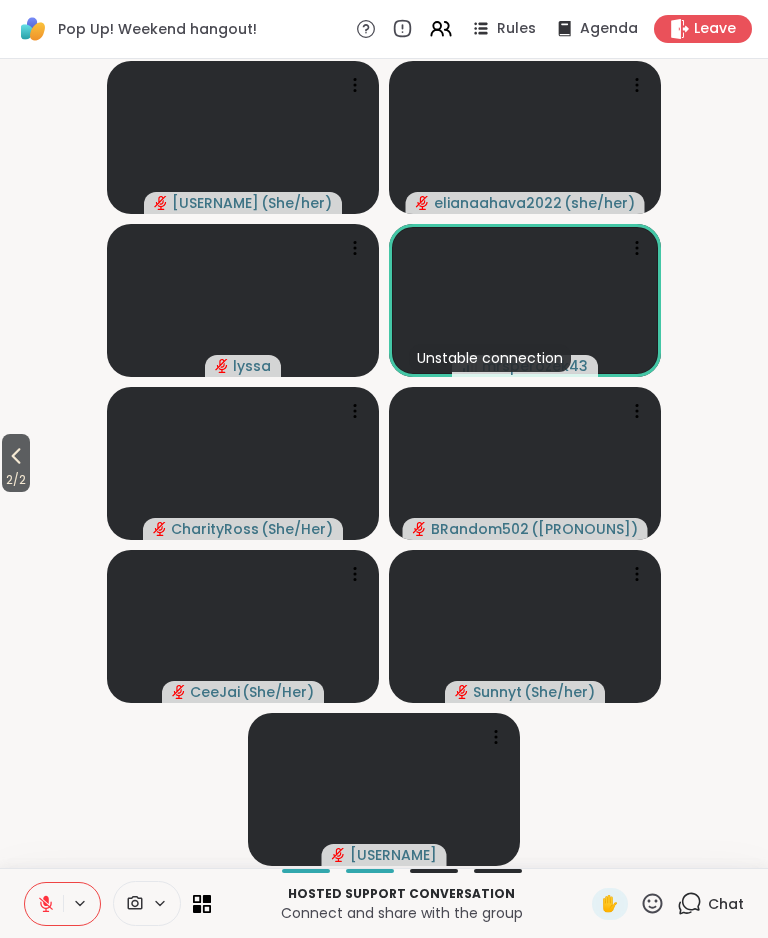 click 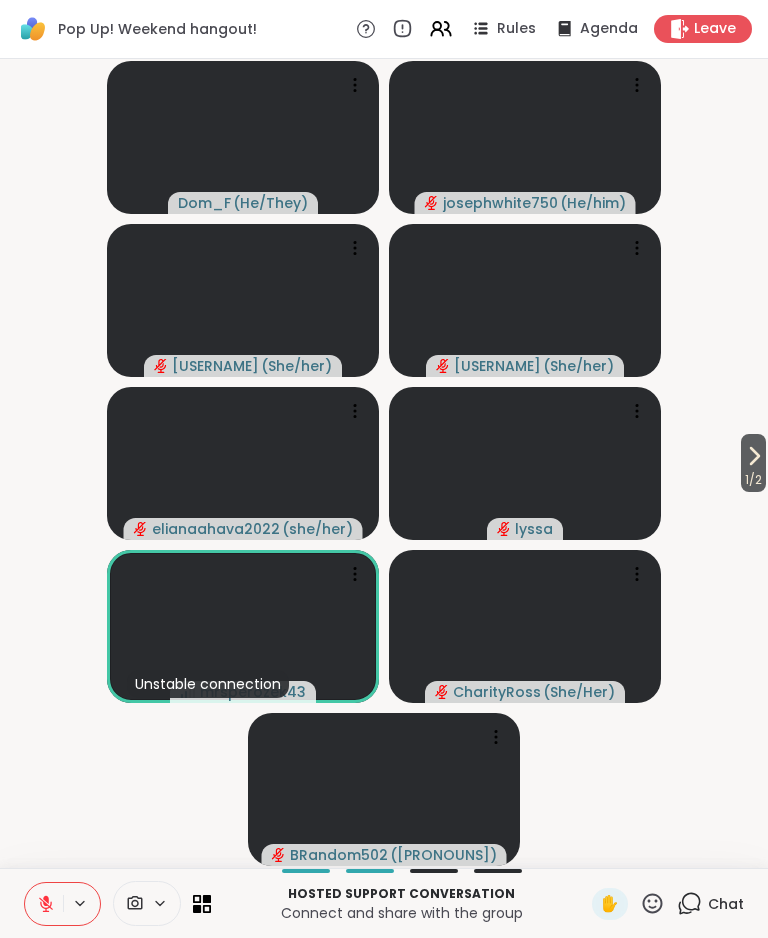click on "Chat" at bounding box center [726, 904] 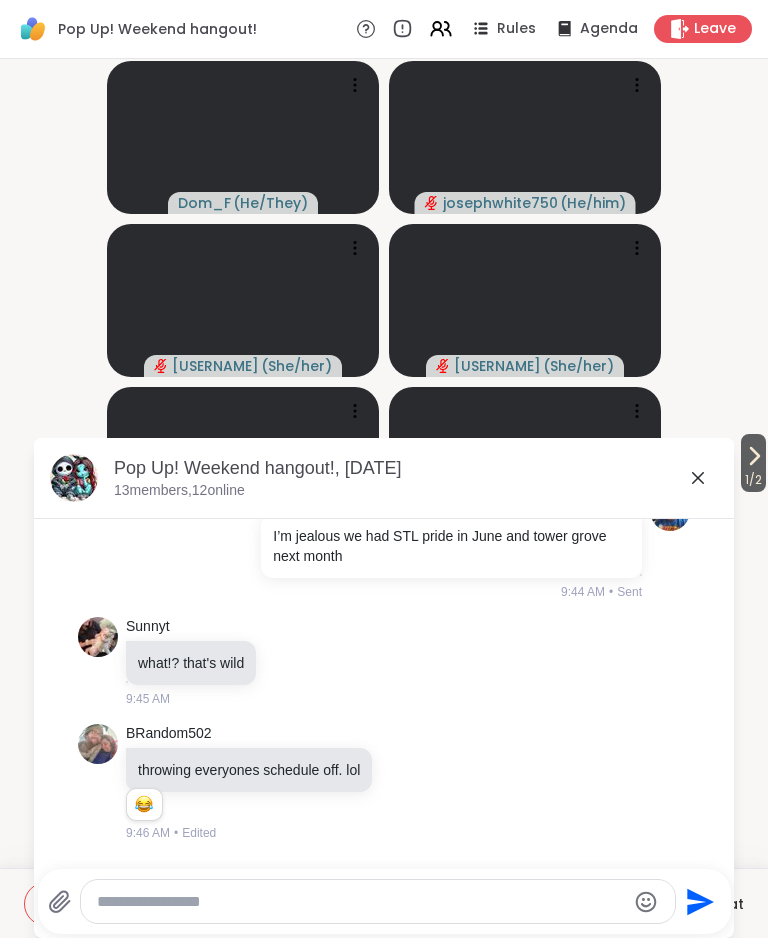 scroll, scrollTop: 8588, scrollLeft: 0, axis: vertical 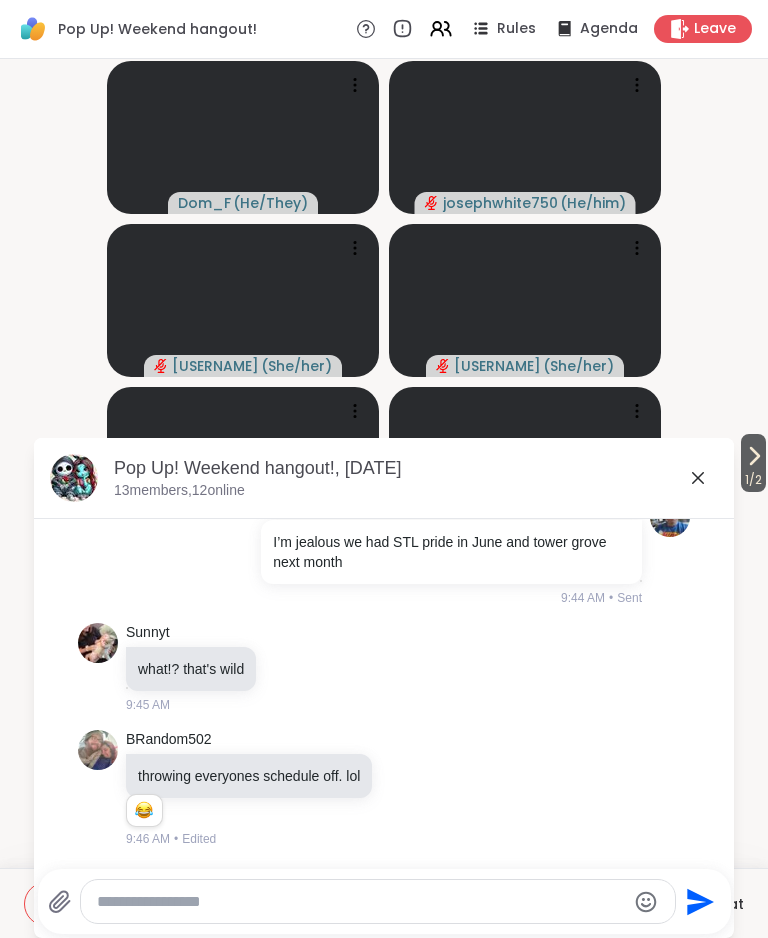 click 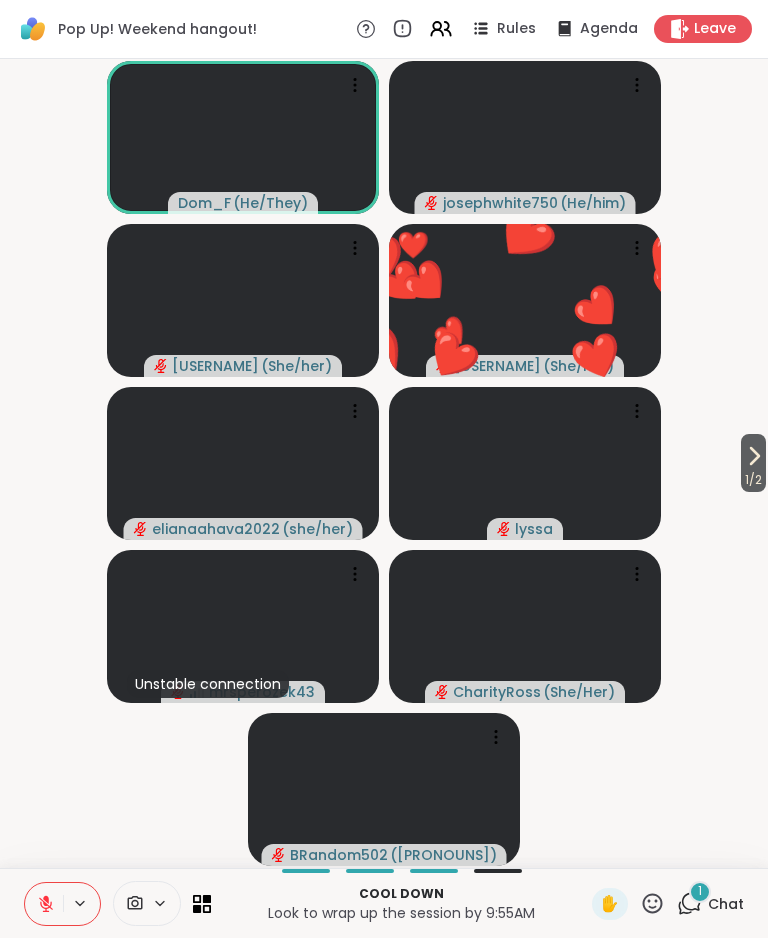click on "1 Chat" at bounding box center [710, 904] 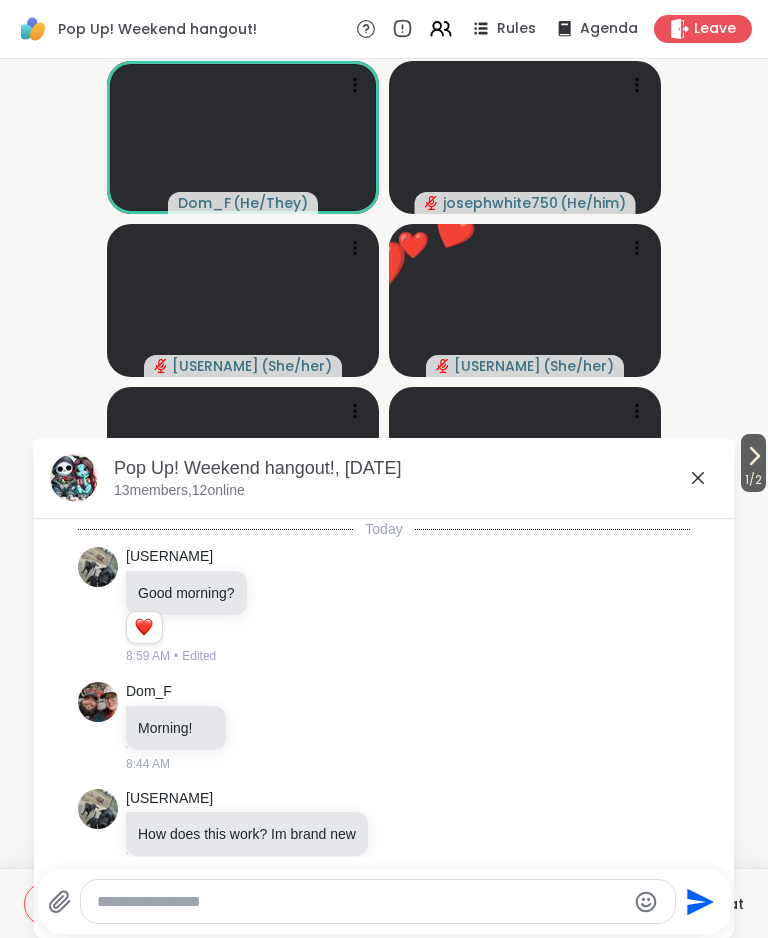 scroll, scrollTop: 9381, scrollLeft: 0, axis: vertical 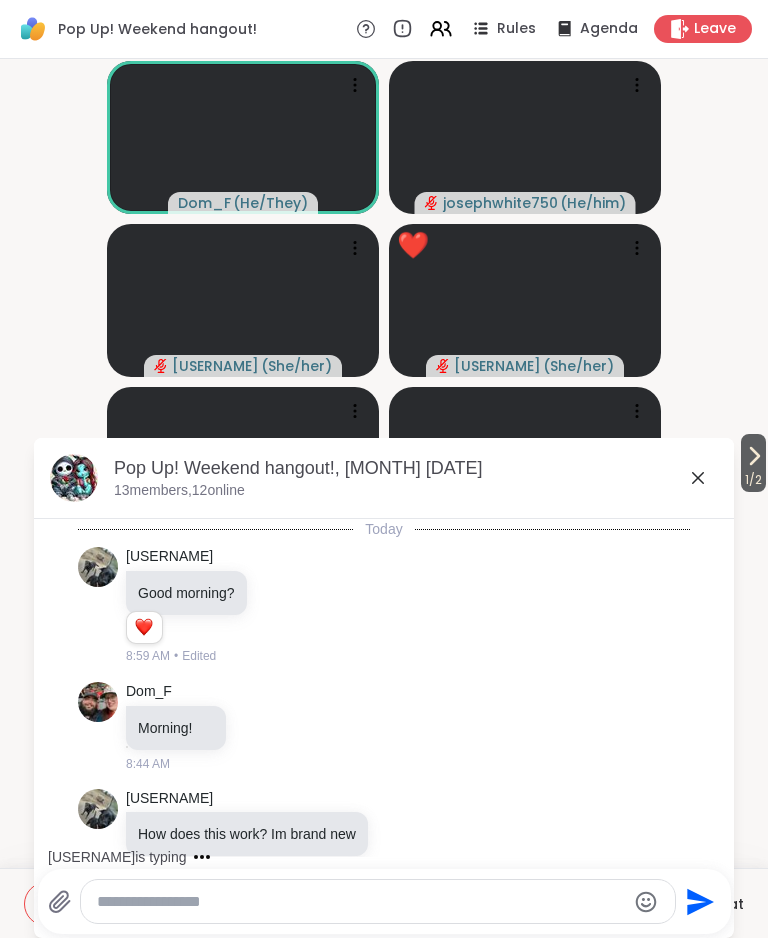 click 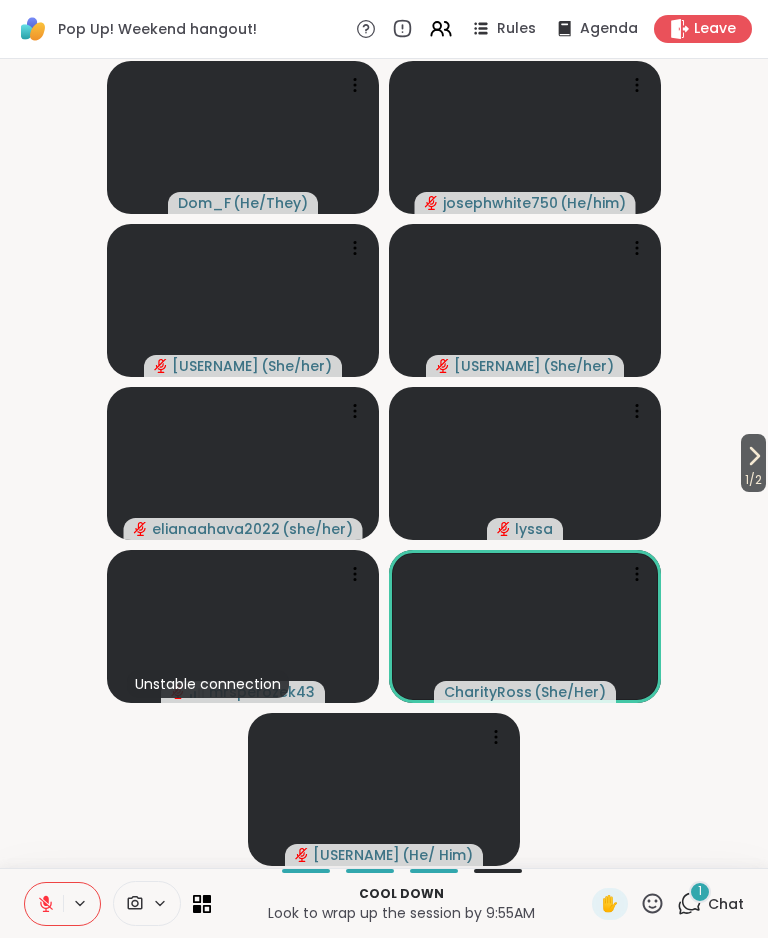 click on "1 Chat" at bounding box center (710, 904) 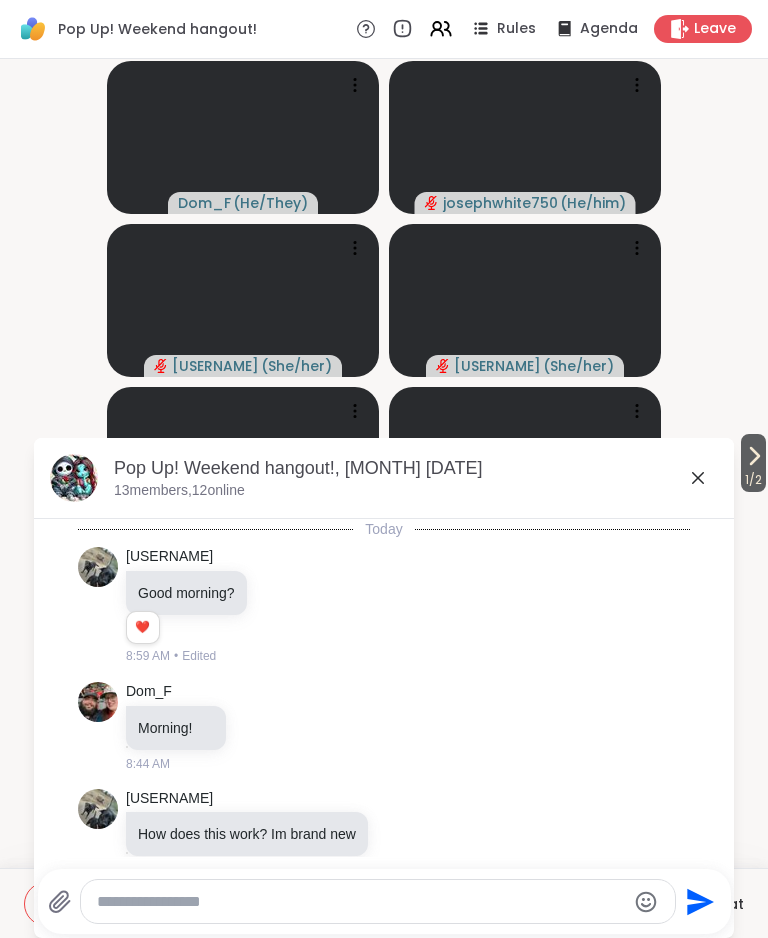 scroll, scrollTop: 9439, scrollLeft: 0, axis: vertical 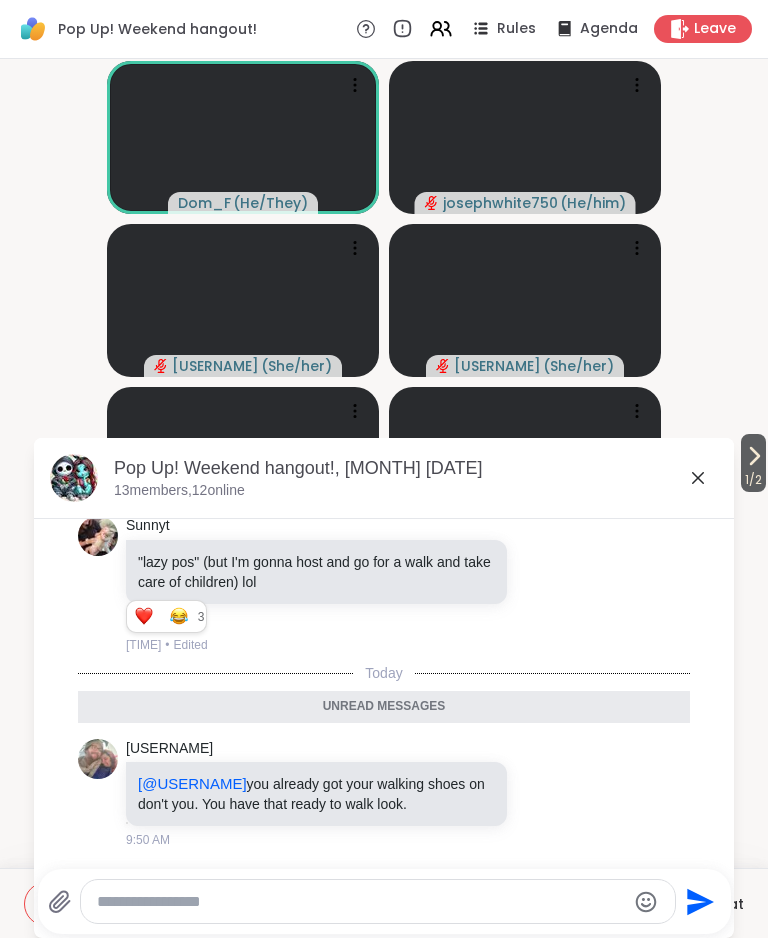 click 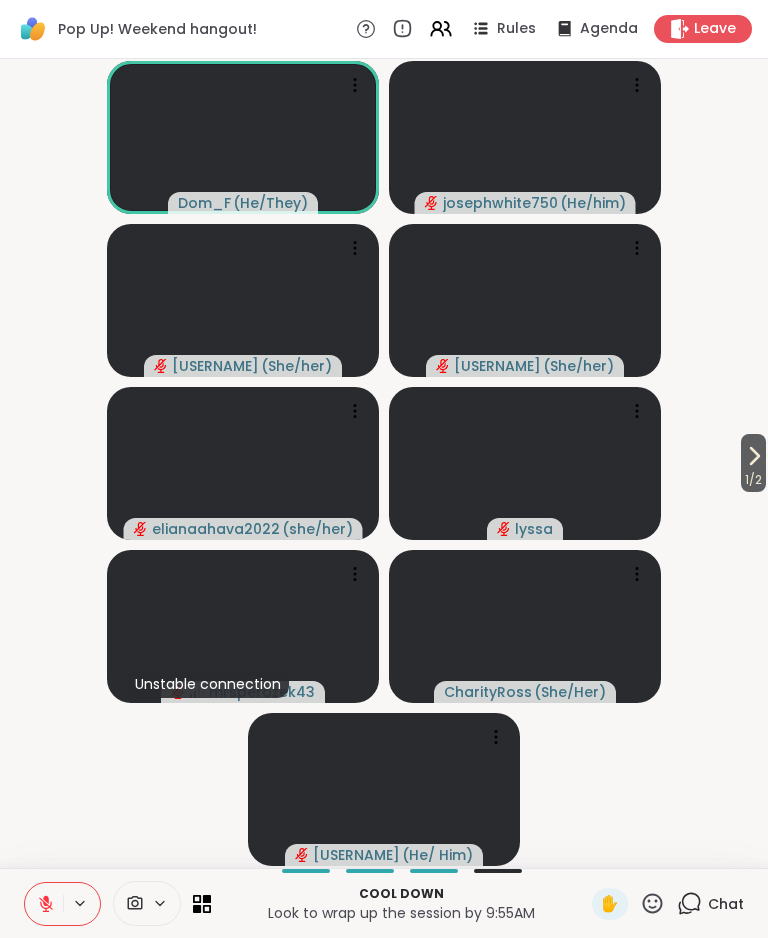 click 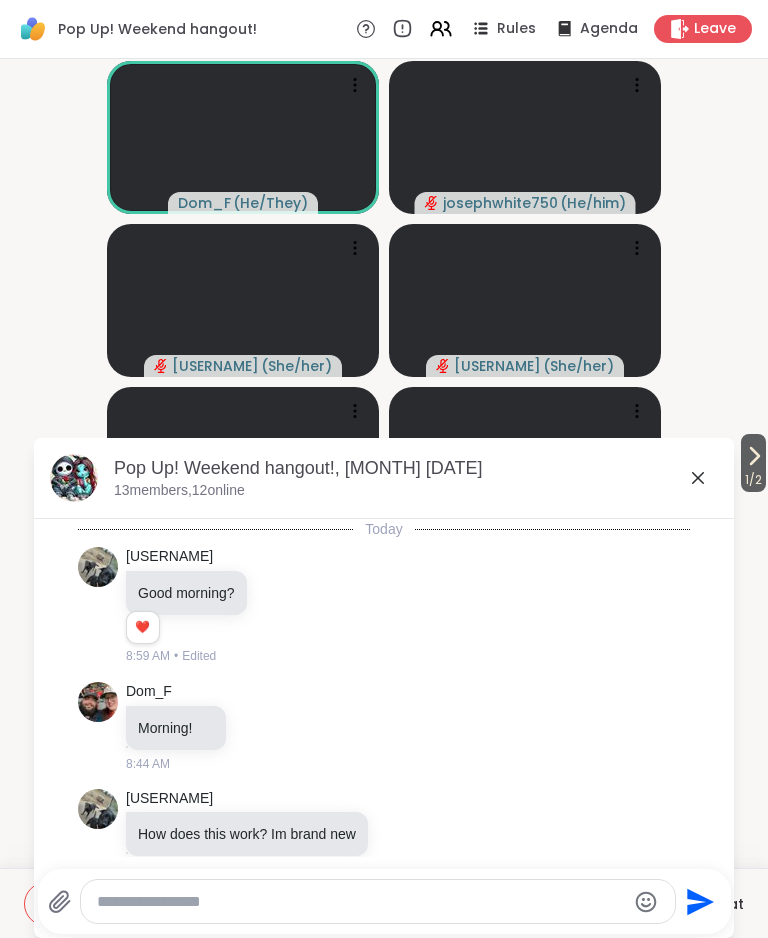 scroll, scrollTop: 9400, scrollLeft: 0, axis: vertical 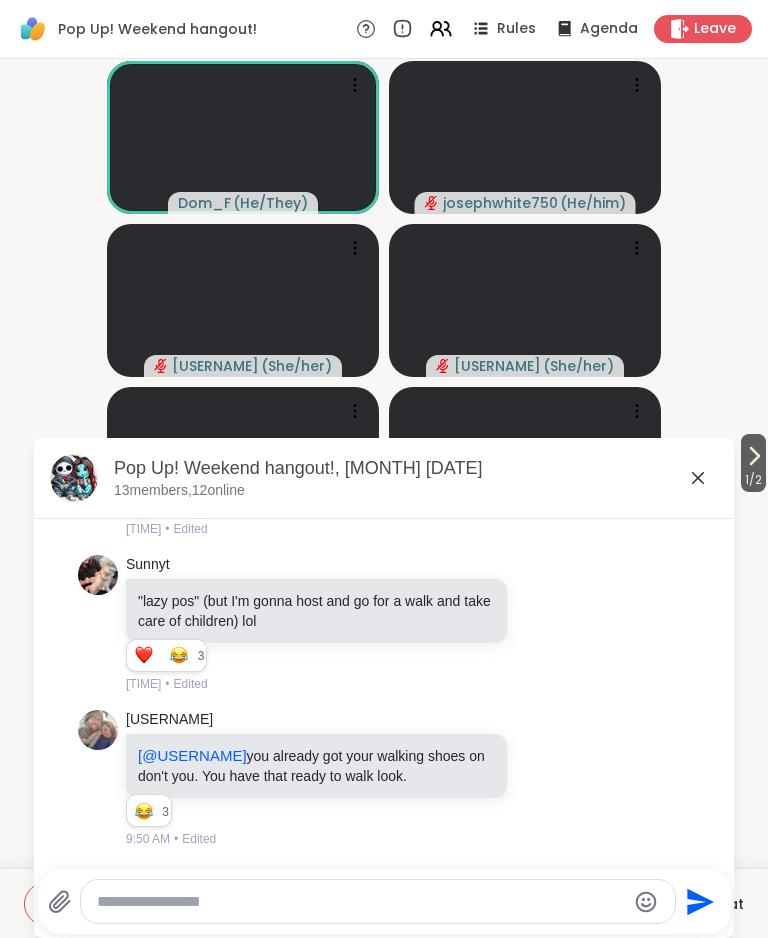 click at bounding box center [361, 902] 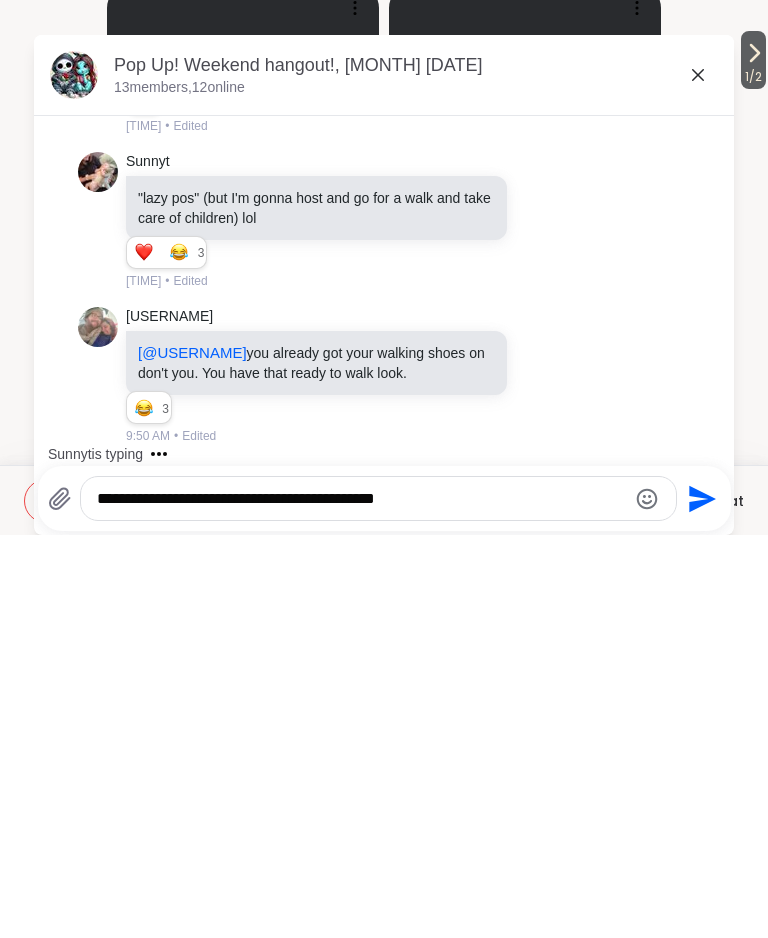 type on "**********" 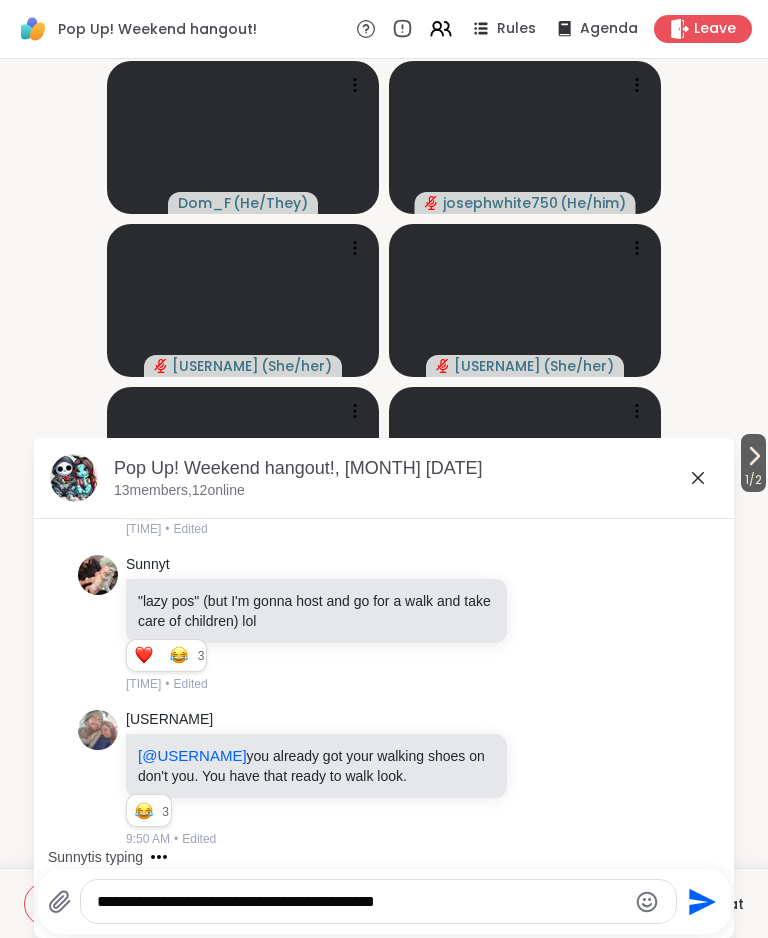 click on "Send" 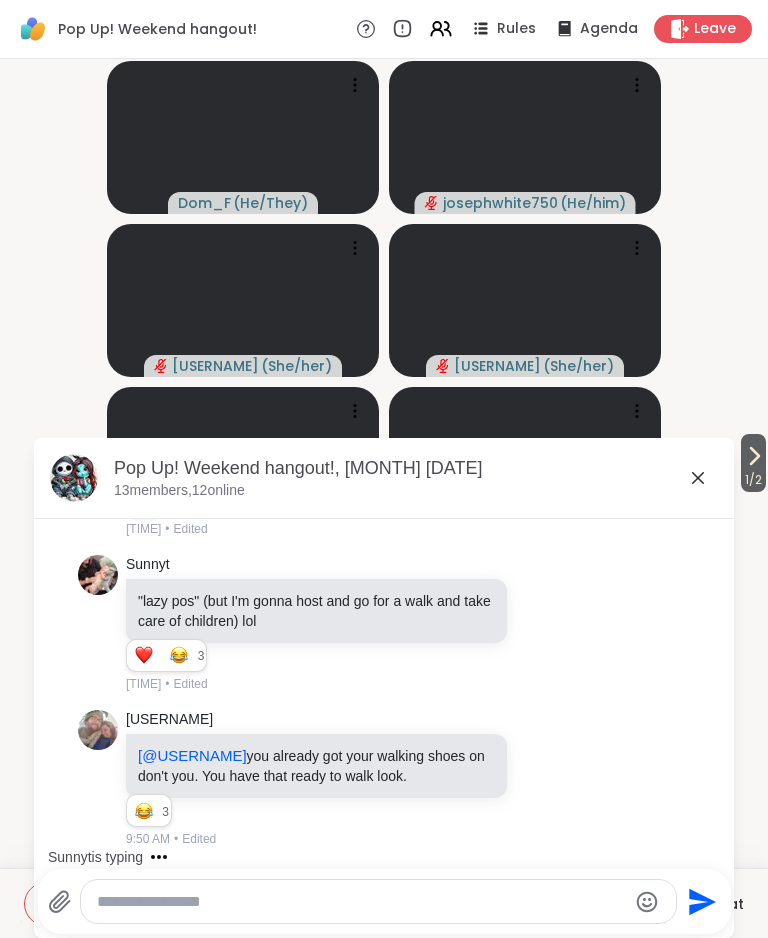 scroll, scrollTop: 9506, scrollLeft: 0, axis: vertical 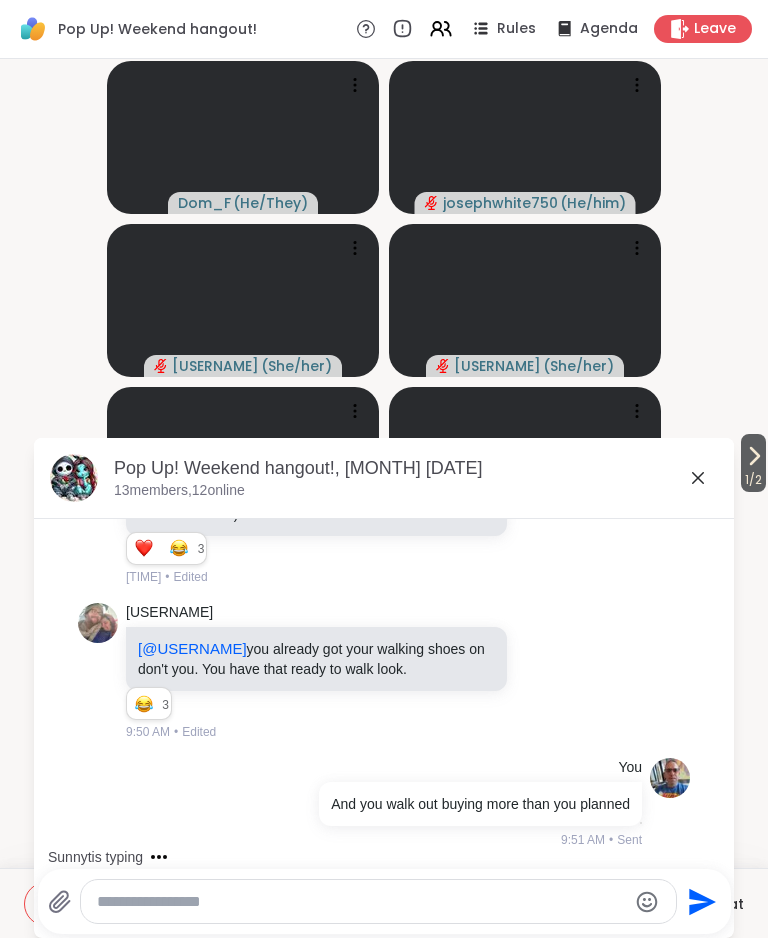 click 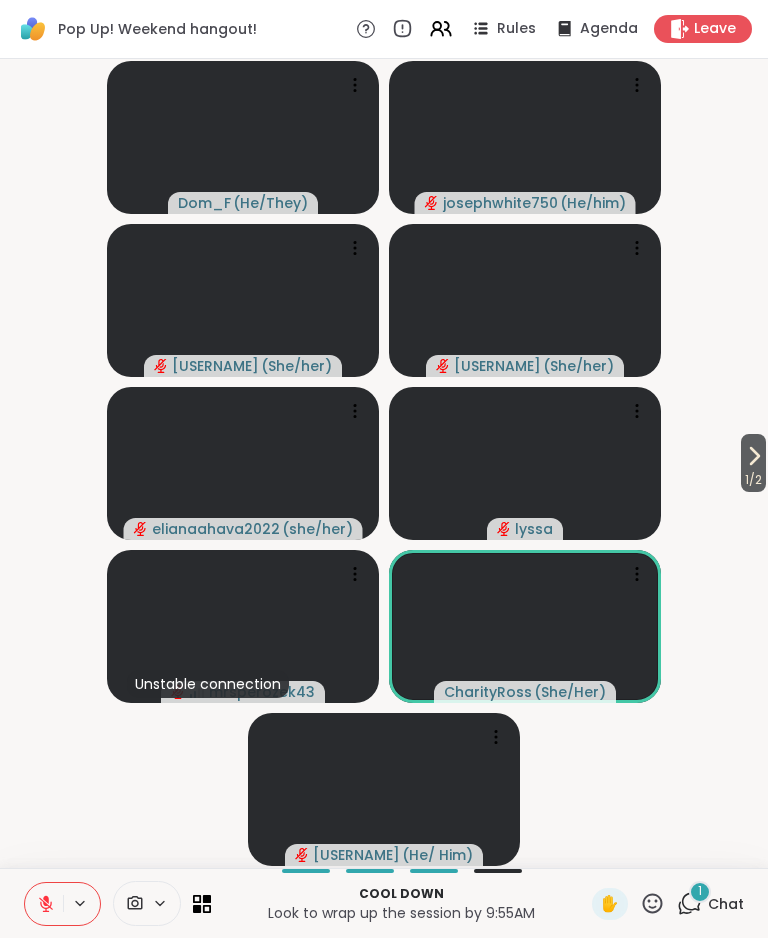 click on "1" at bounding box center [700, 892] 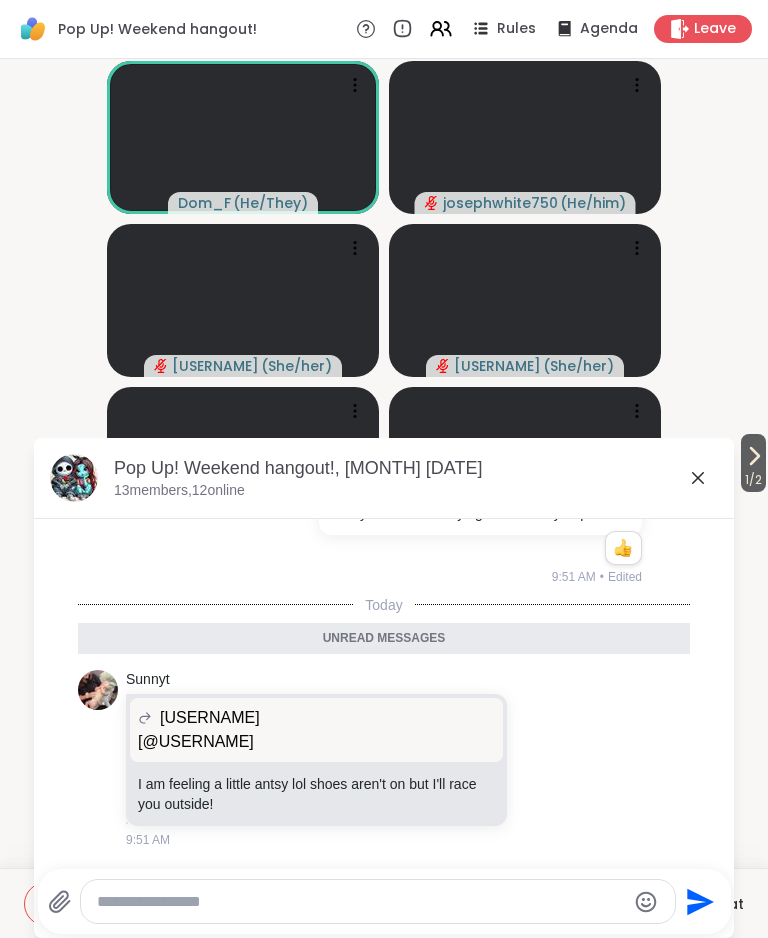 scroll, scrollTop: 9819, scrollLeft: 0, axis: vertical 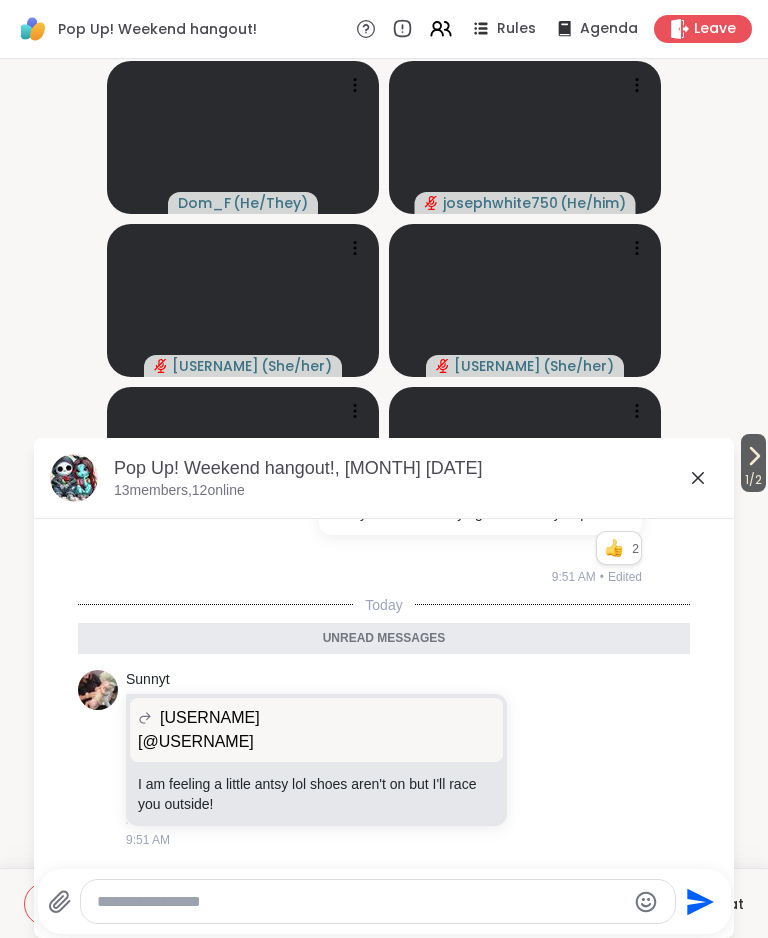 click 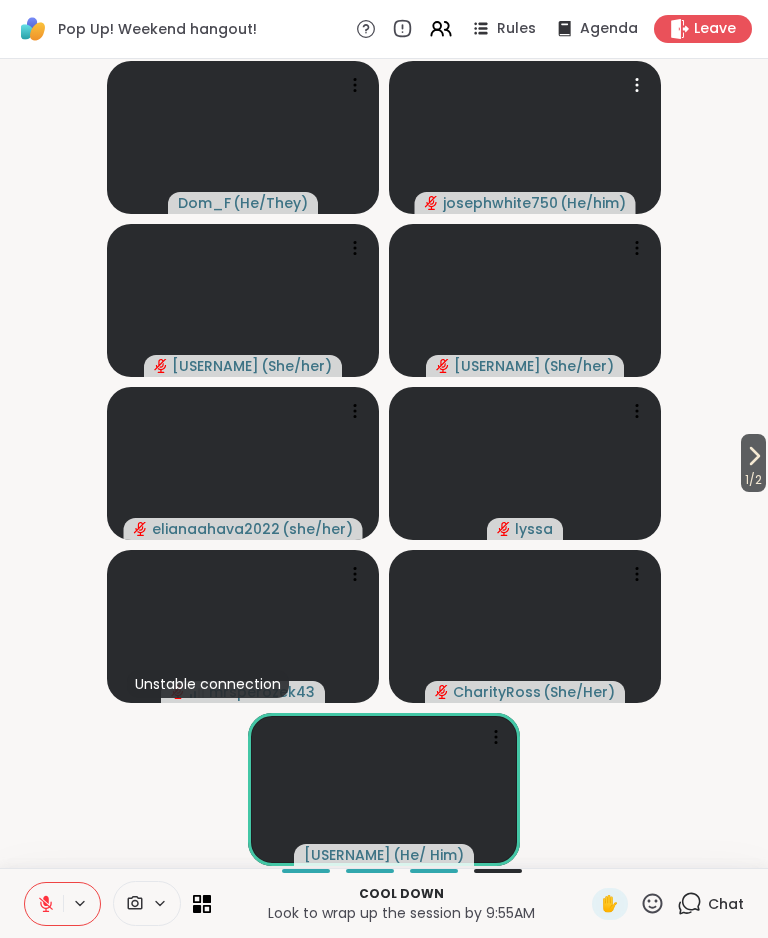 click 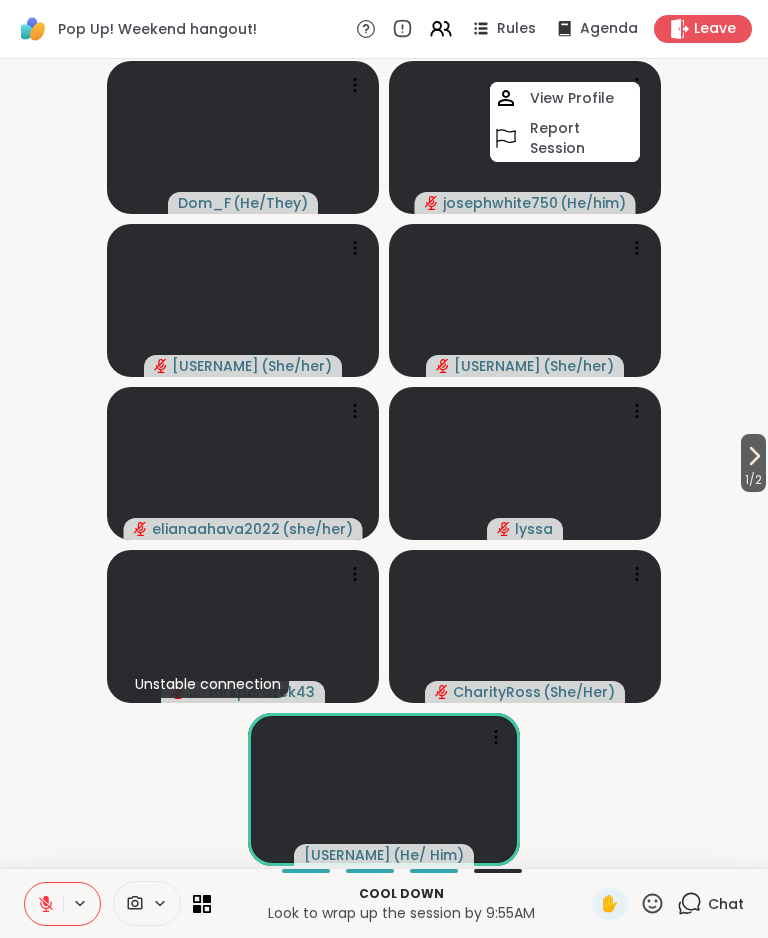 click on "1  /  2 Dom_F ( He/They ) josephwhite750 ( He/him ) View Profile Report Session Gwendolyn79 ( She/her ) Cspadilla ( She/her ) elianaahava2022 ( she/her ) lyssa Unstable connection mrsperozek43 CharityRoss ( She/Her ) BRandom502 ( He/ Him )" at bounding box center [384, 463] 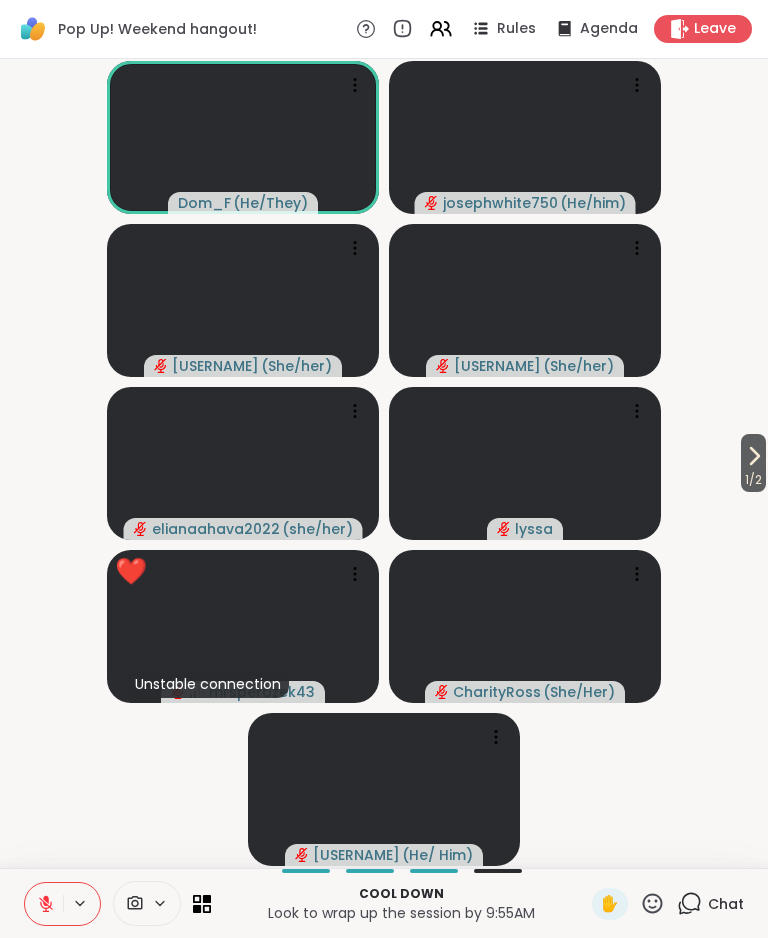 click on "1  /  2" at bounding box center (753, 480) 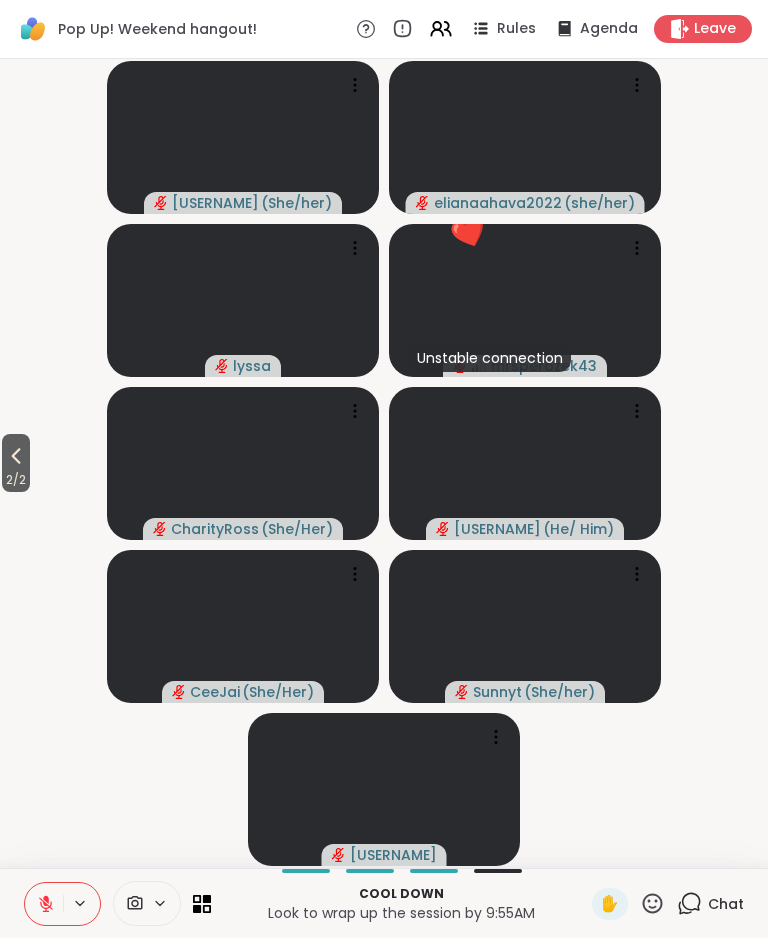 click 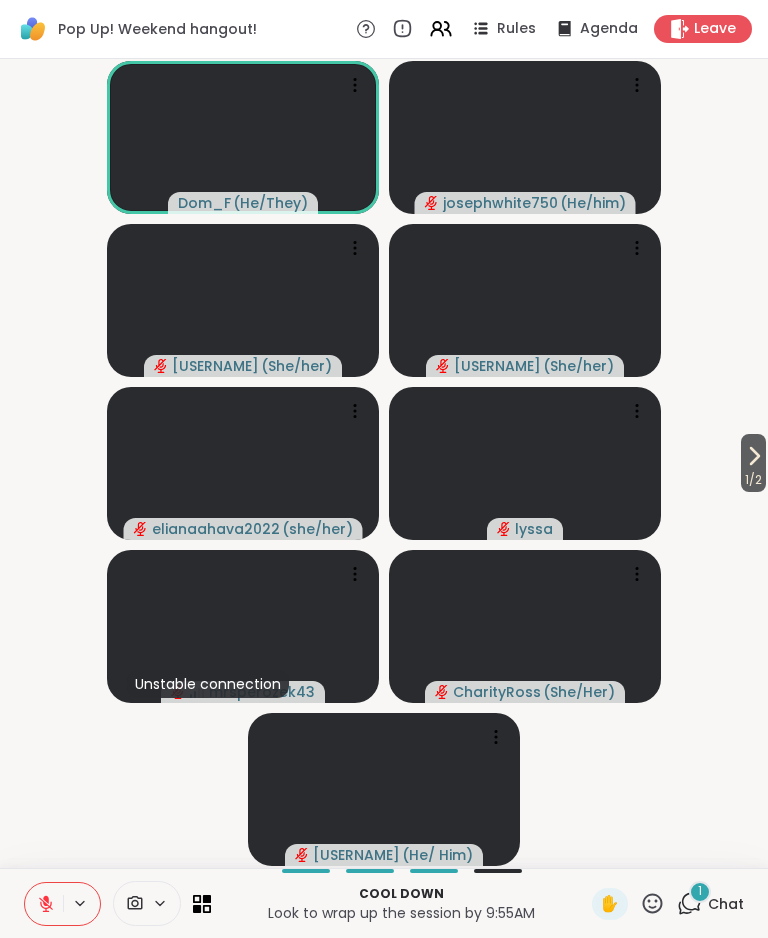 click on "1" at bounding box center (700, 892) 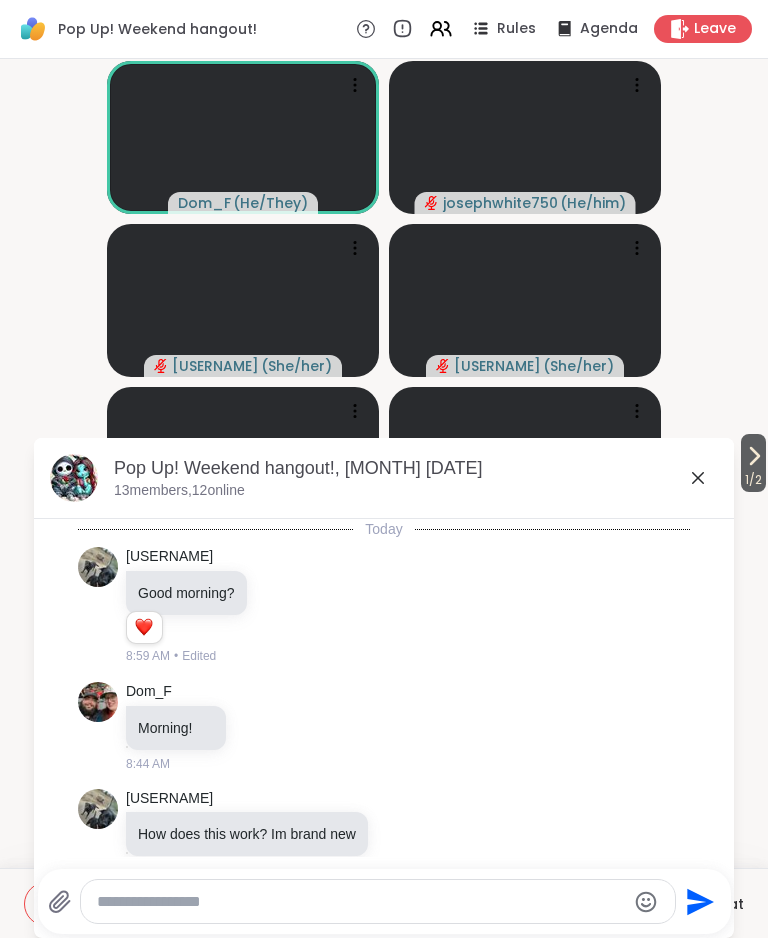 scroll, scrollTop: 9933, scrollLeft: 0, axis: vertical 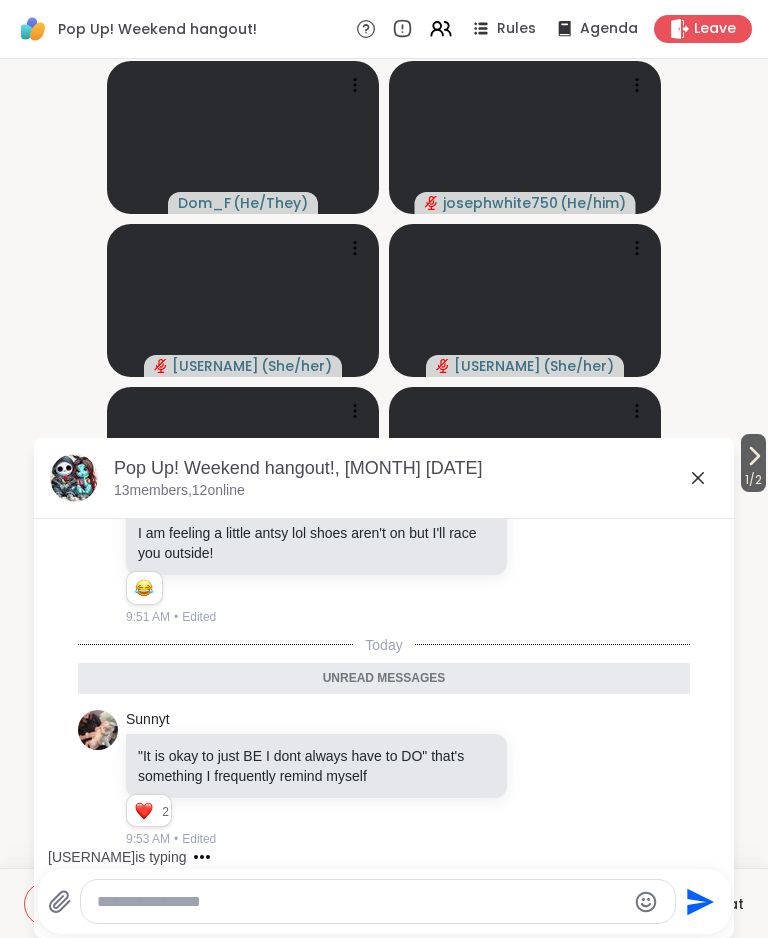 click 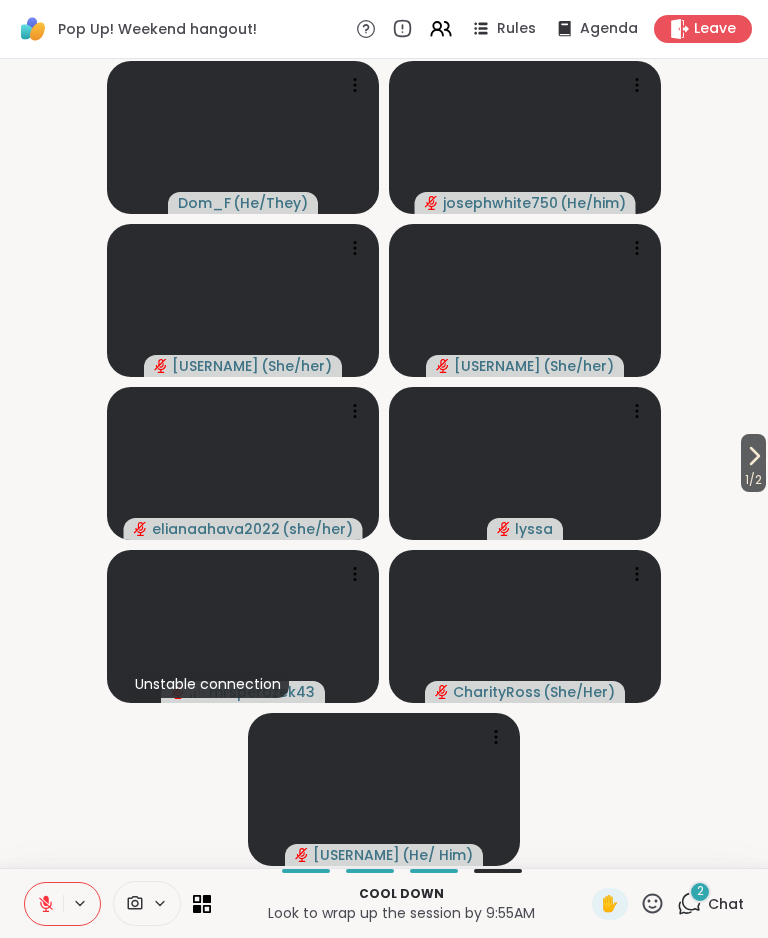 click on "Chat" at bounding box center (726, 904) 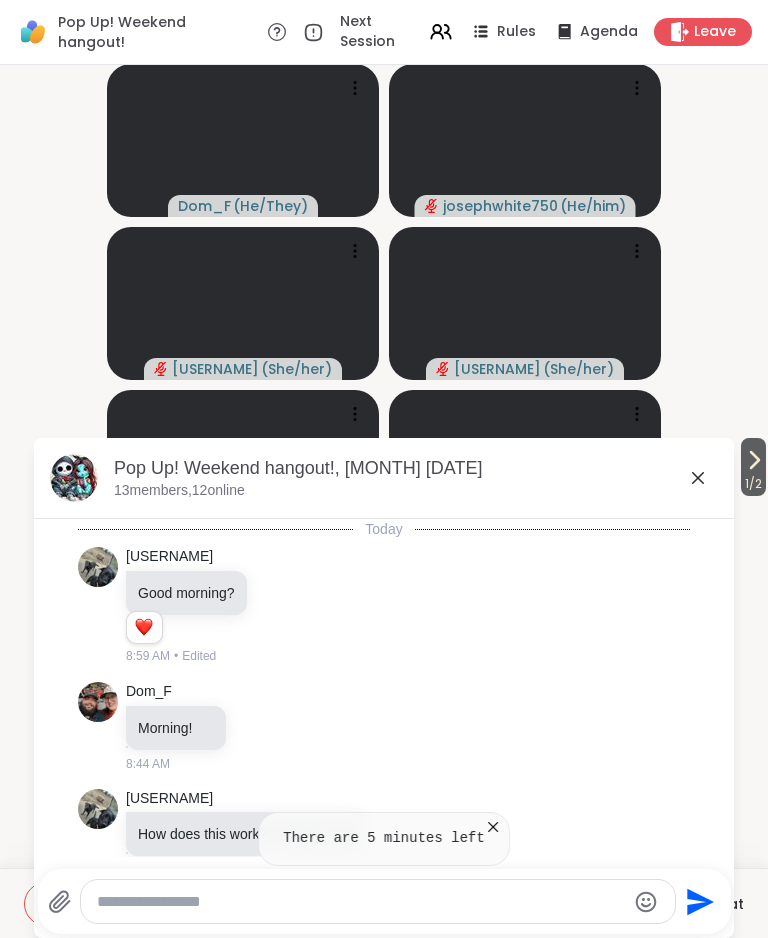 scroll, scrollTop: 10233, scrollLeft: 0, axis: vertical 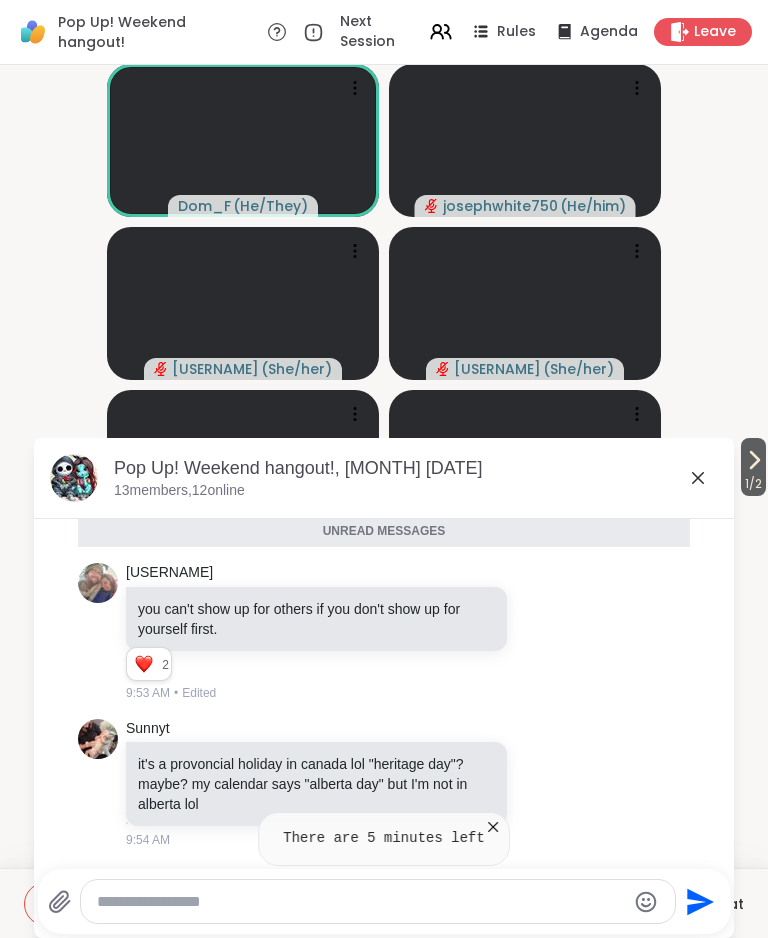 click 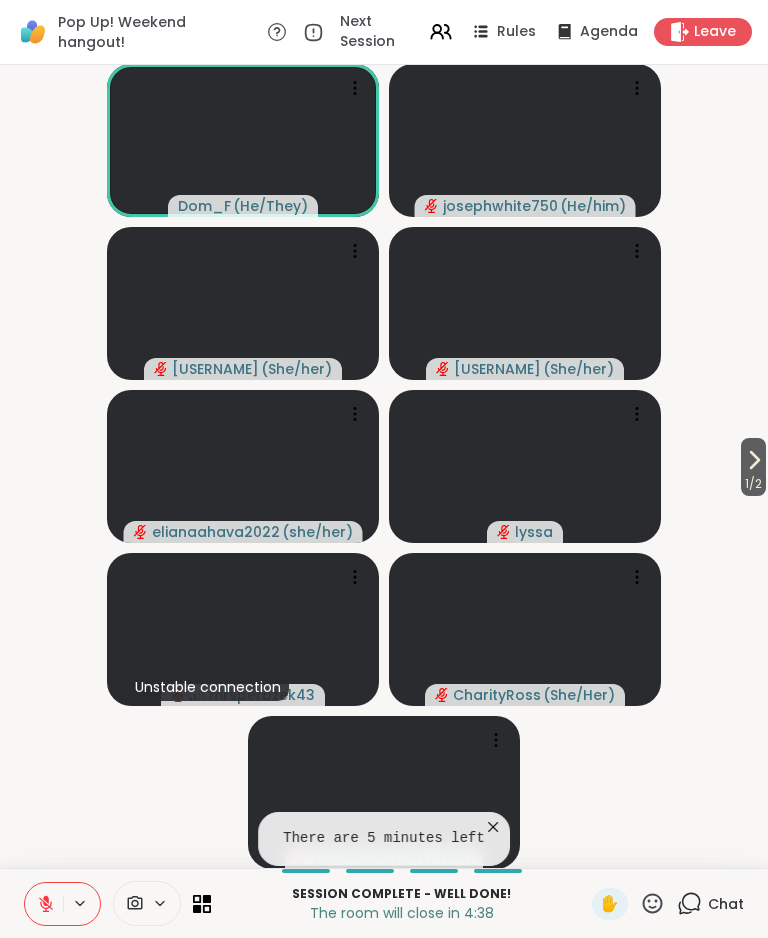 click at bounding box center [44, 904] 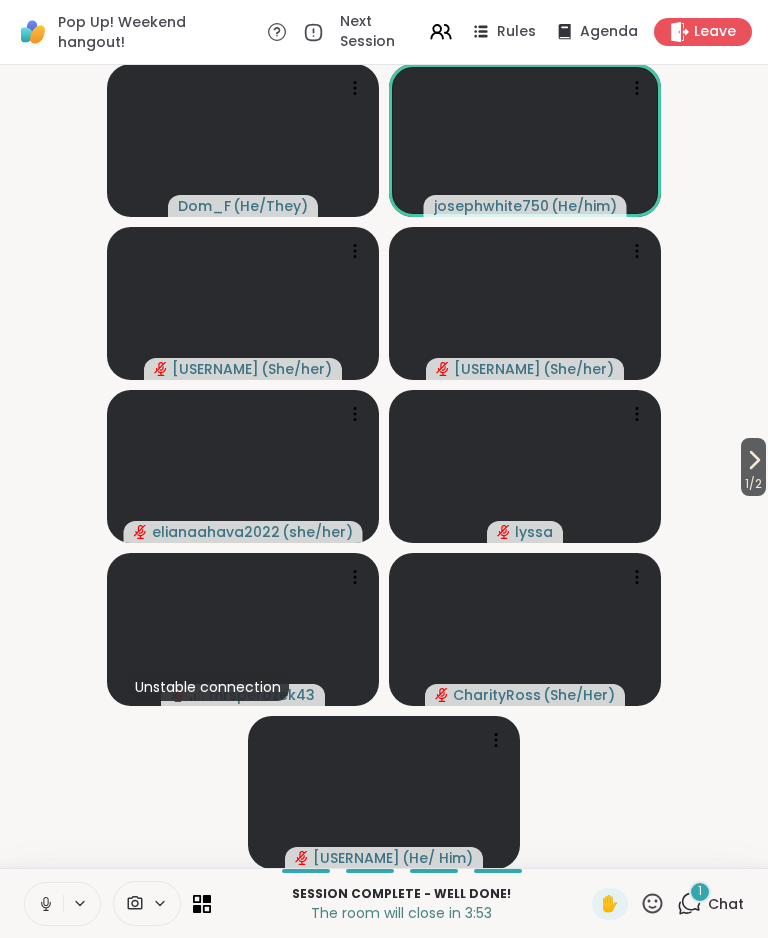 click at bounding box center (44, 904) 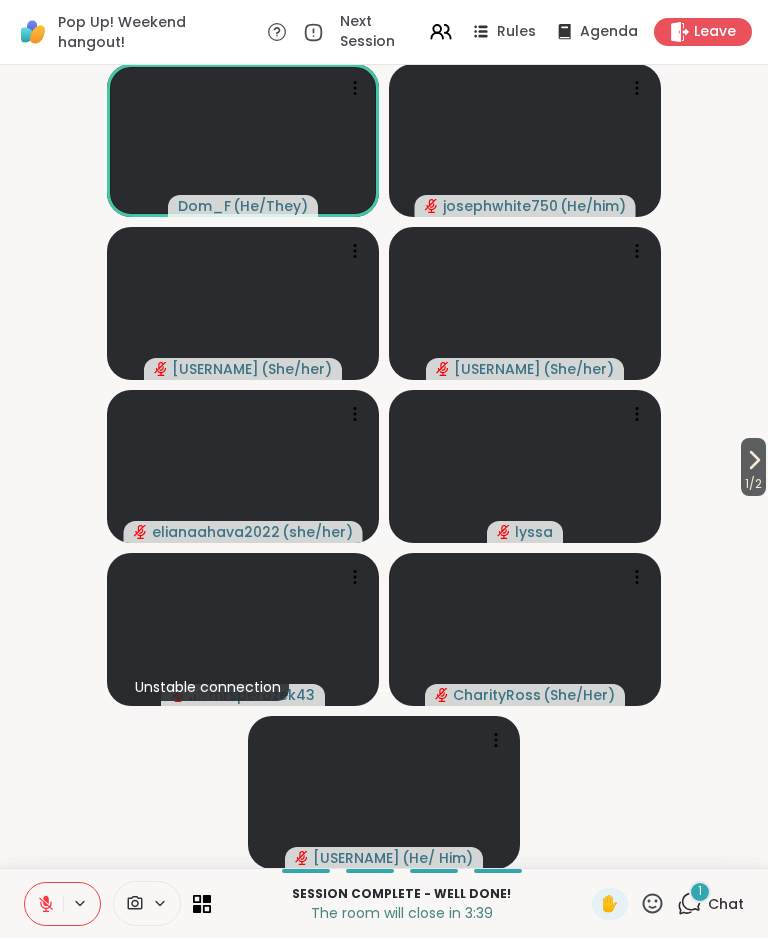 click on "Chat" at bounding box center [726, 904] 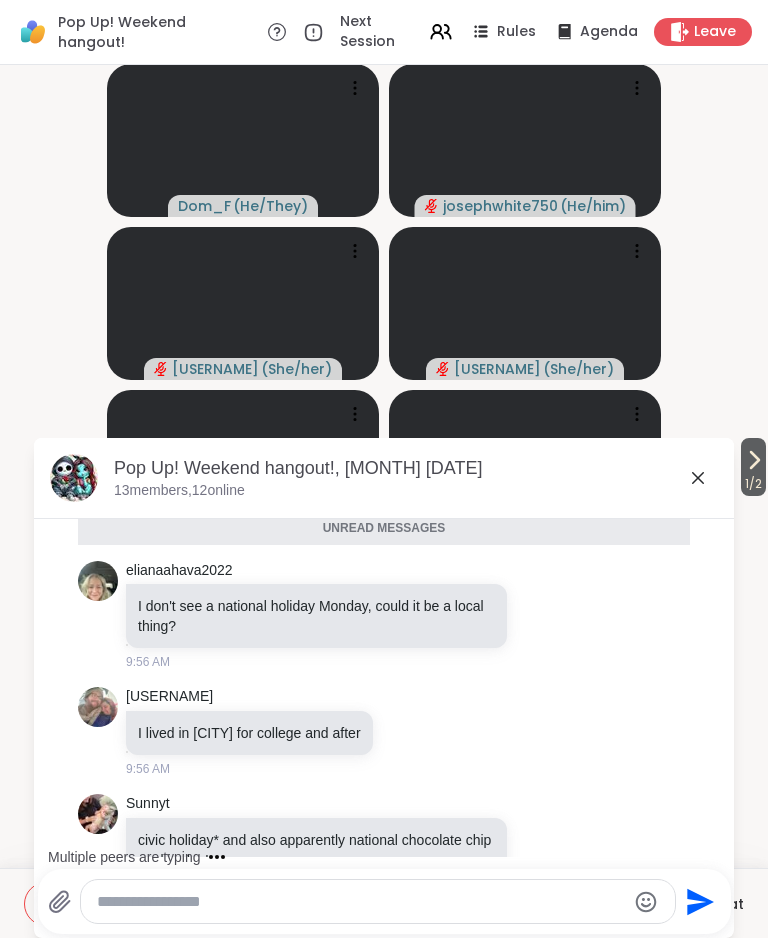 scroll, scrollTop: 10592, scrollLeft: 0, axis: vertical 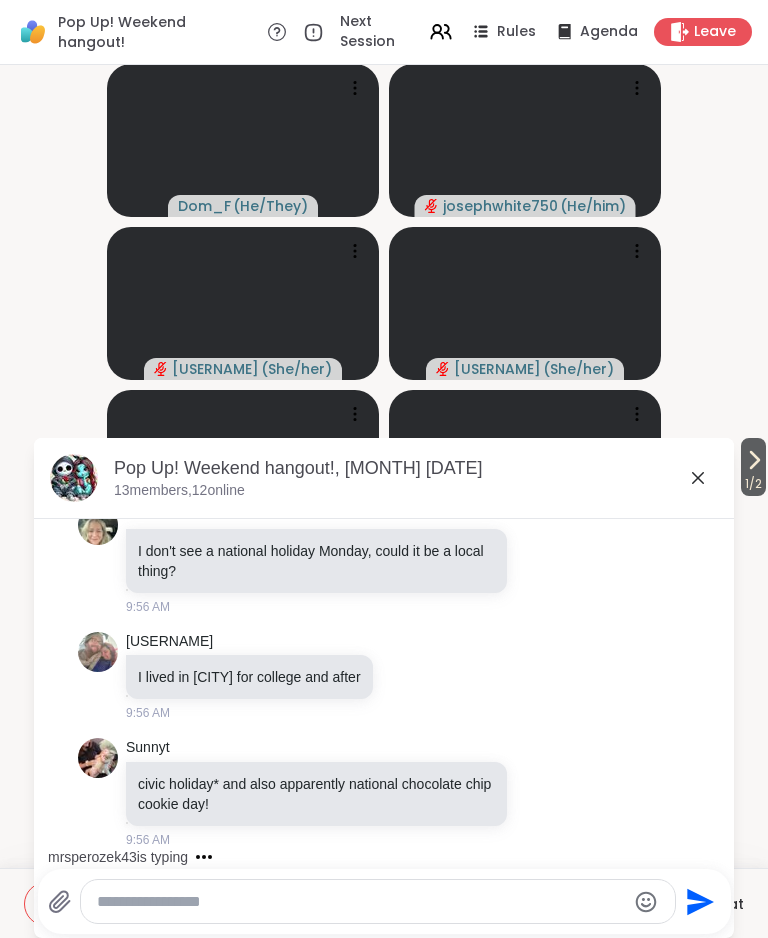 click at bounding box center (361, 902) 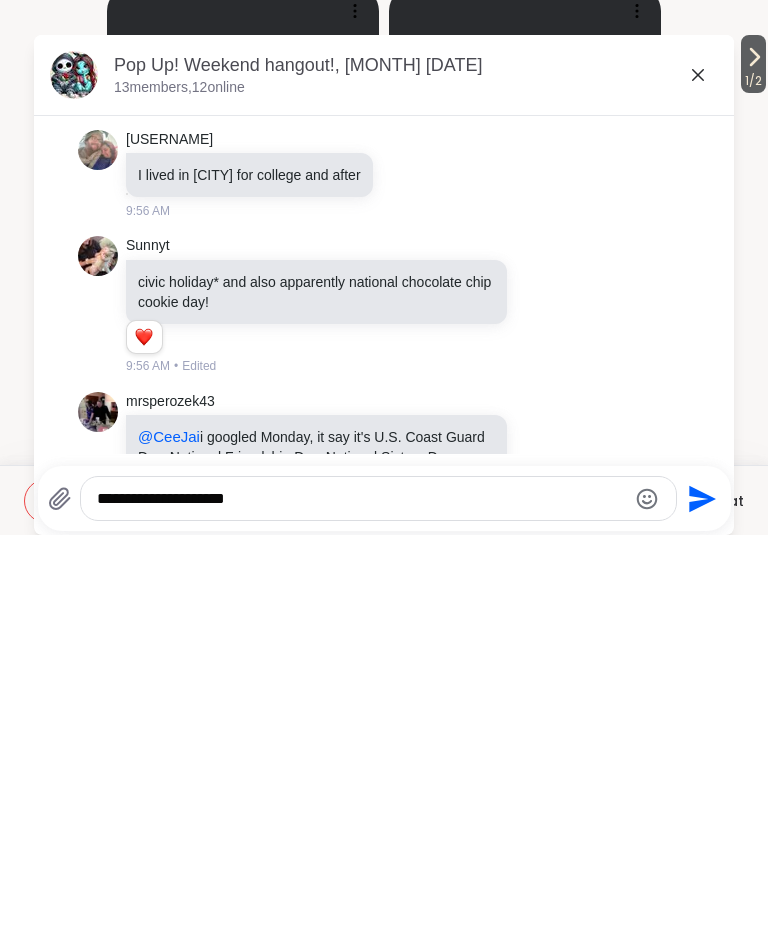 scroll, scrollTop: 10766, scrollLeft: 0, axis: vertical 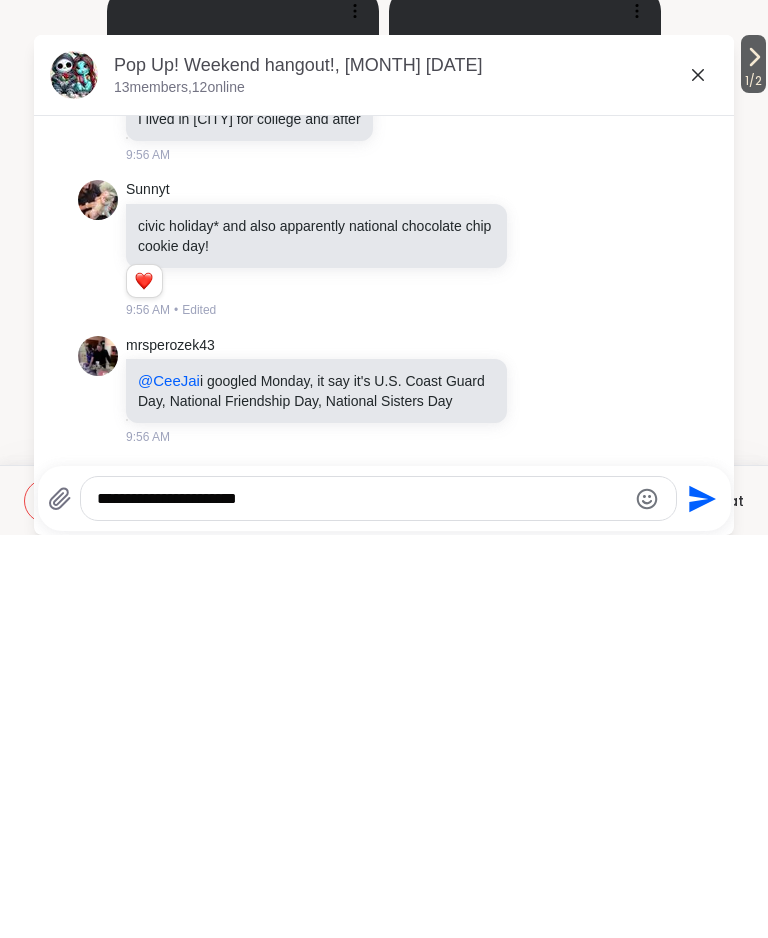 type on "**********" 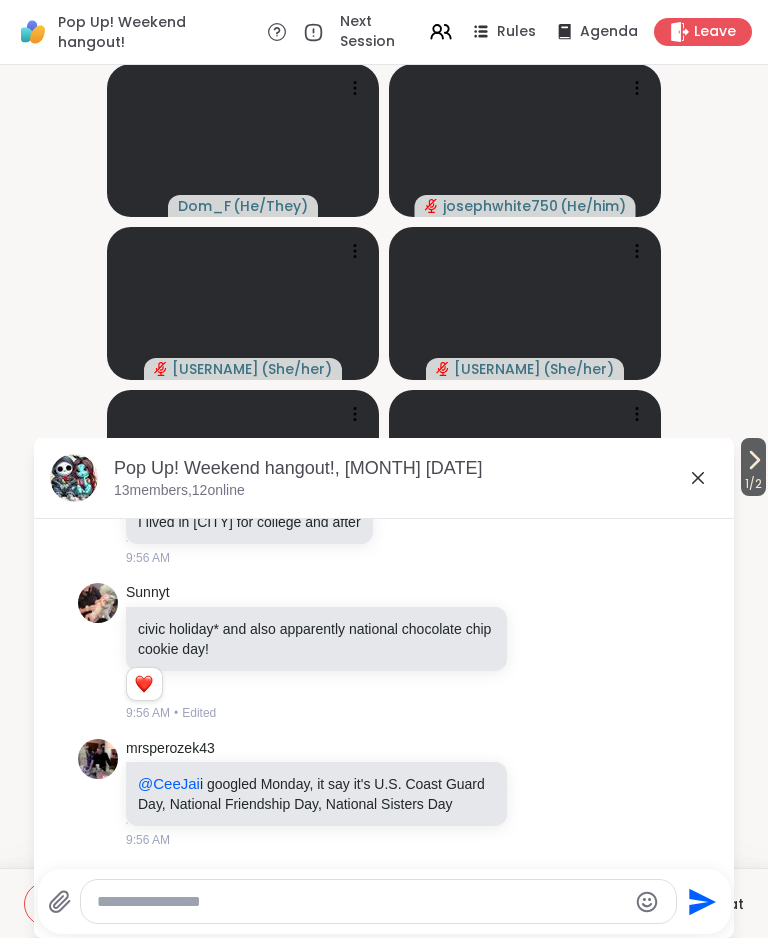 scroll, scrollTop: 10872, scrollLeft: 0, axis: vertical 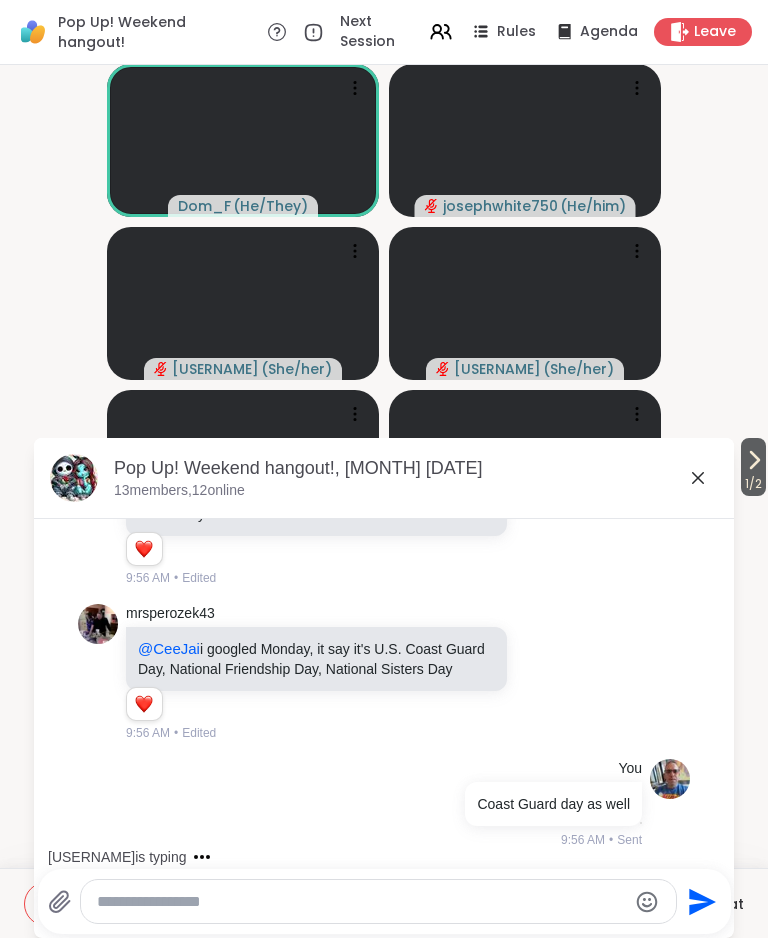 click 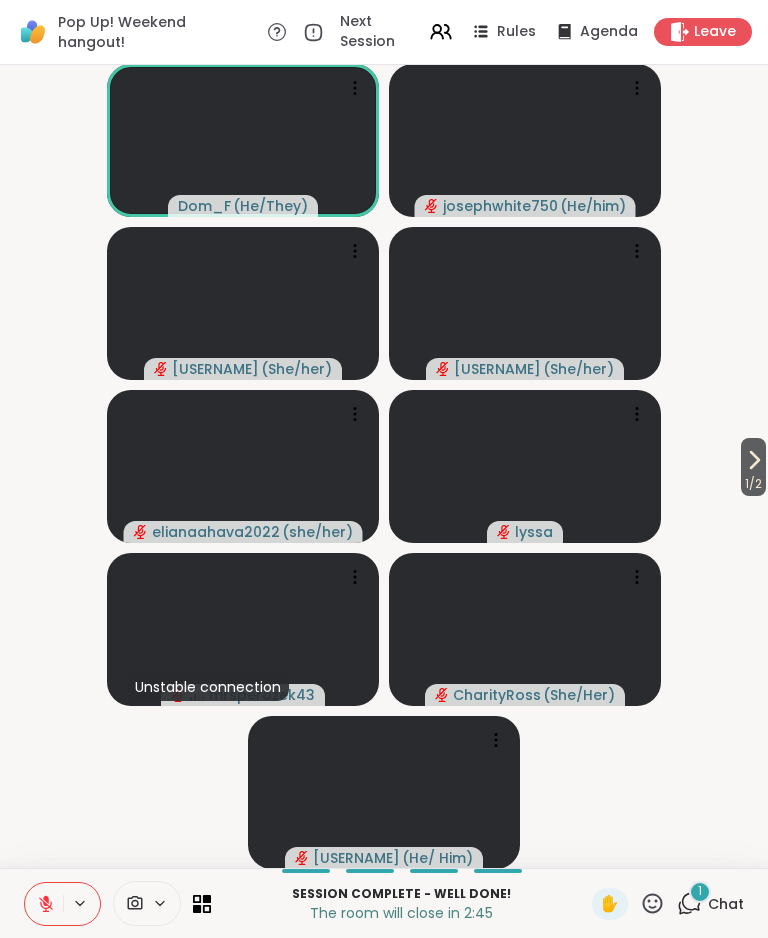 click on "1" at bounding box center [700, 892] 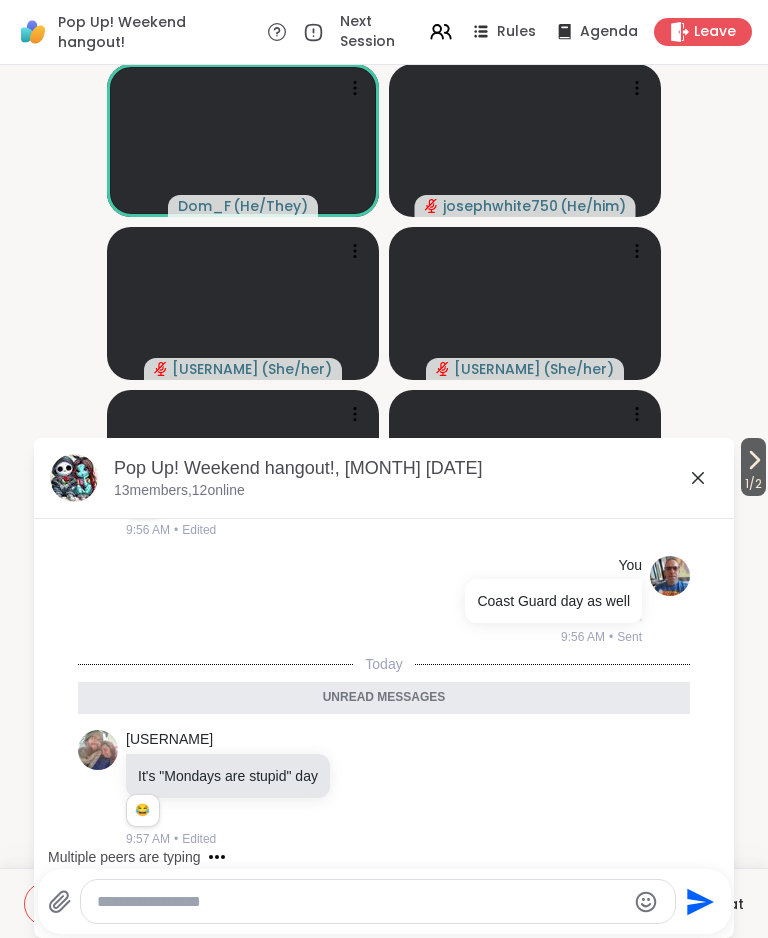 scroll, scrollTop: 11081, scrollLeft: 0, axis: vertical 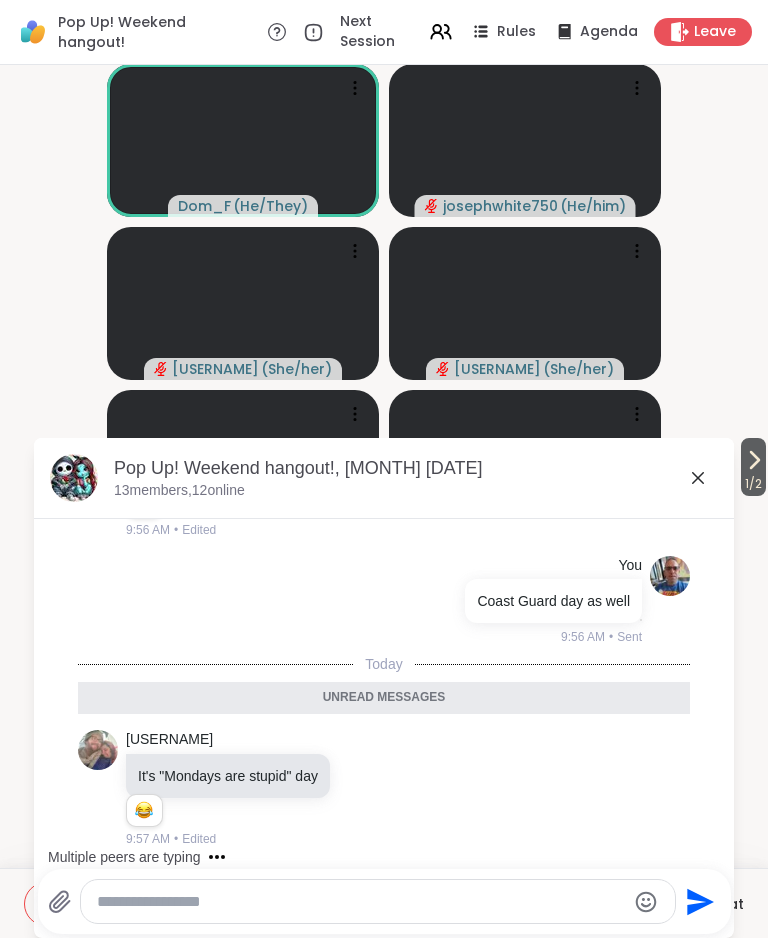 click 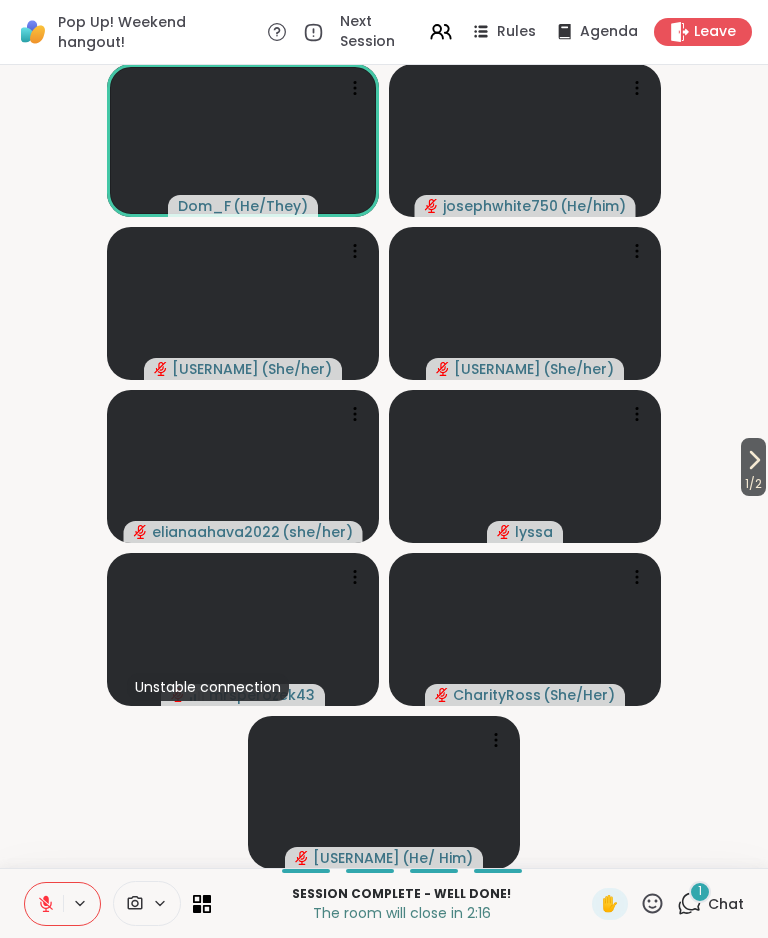 click on "1" at bounding box center (700, 892) 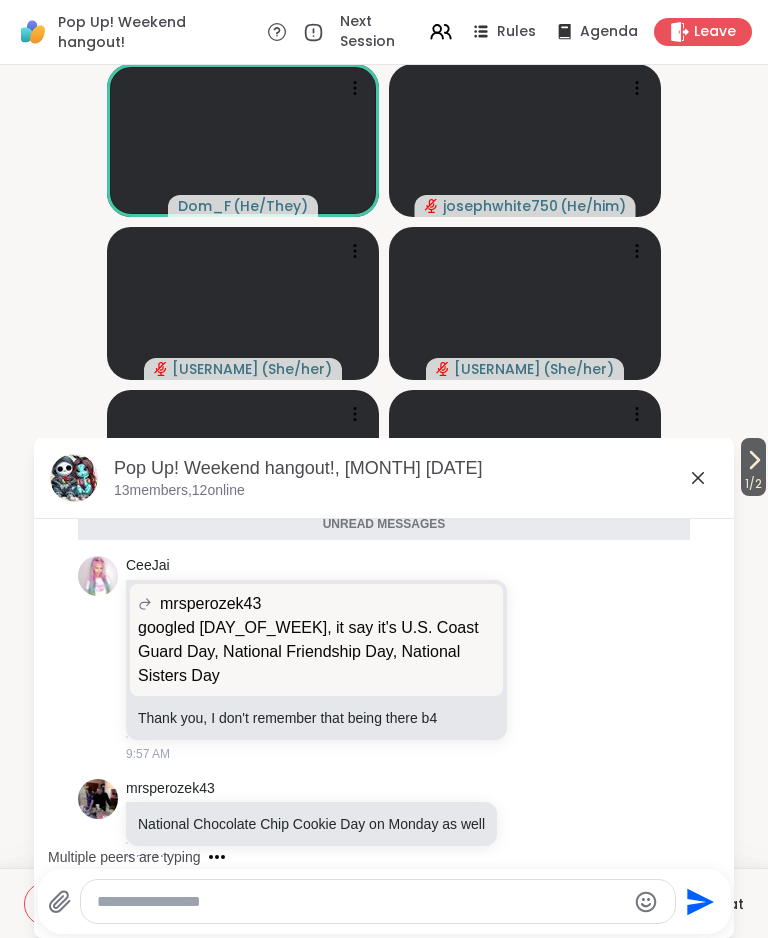 scroll, scrollTop: 11362, scrollLeft: 0, axis: vertical 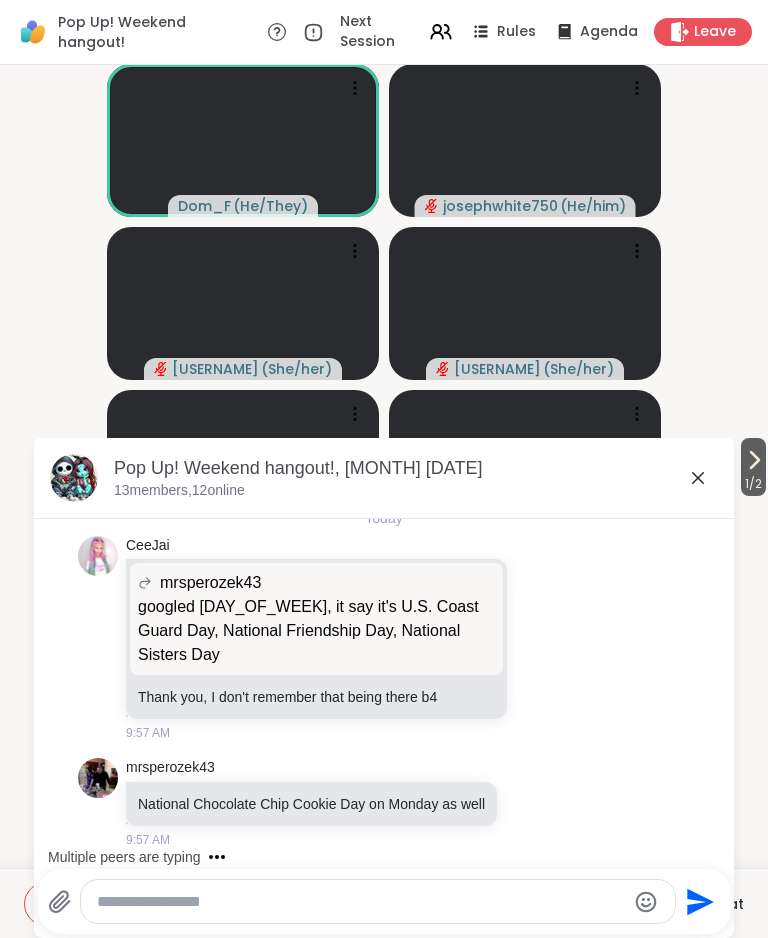 click 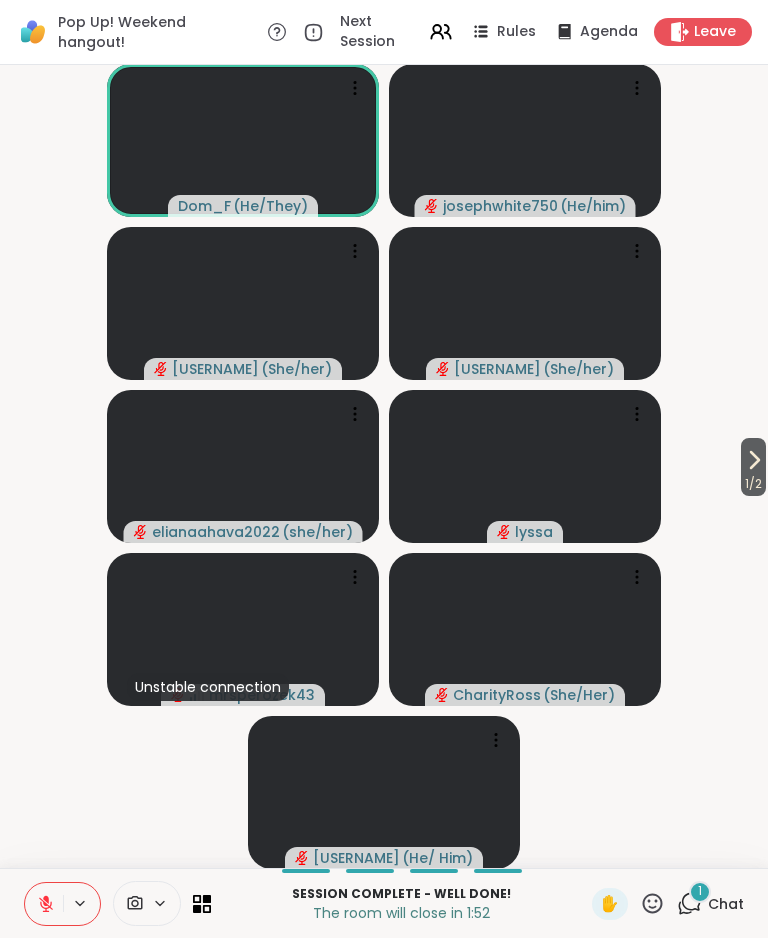 click on "Chat" at bounding box center [726, 904] 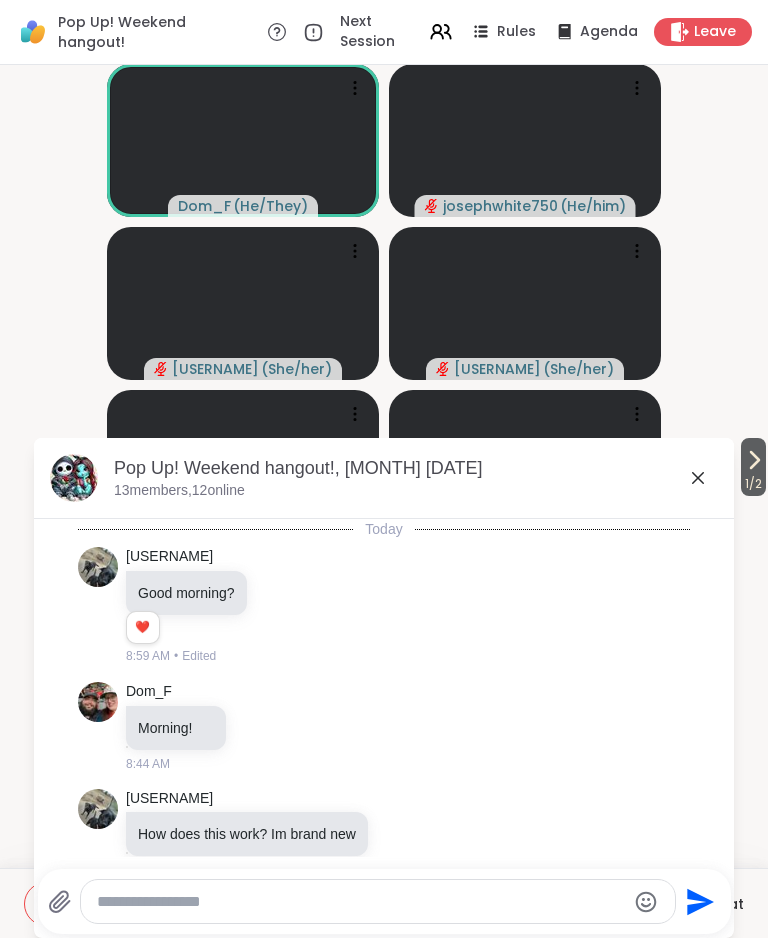 scroll, scrollTop: 11543, scrollLeft: 0, axis: vertical 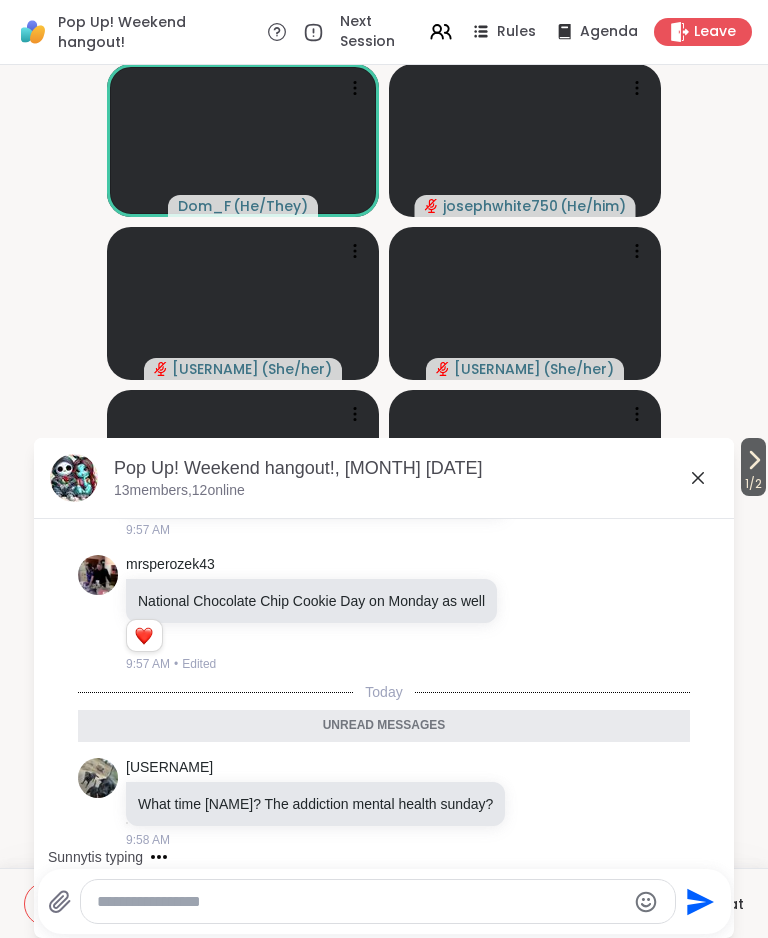 click 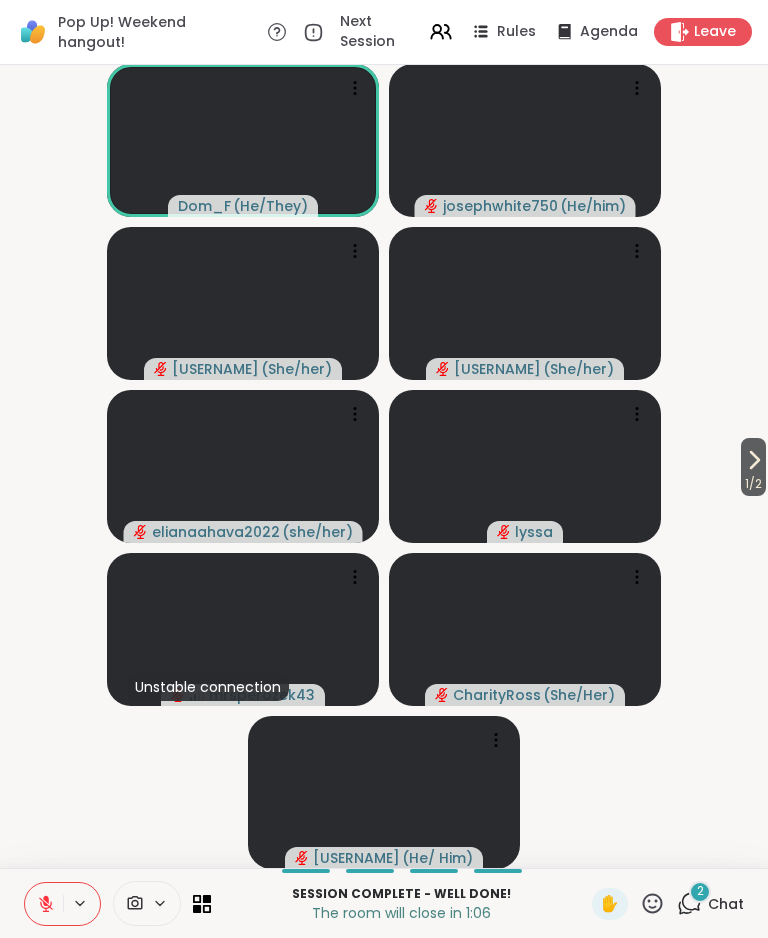 click on "2" at bounding box center [700, 892] 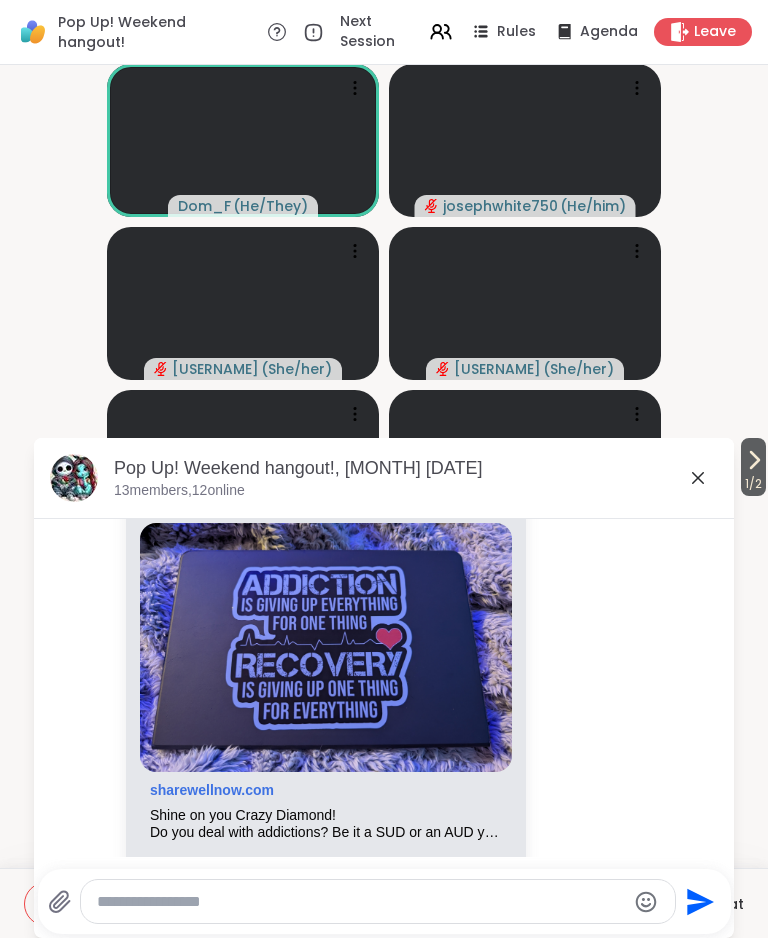 scroll, scrollTop: 12299, scrollLeft: 0, axis: vertical 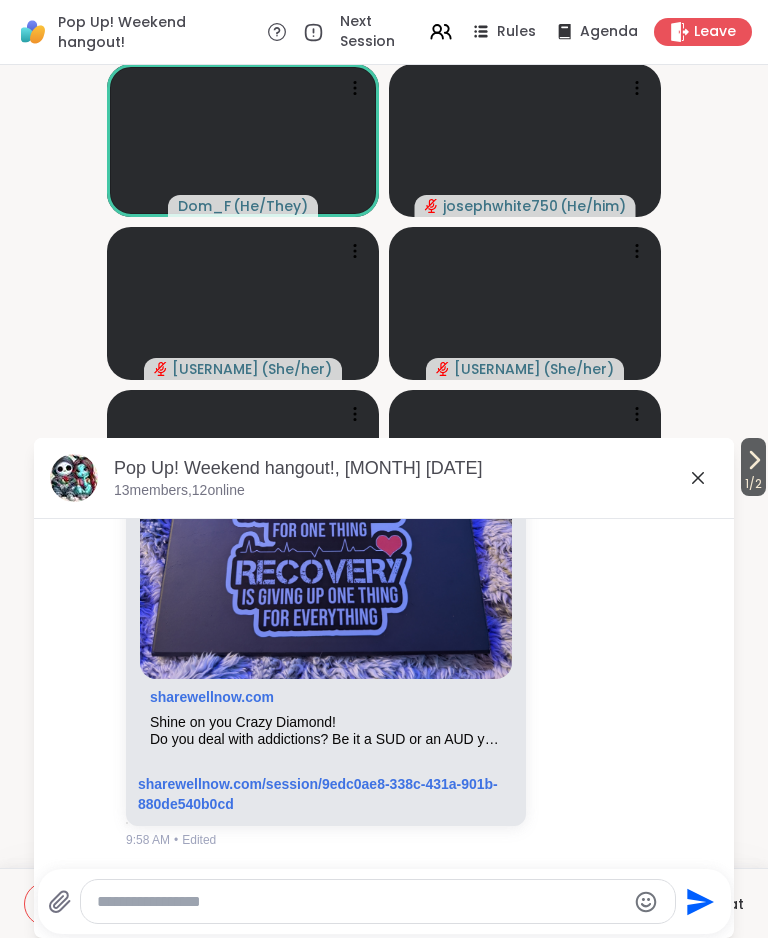 click 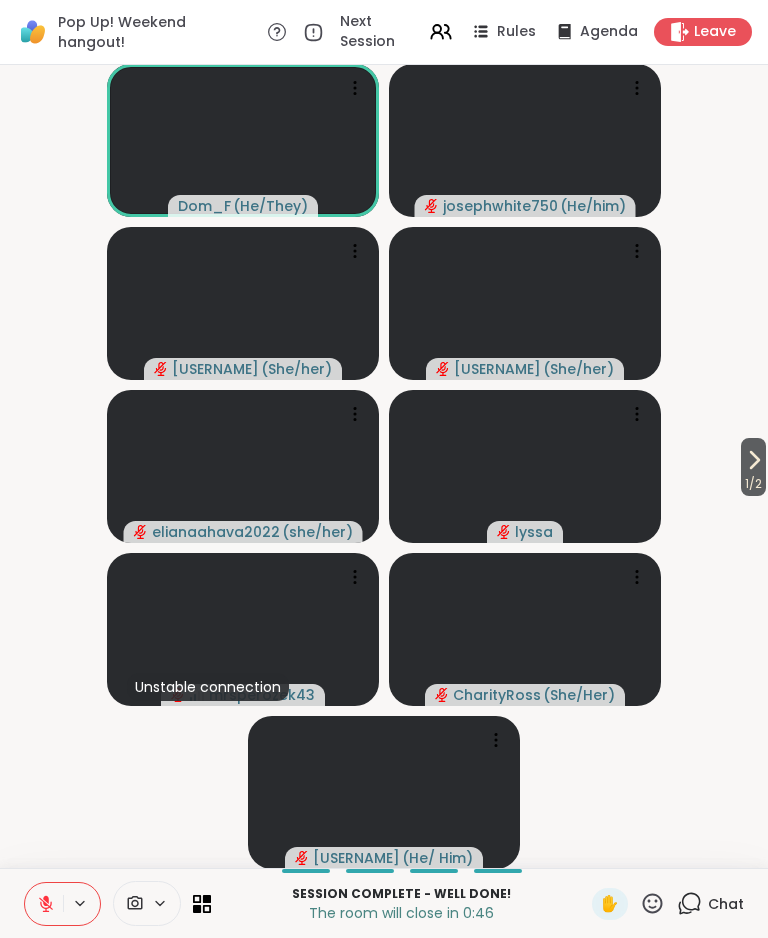 click on "1  /  2" at bounding box center (753, 484) 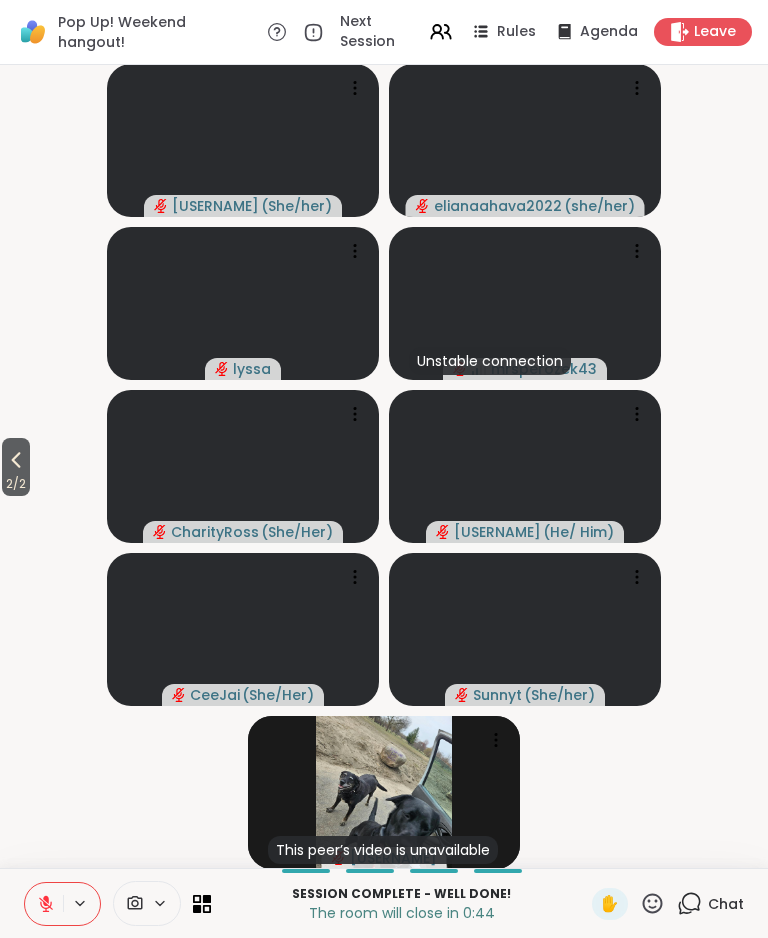 click 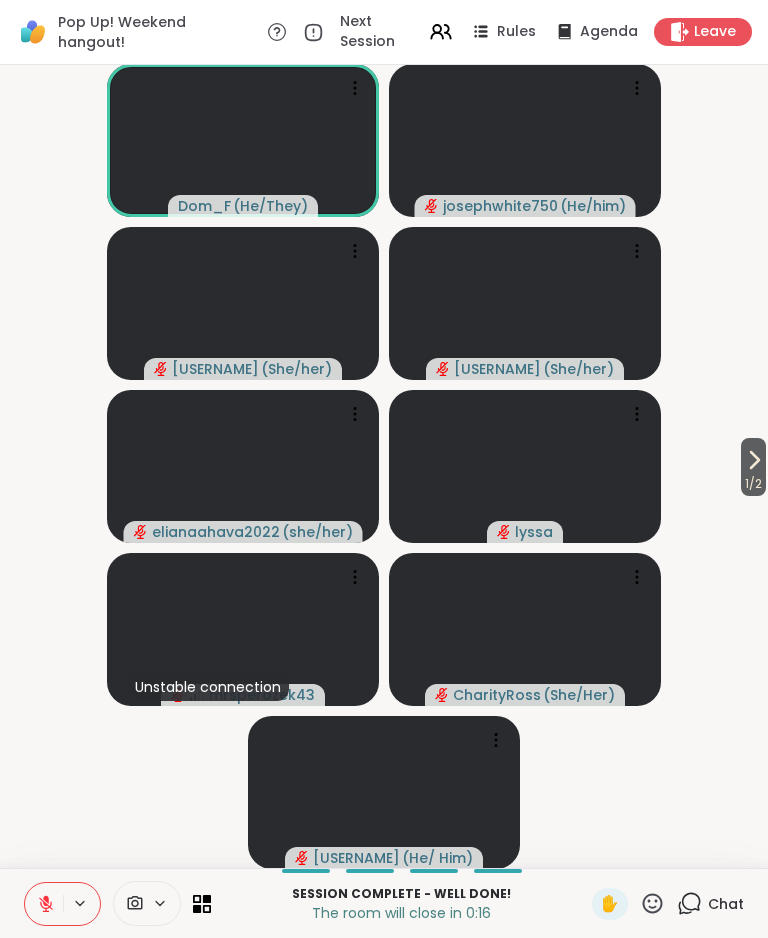click 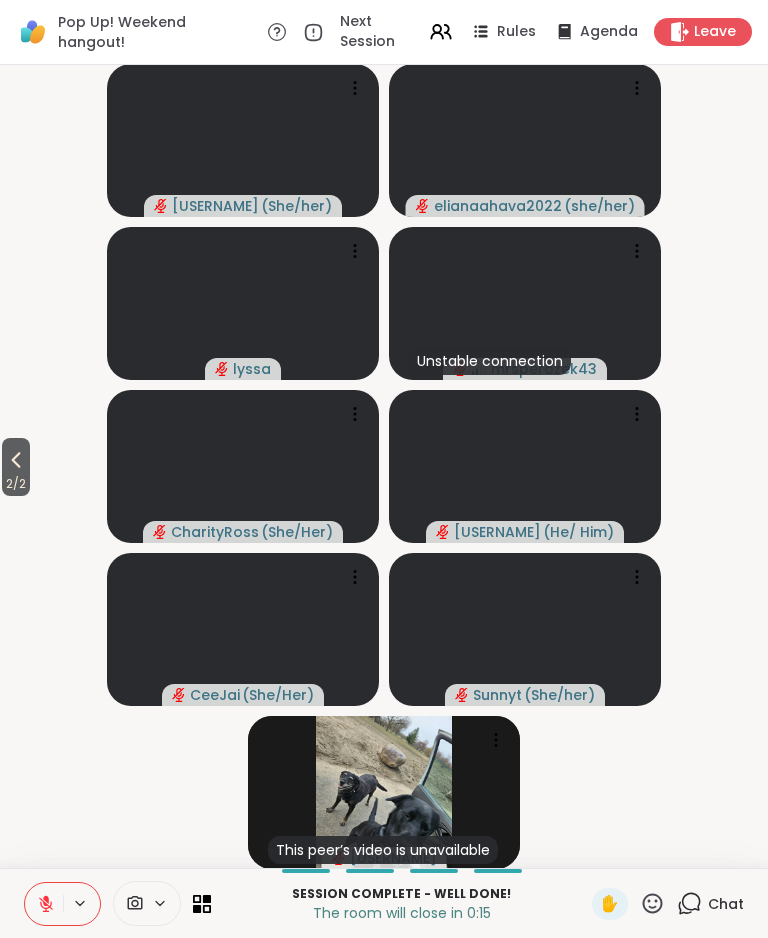 click 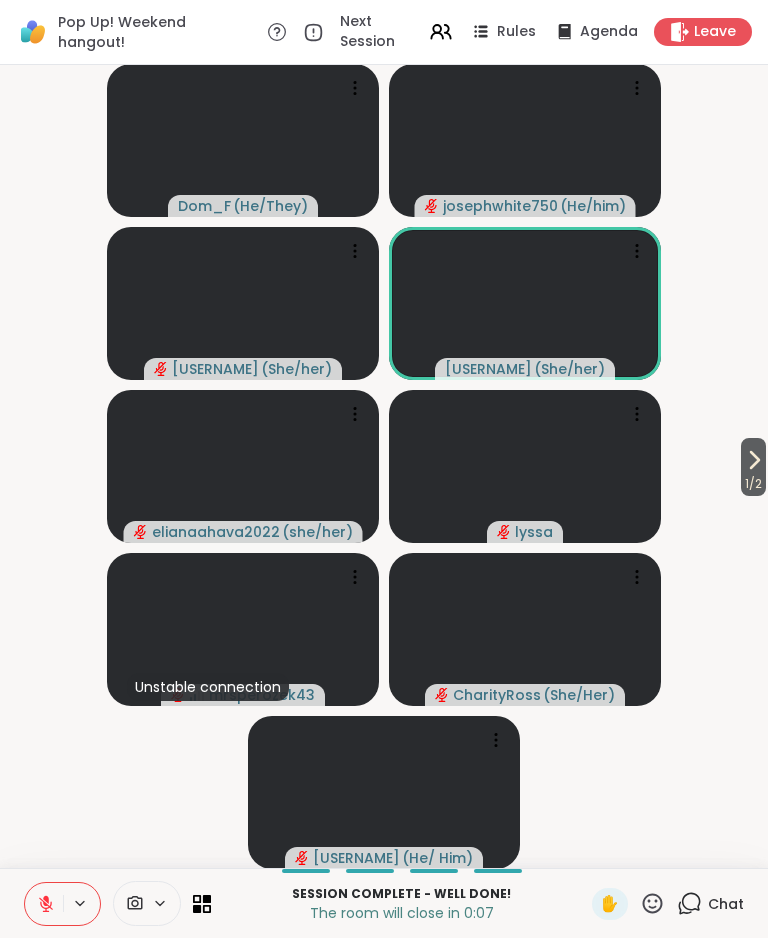 click on "Leave" at bounding box center [715, 32] 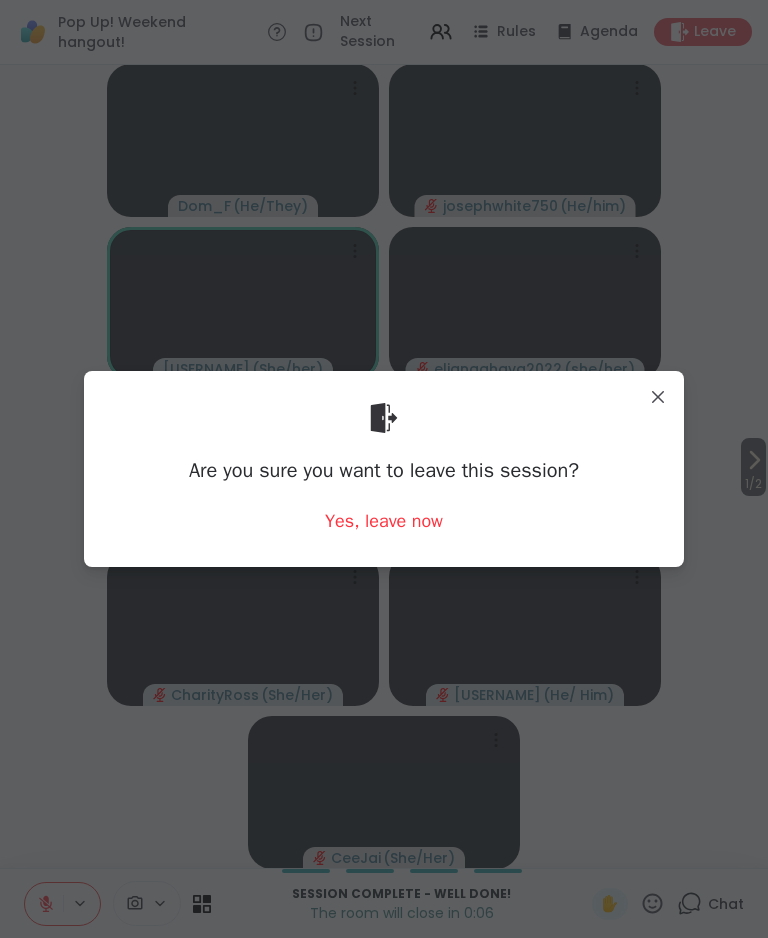 click on "Yes, leave now" at bounding box center (384, 521) 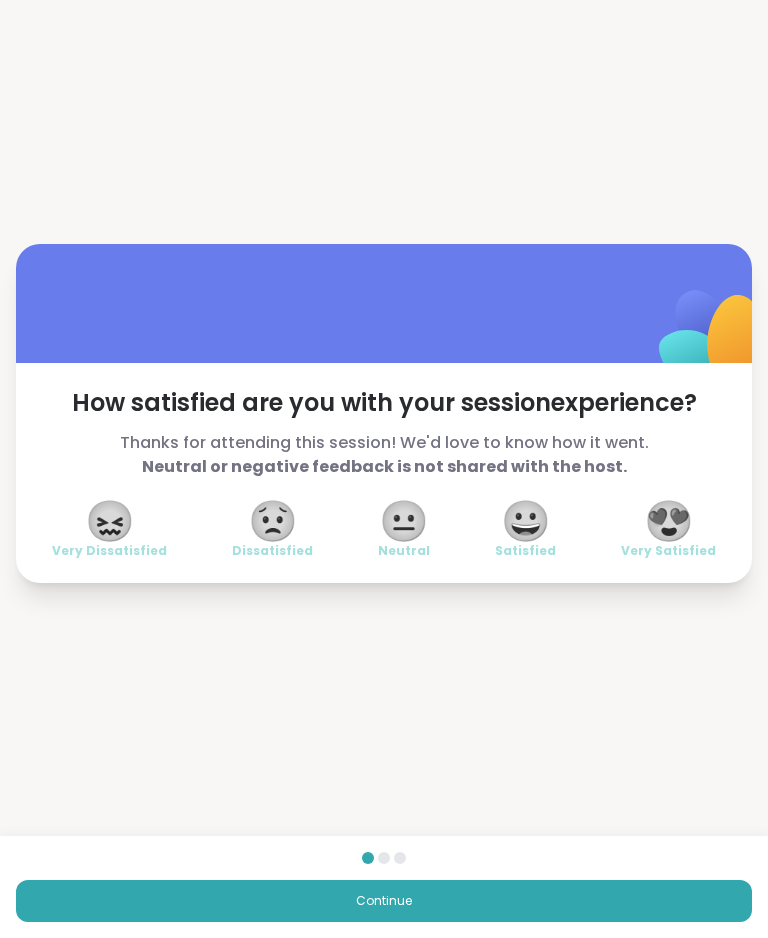 click on "😍" at bounding box center [669, 521] 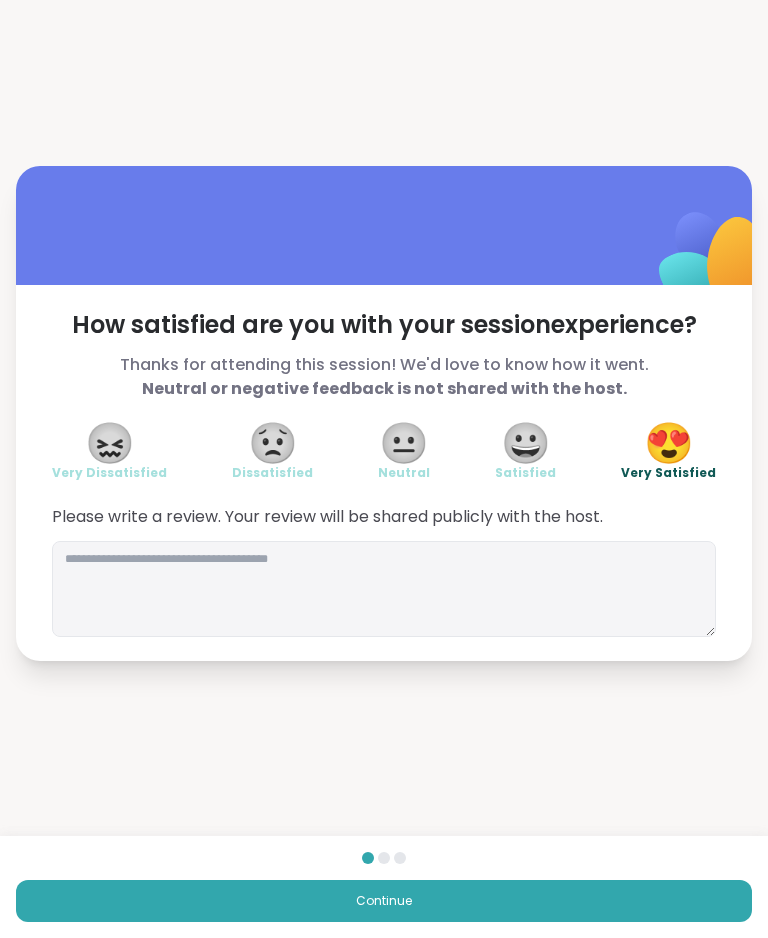 click on "Continue" at bounding box center [384, 901] 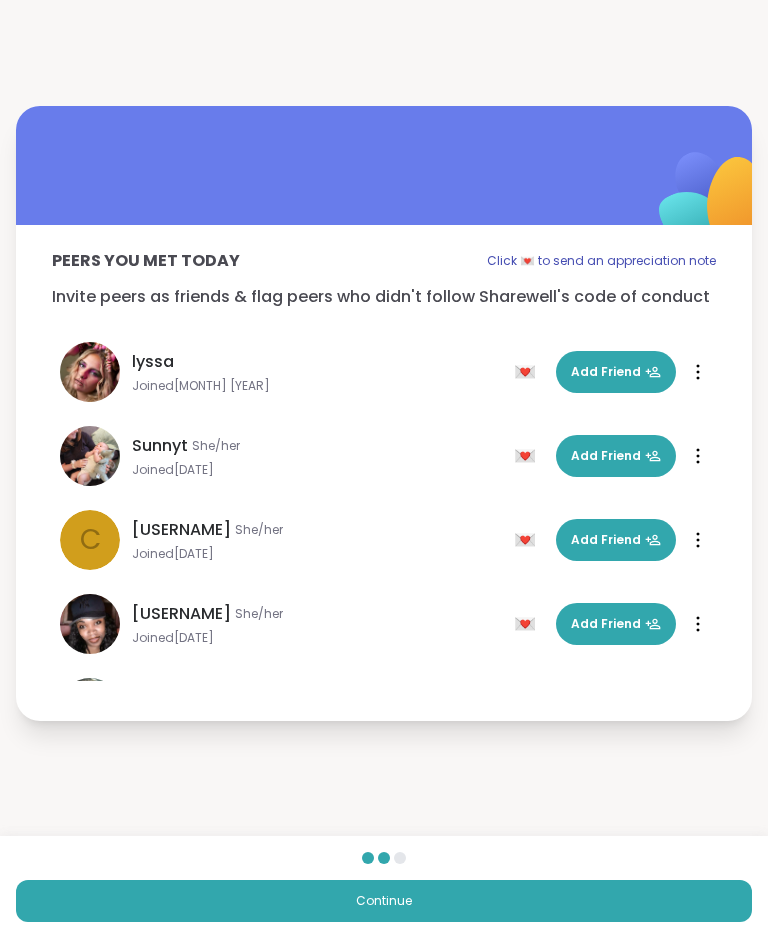 scroll, scrollTop: 328, scrollLeft: 0, axis: vertical 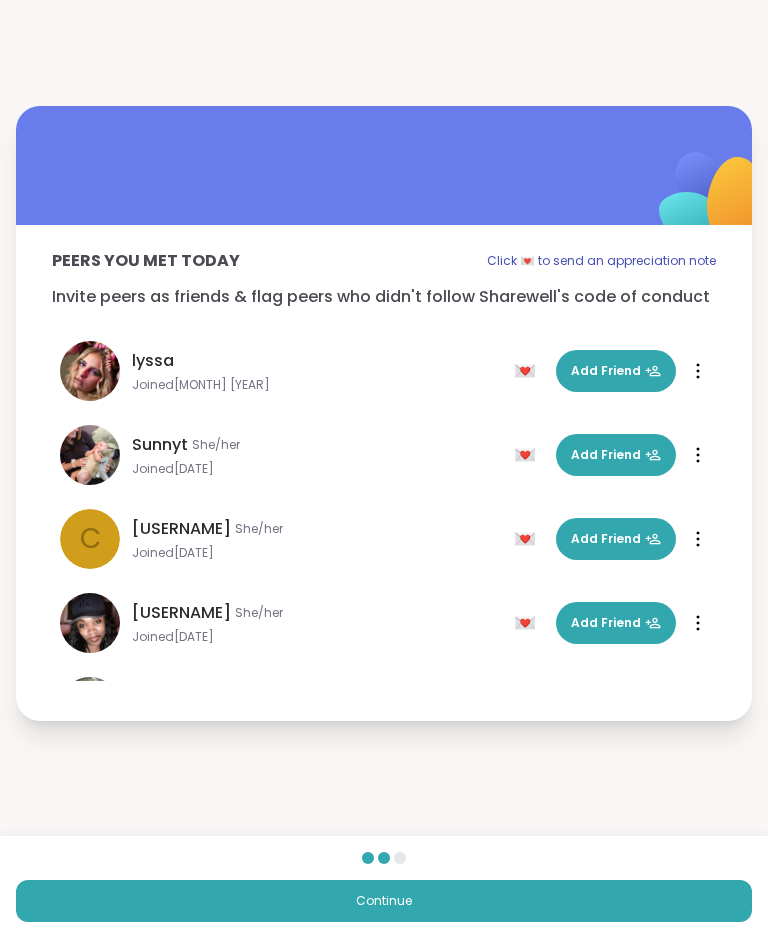 click on "Add Friend" at bounding box center (616, 455) 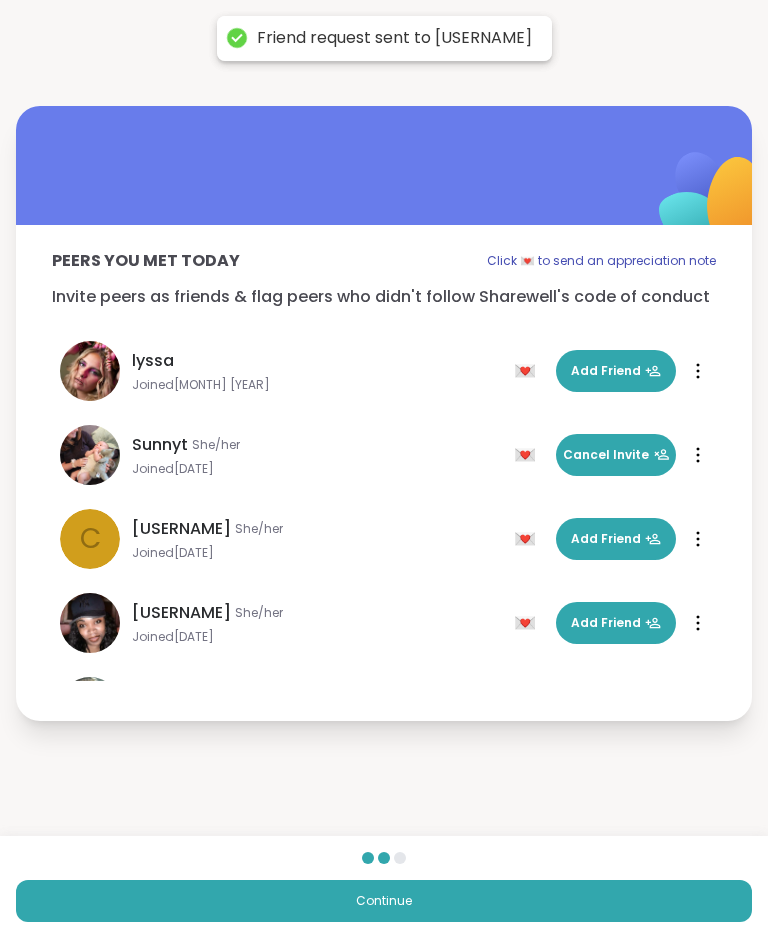 click on "Add Friend" at bounding box center [616, 371] 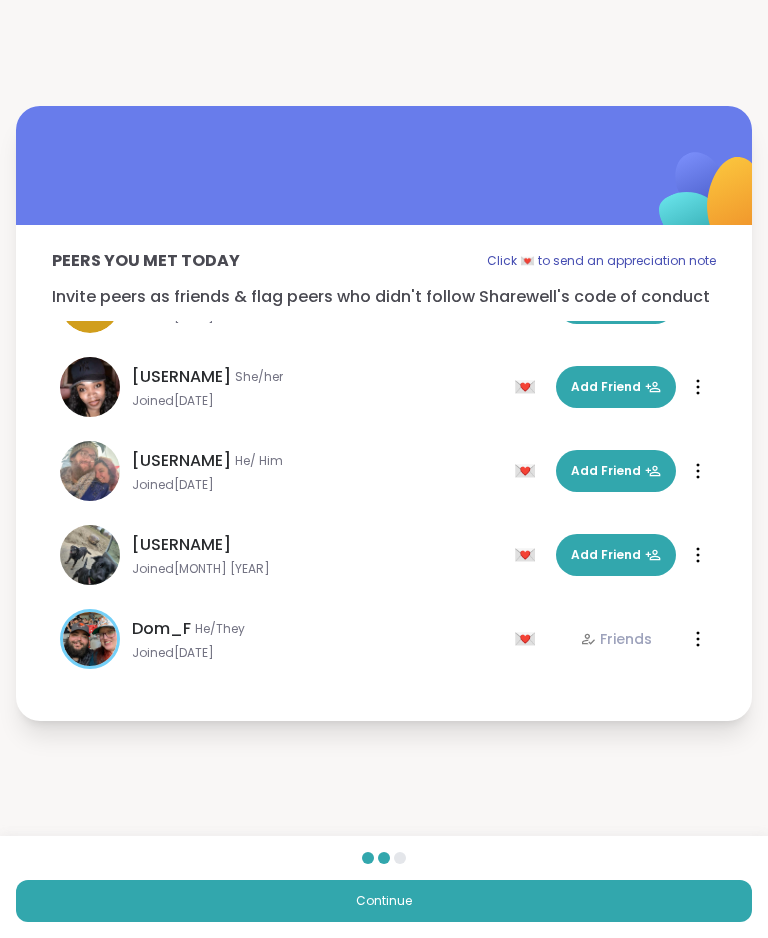 scroll, scrollTop: 564, scrollLeft: 0, axis: vertical 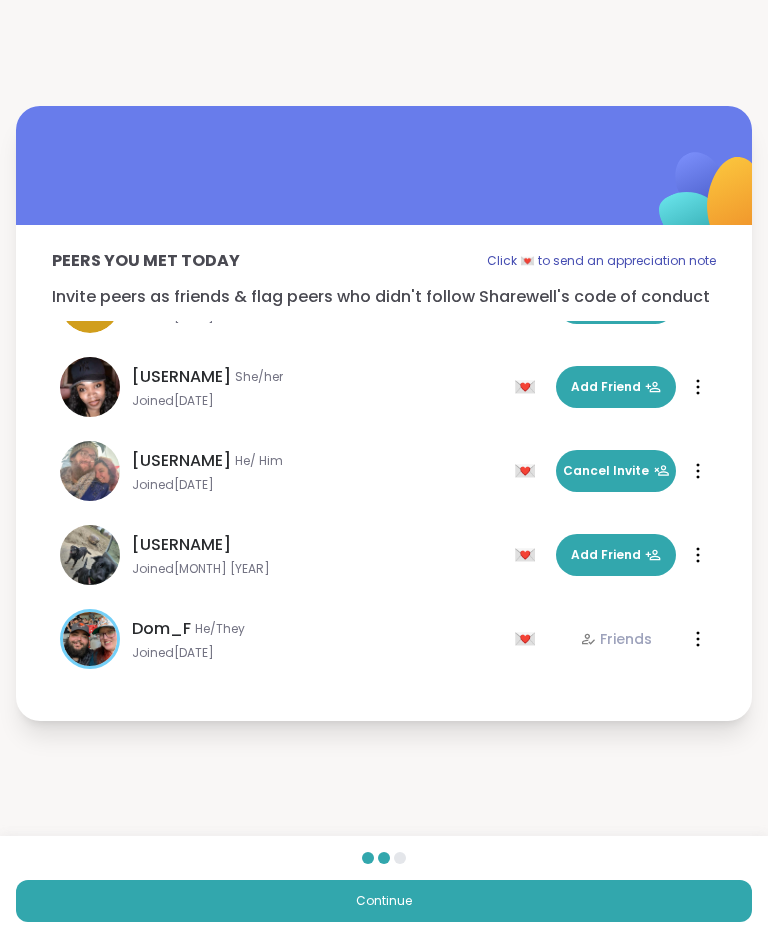 click at bounding box center (90, 471) 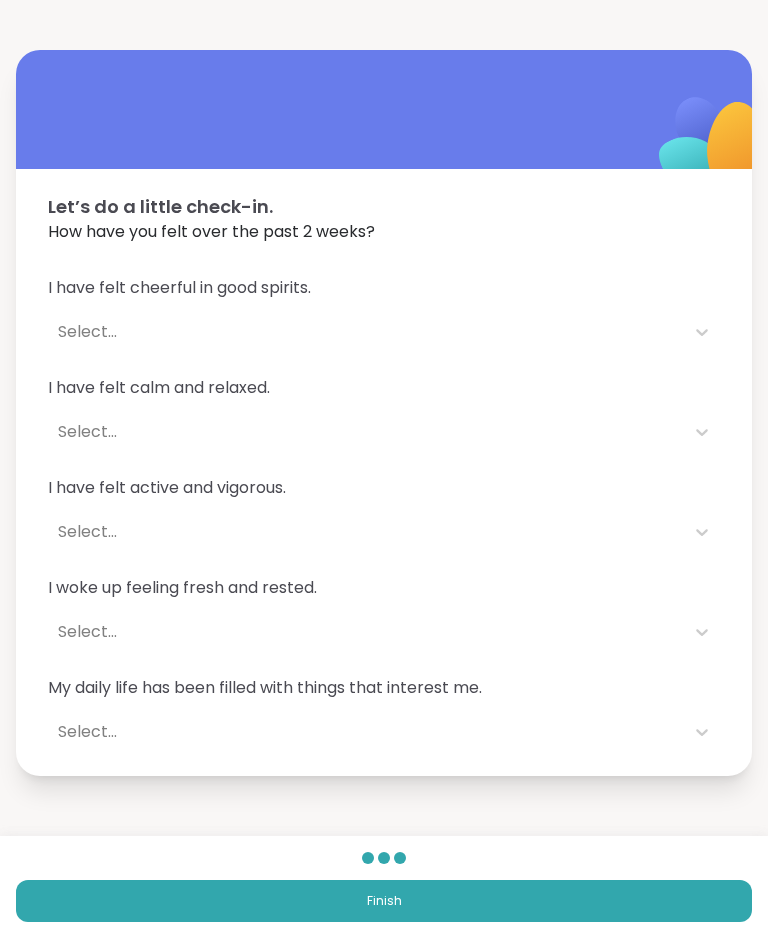 click on "Finish" at bounding box center (384, 901) 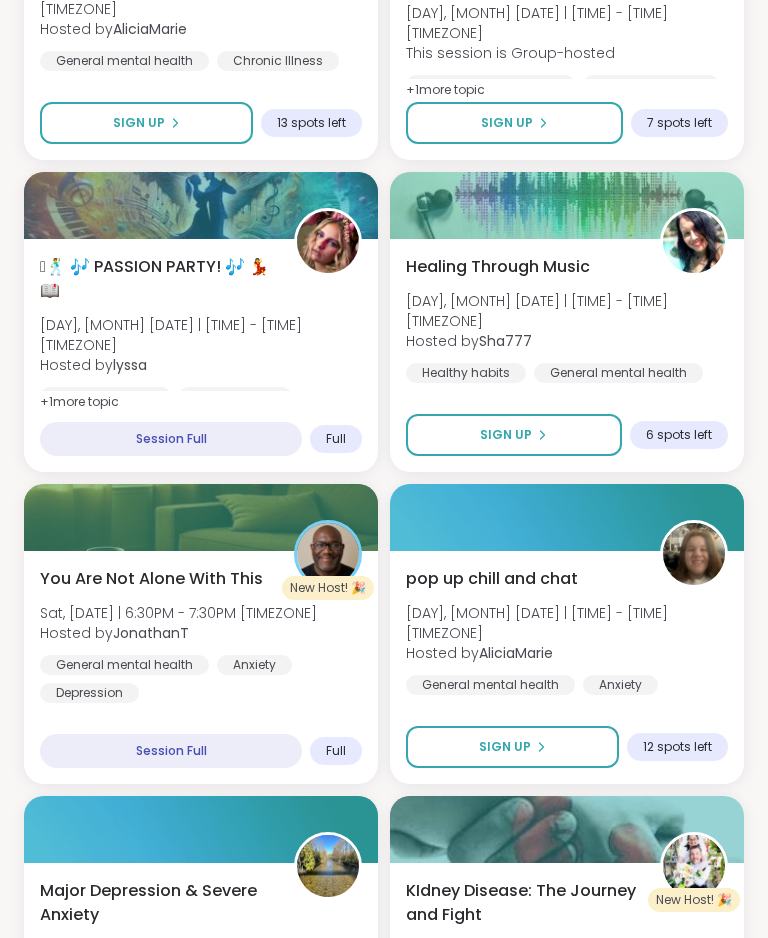 scroll, scrollTop: 3131, scrollLeft: 0, axis: vertical 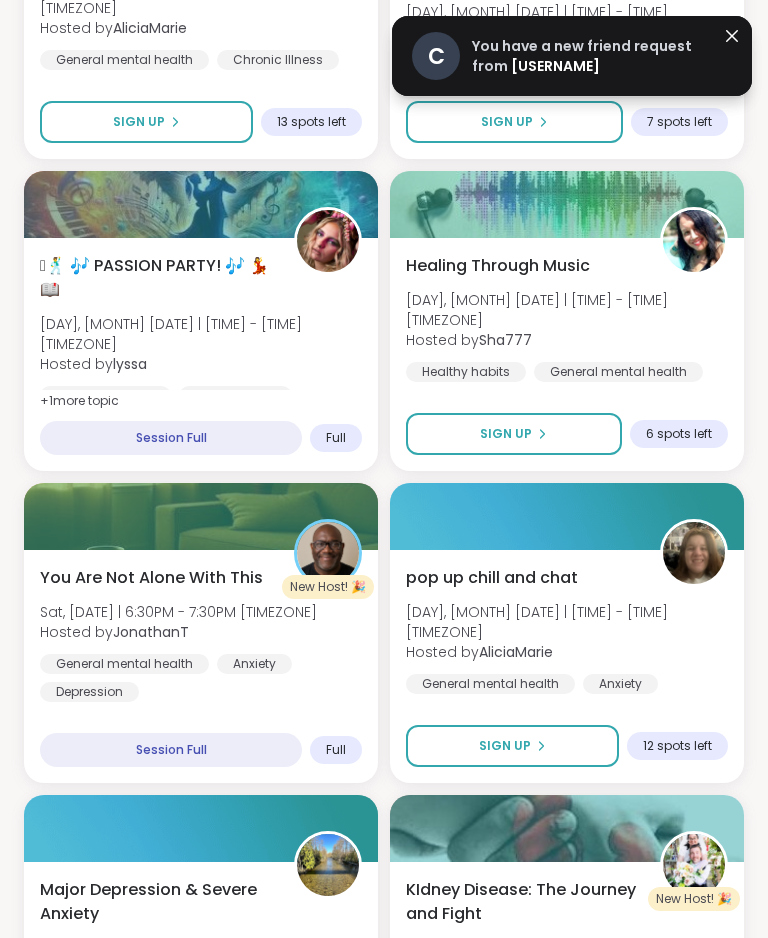 click on "You have a new friend request from   Cspadilla" at bounding box center [589, 56] 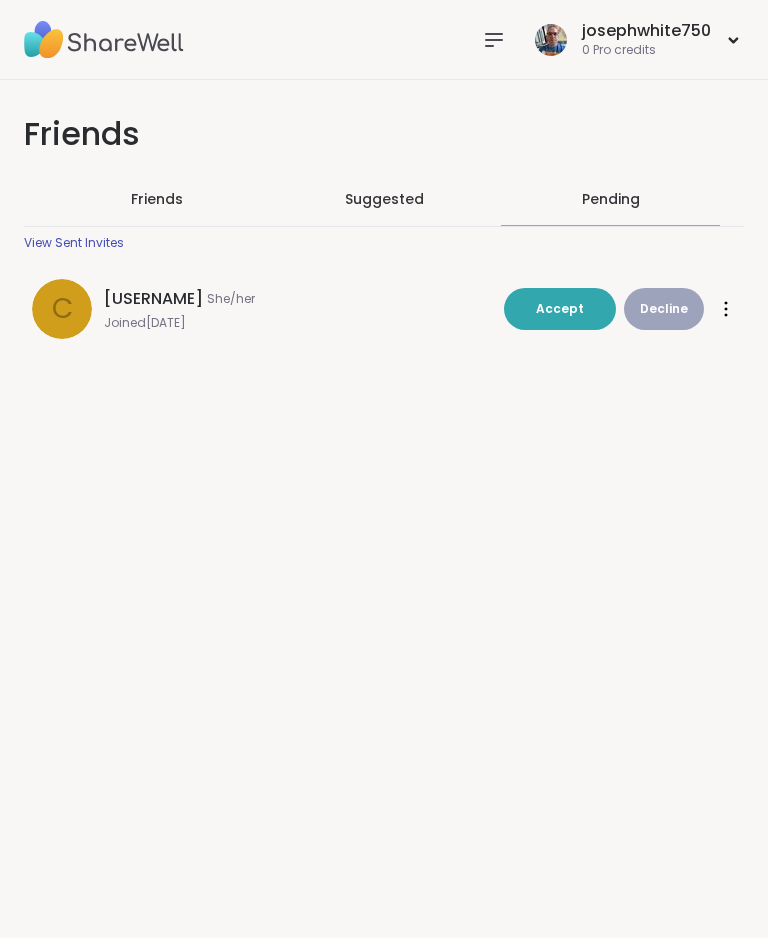 click on "Accept" at bounding box center [560, 308] 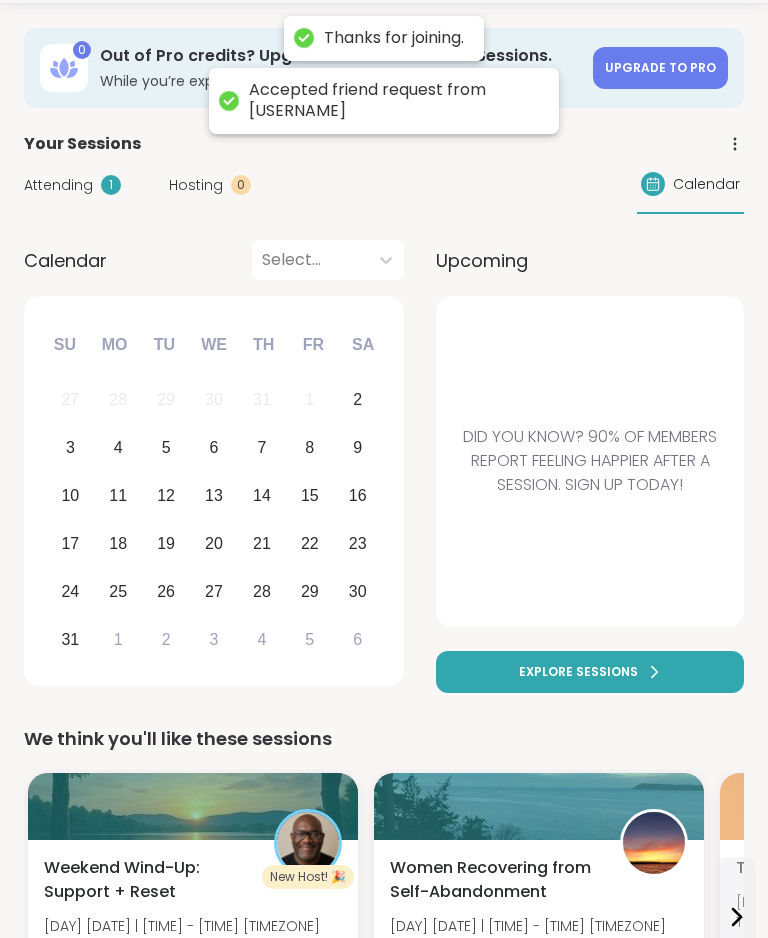 scroll, scrollTop: 0, scrollLeft: 0, axis: both 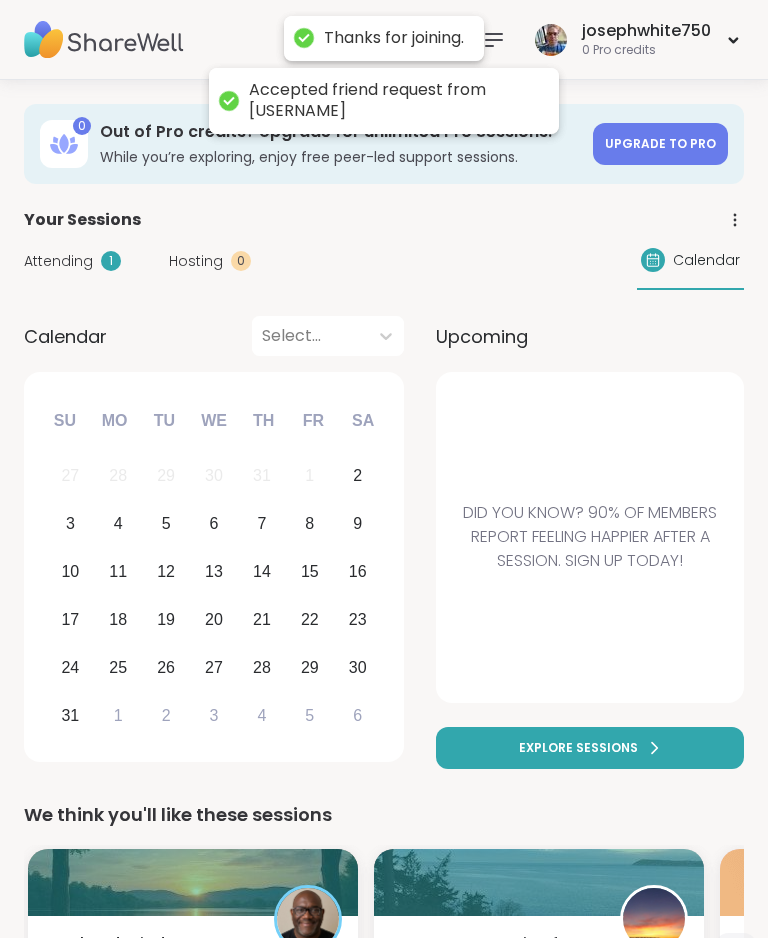 click on "Accepted friend request from Cspadilla" at bounding box center (394, 101) 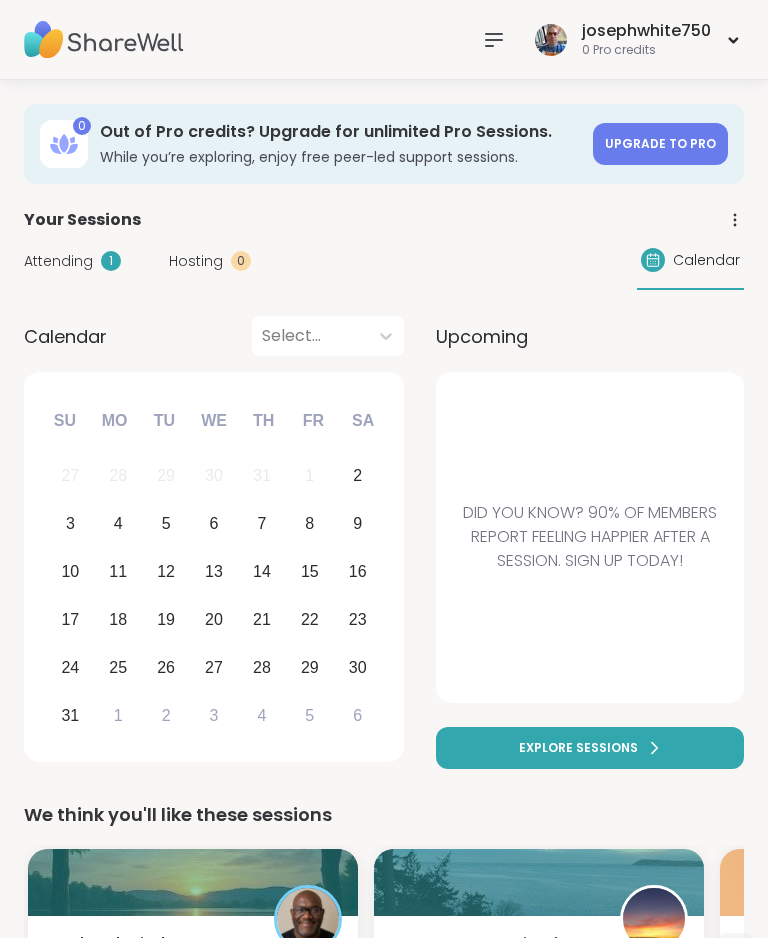 click 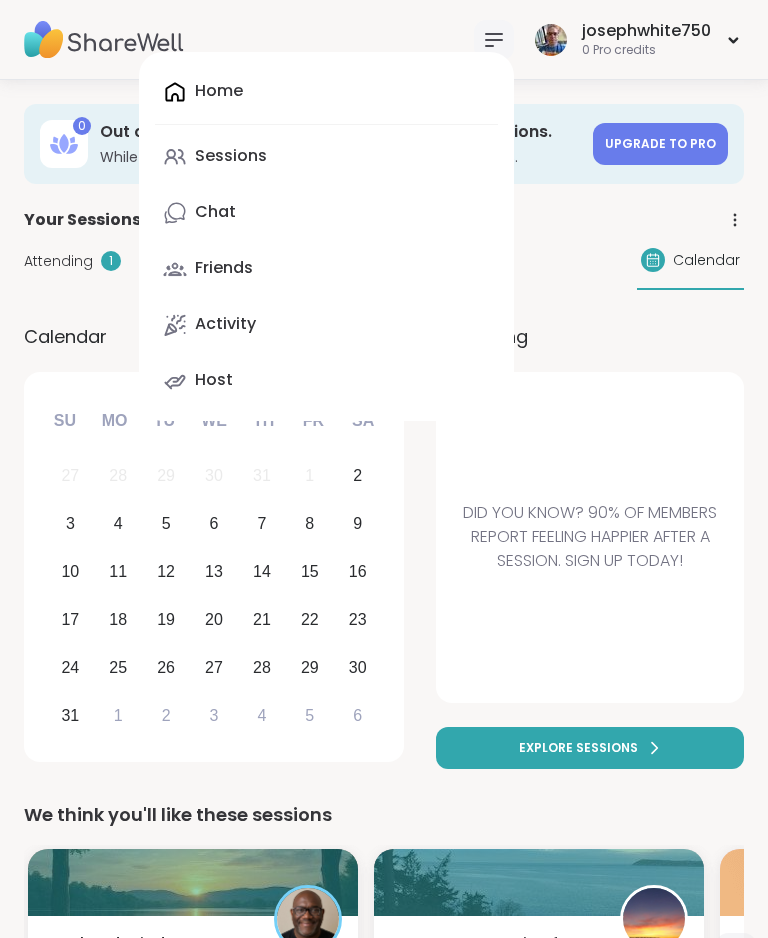 click on "Did you know? 90% of members report feeling happier after a session. Sign up today!" at bounding box center [590, 537] 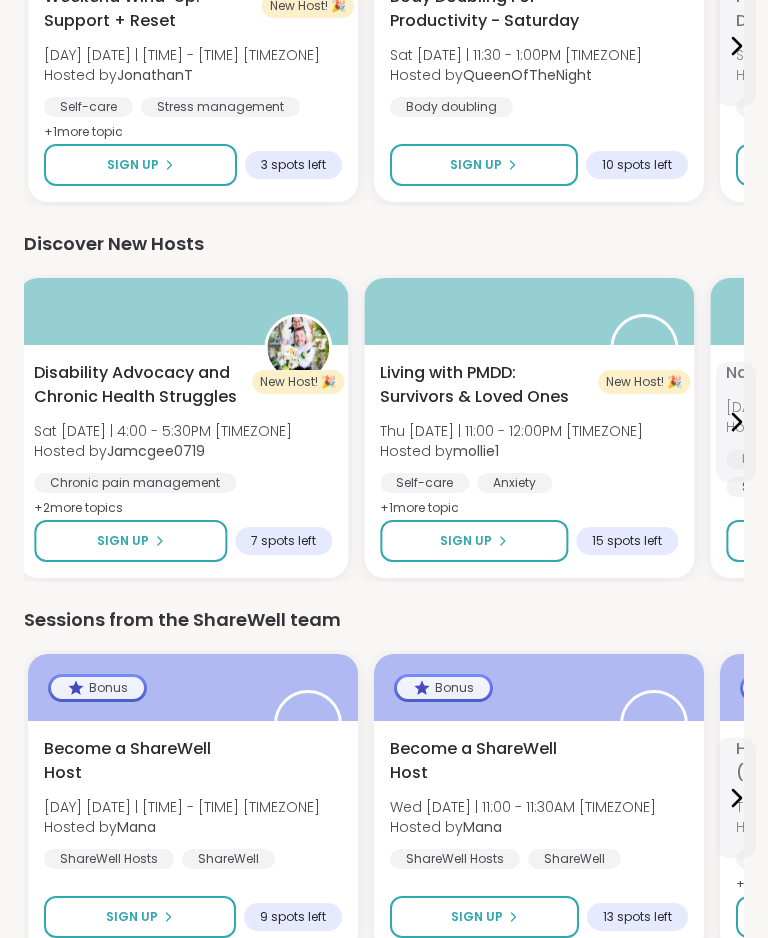 scroll, scrollTop: 2447, scrollLeft: 0, axis: vertical 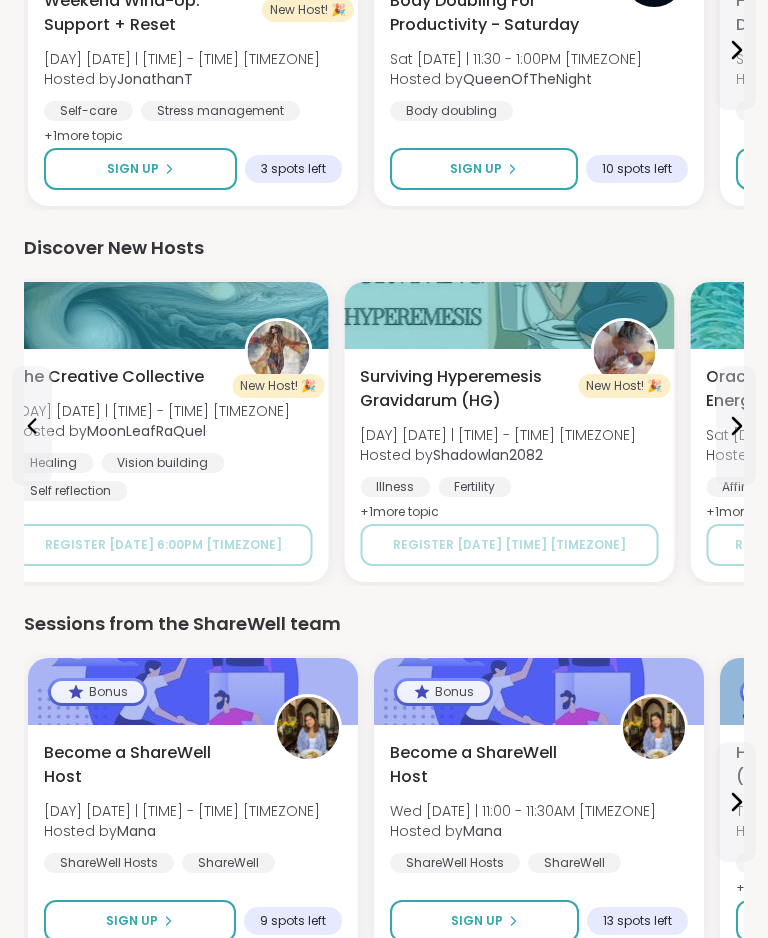 click on "Surviving Hyperemesis Gravidarum (HG) Tue 8/12 | 10:00 - 11:00PM CDT Hosted by  Shadowlan2082 Illness Fertility General mental health + 1  more topic" at bounding box center (509, 445) 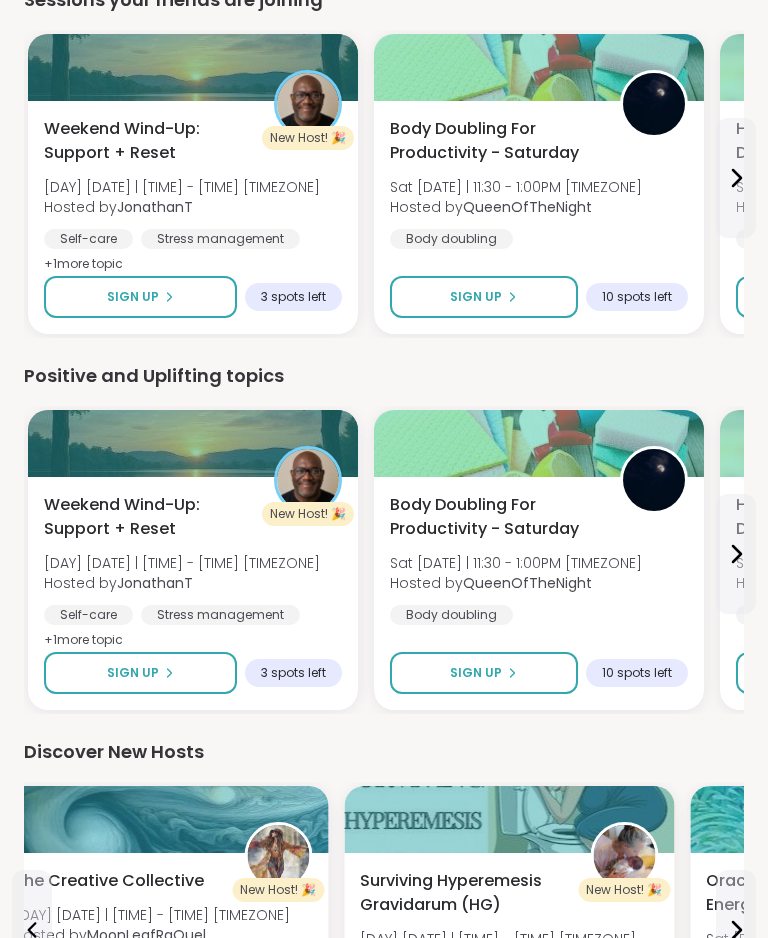 scroll, scrollTop: 1927, scrollLeft: 0, axis: vertical 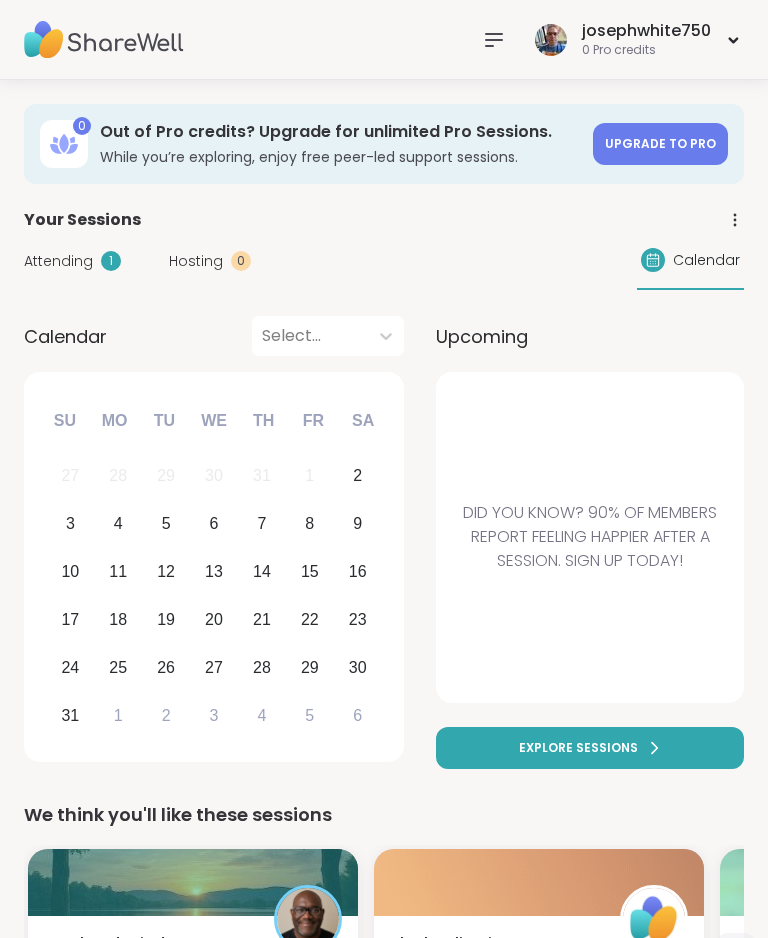 click 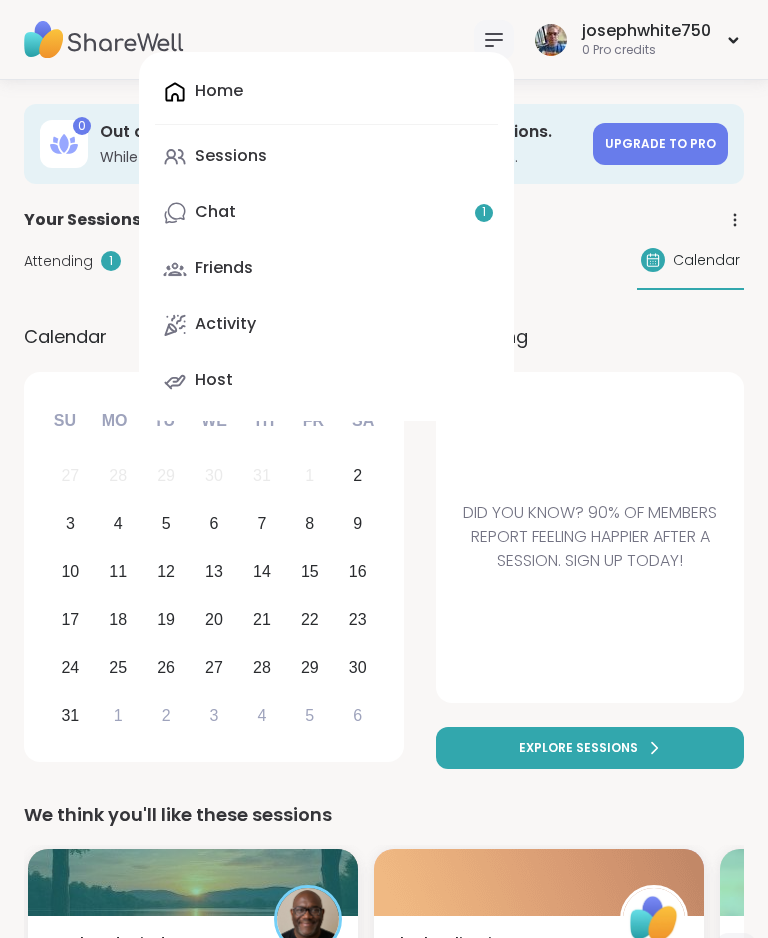 click on "Sessions" at bounding box center [326, 157] 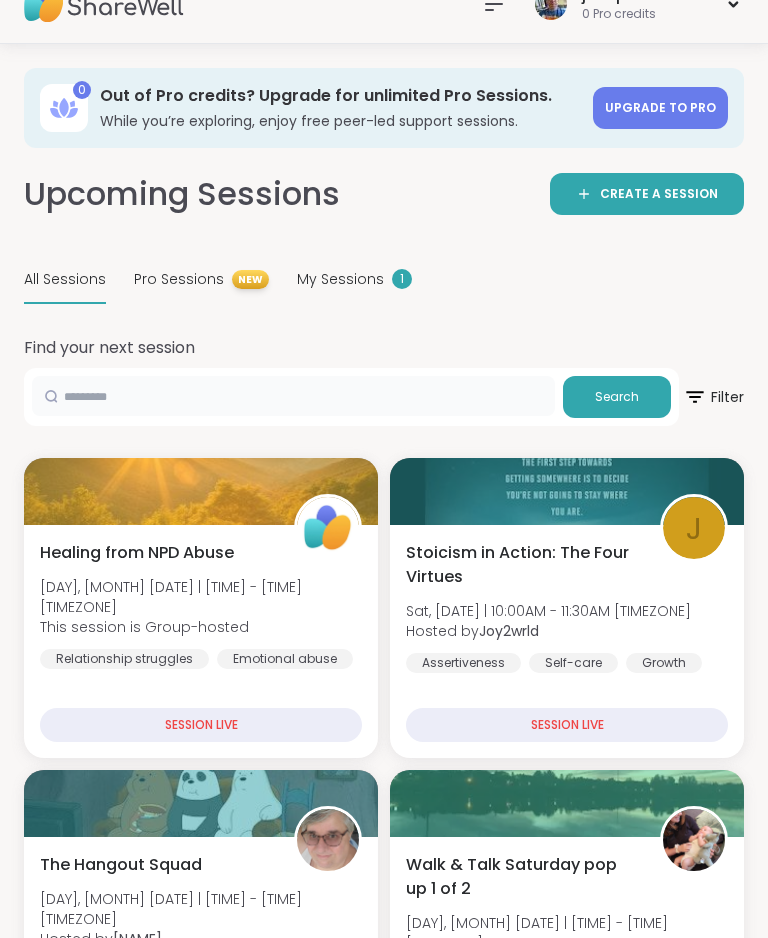click at bounding box center [293, 396] 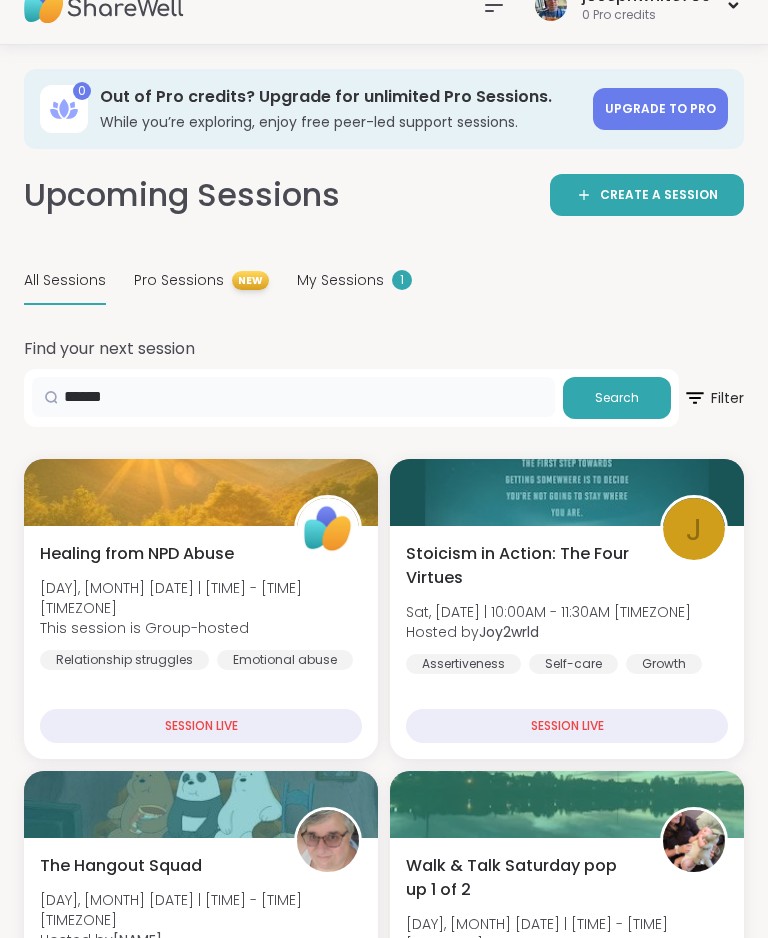 type on "******" 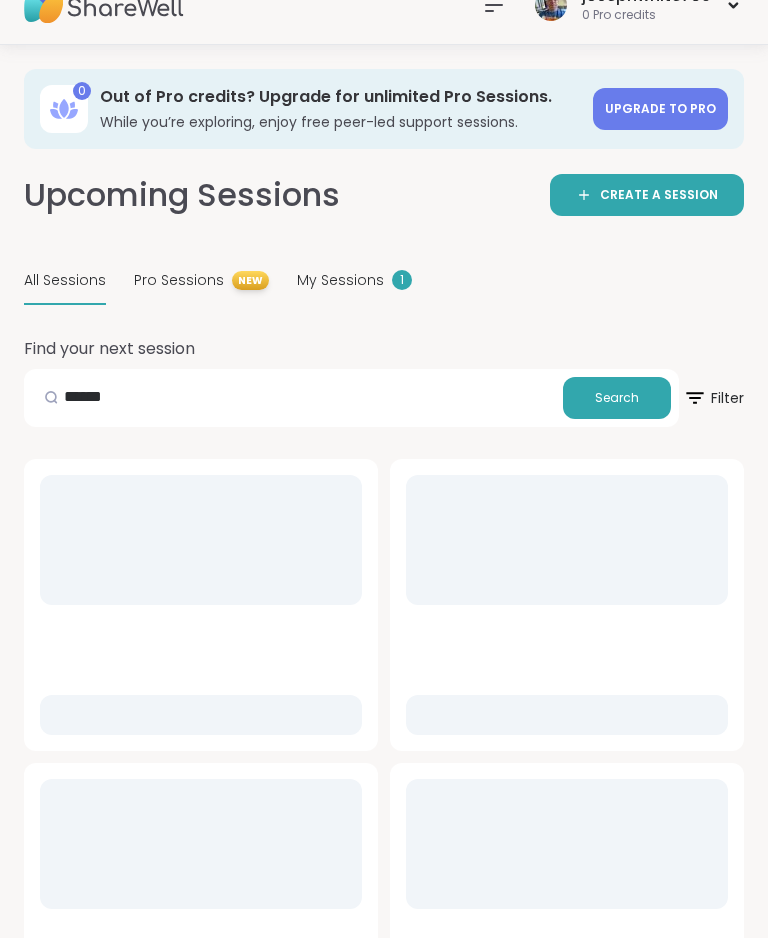 click on "All Sessions Pro Sessions NEW My Sessions 1" at bounding box center [384, 281] 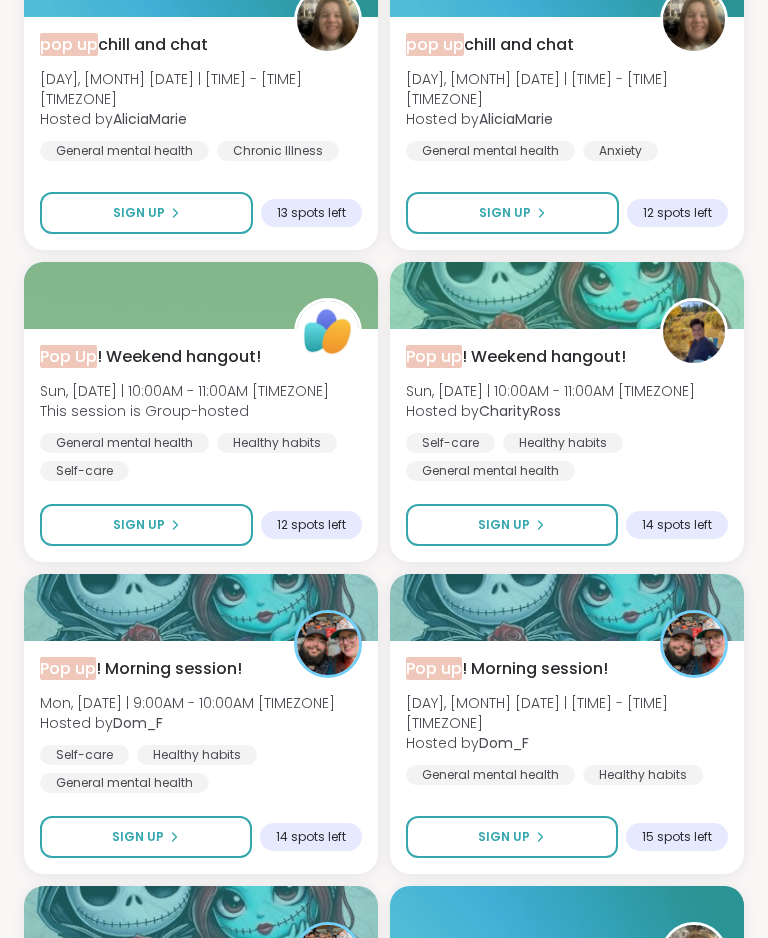scroll, scrollTop: 855, scrollLeft: 0, axis: vertical 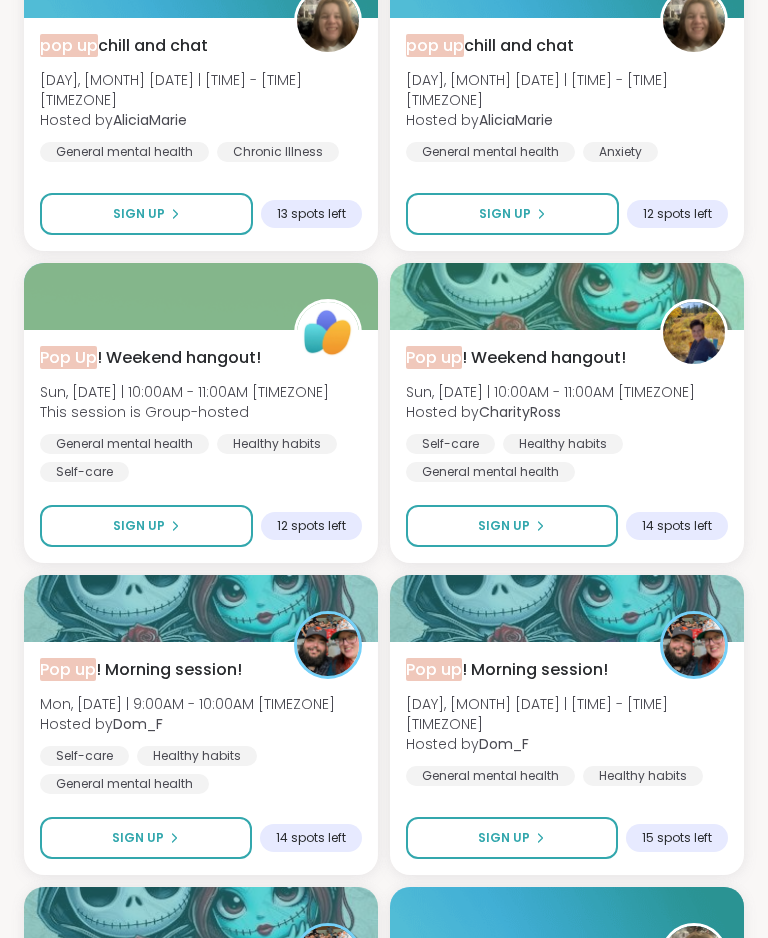 click on "Sign Up" at bounding box center [512, 526] 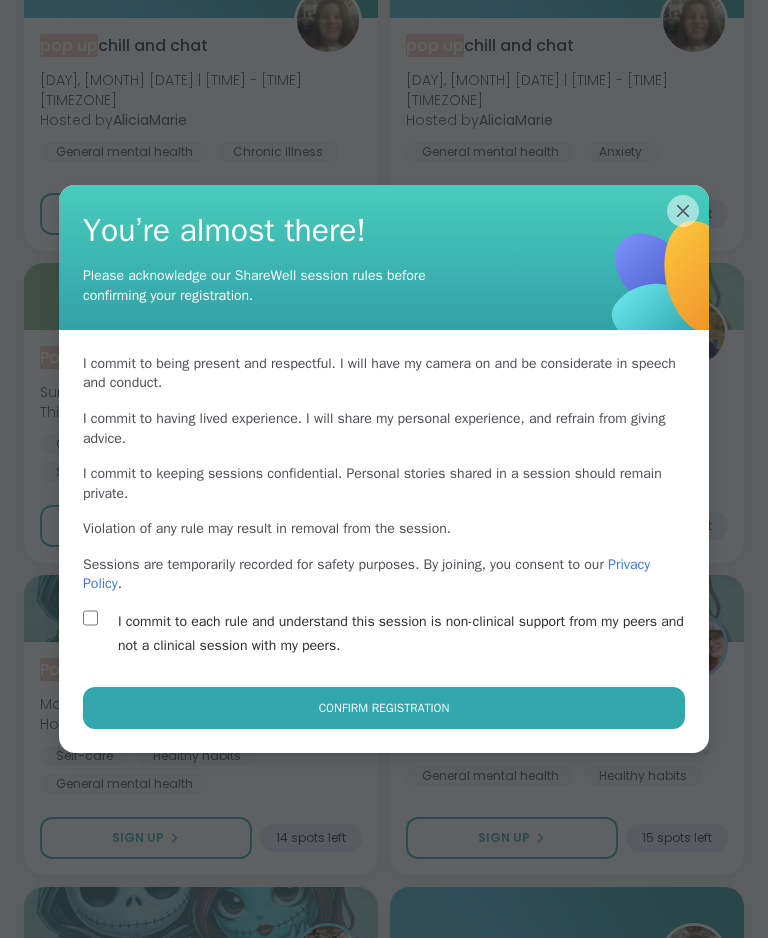 click on "Confirm Registration" at bounding box center [384, 708] 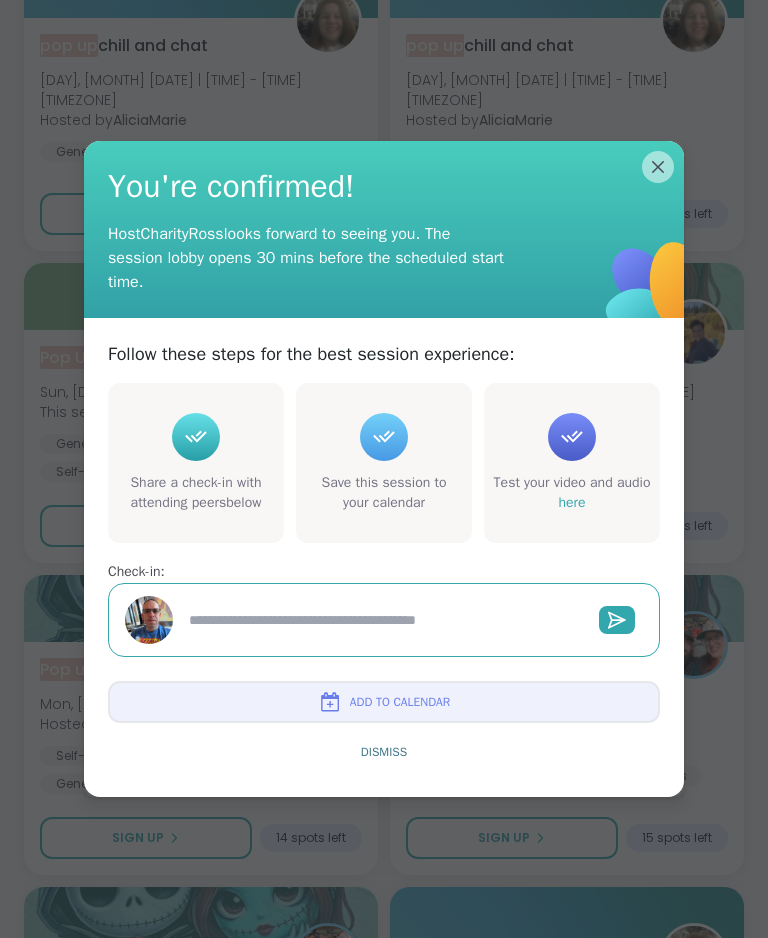 type on "*" 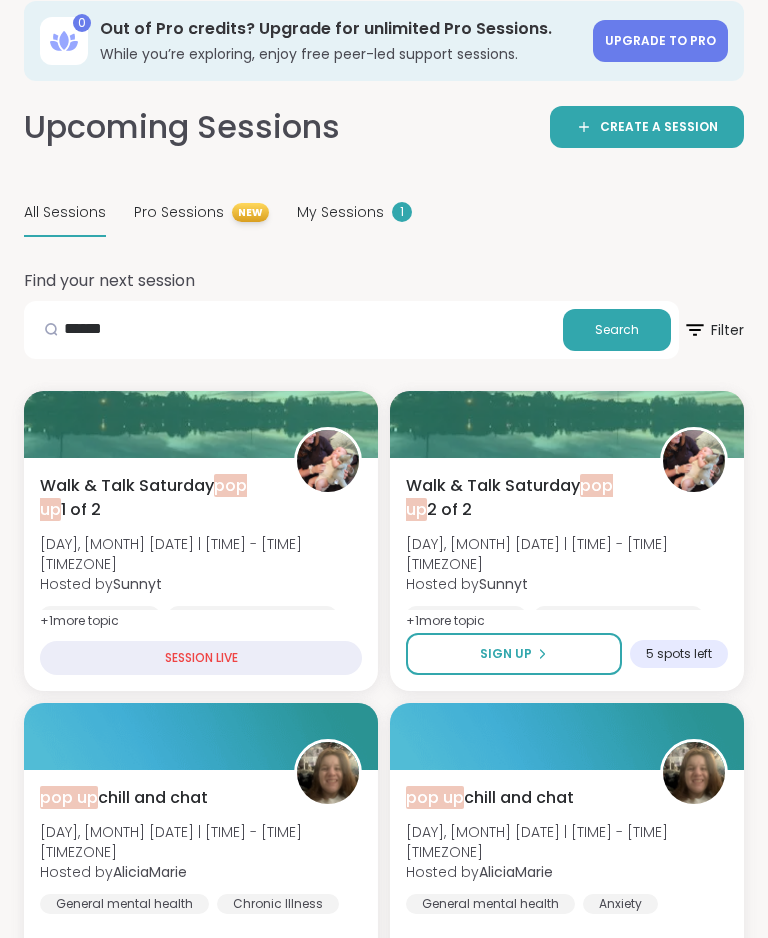 scroll, scrollTop: 0, scrollLeft: 0, axis: both 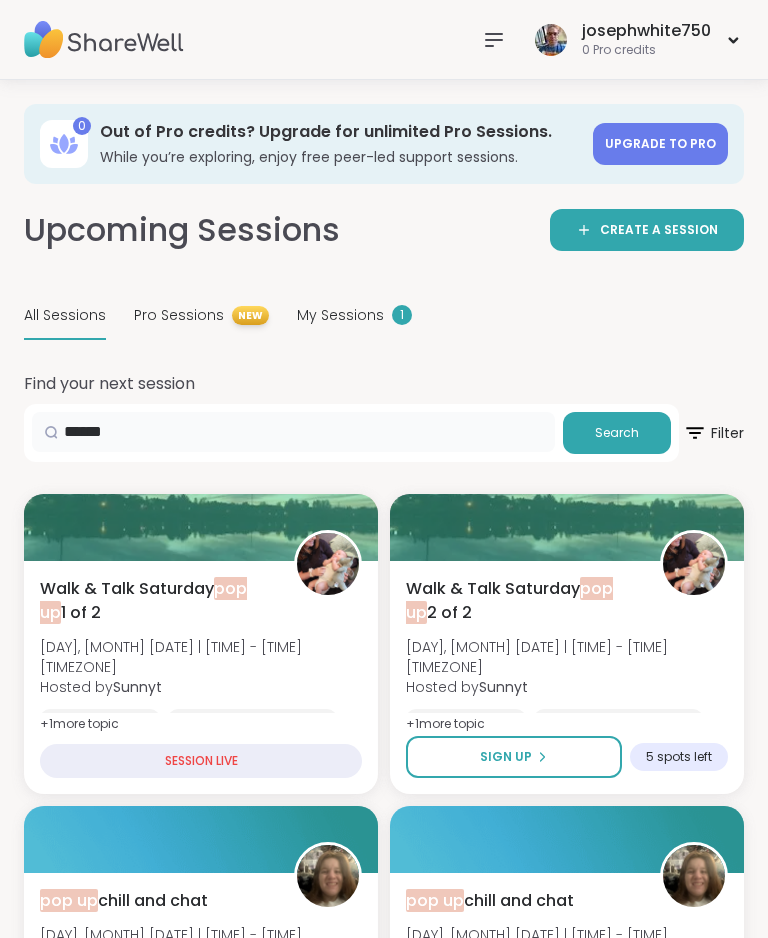 click on "******" at bounding box center [293, 432] 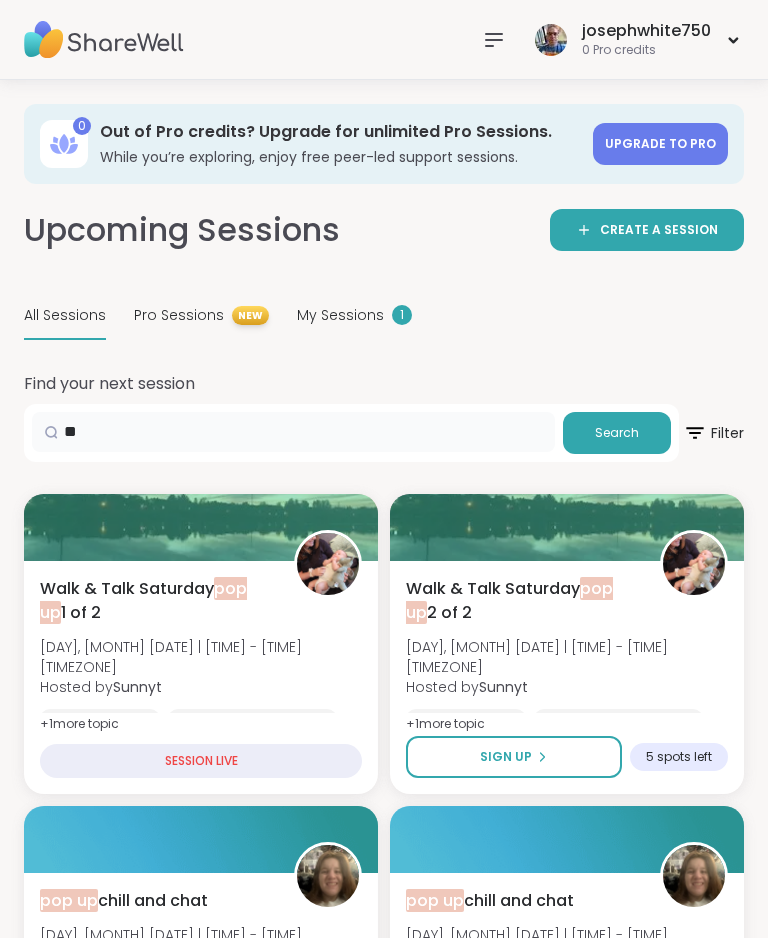 type on "*" 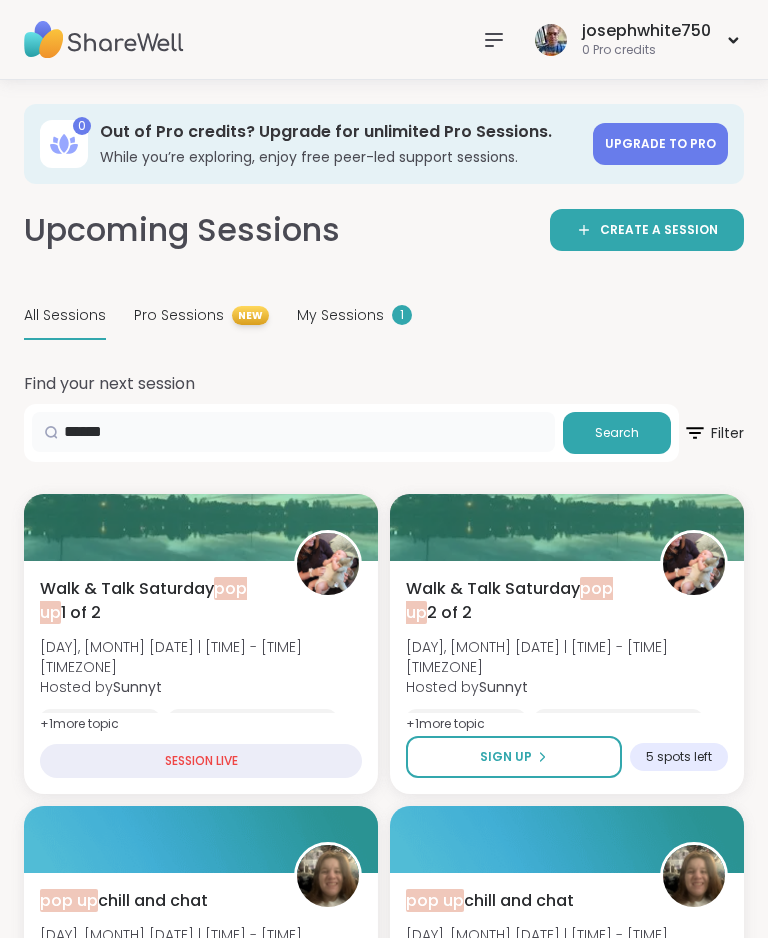type on "******" 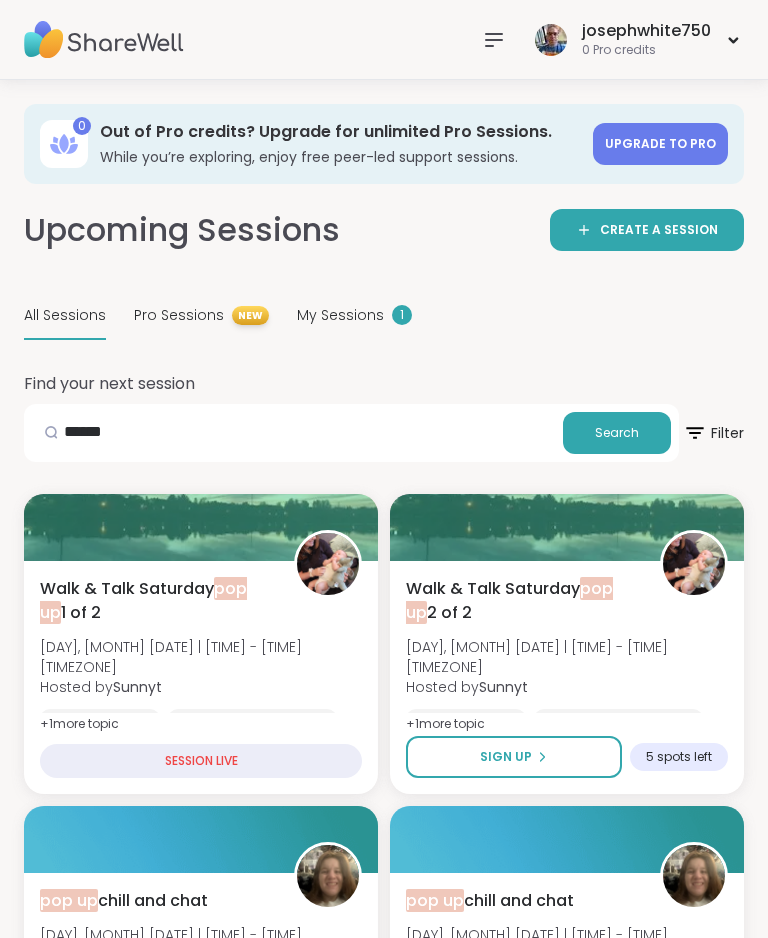 click on "Search" at bounding box center [617, 433] 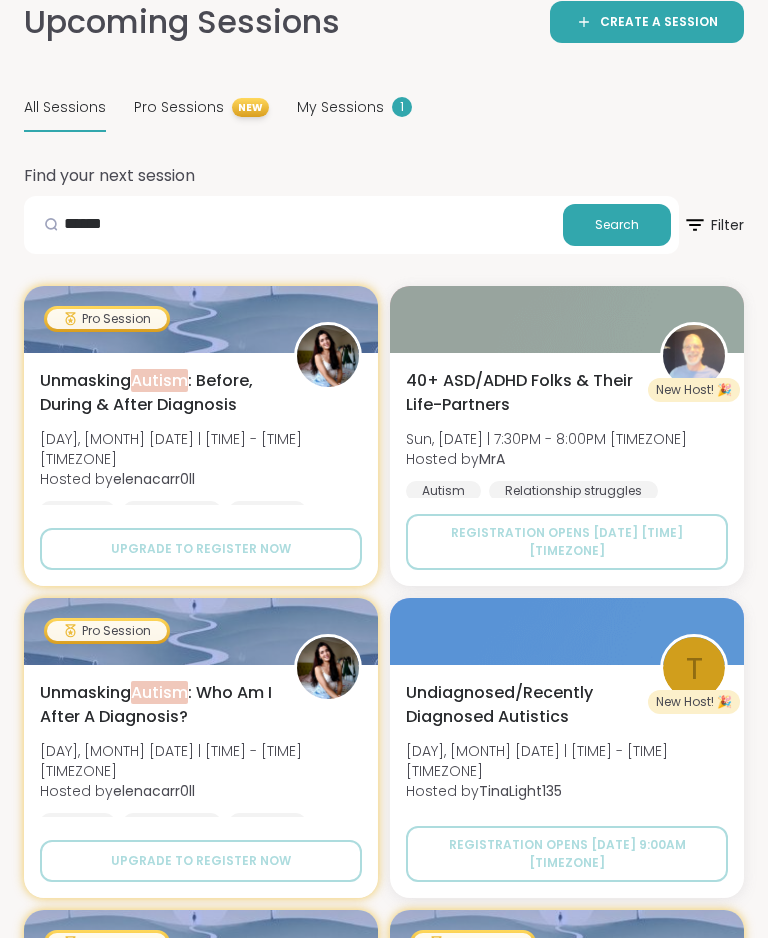 scroll, scrollTop: 214, scrollLeft: 0, axis: vertical 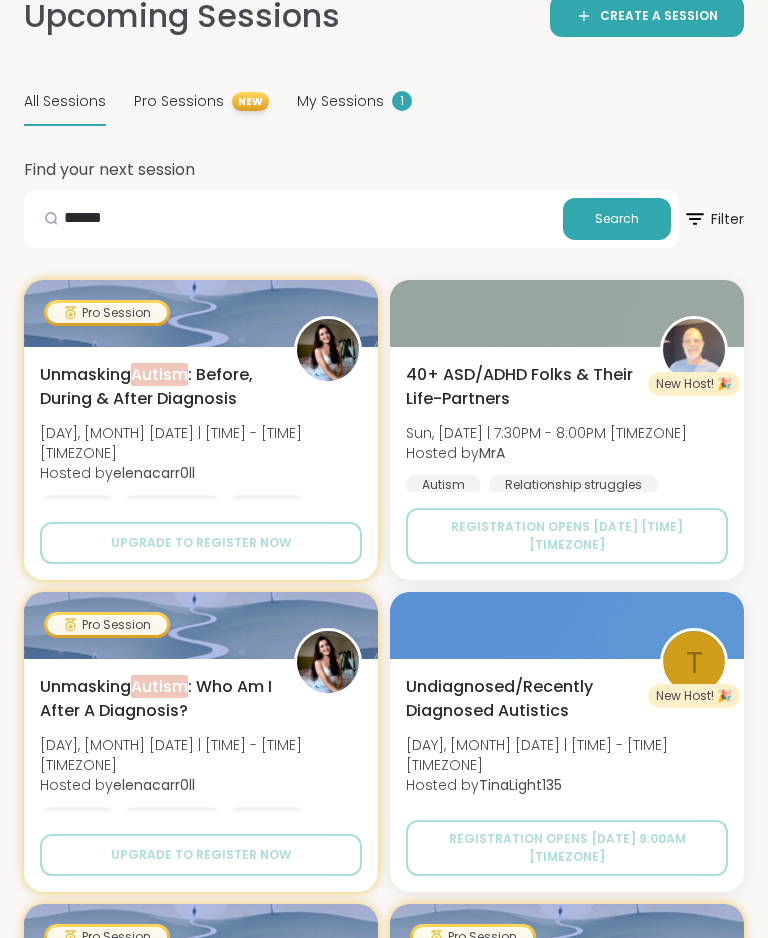 click on "40+ ASD/ADHD Folks & Their Life-Partners Sun, Aug 10 | 7:30PM - 8:00PM CDT Hosted by  MrA Autism Relationship struggles ADHD" at bounding box center [567, 443] 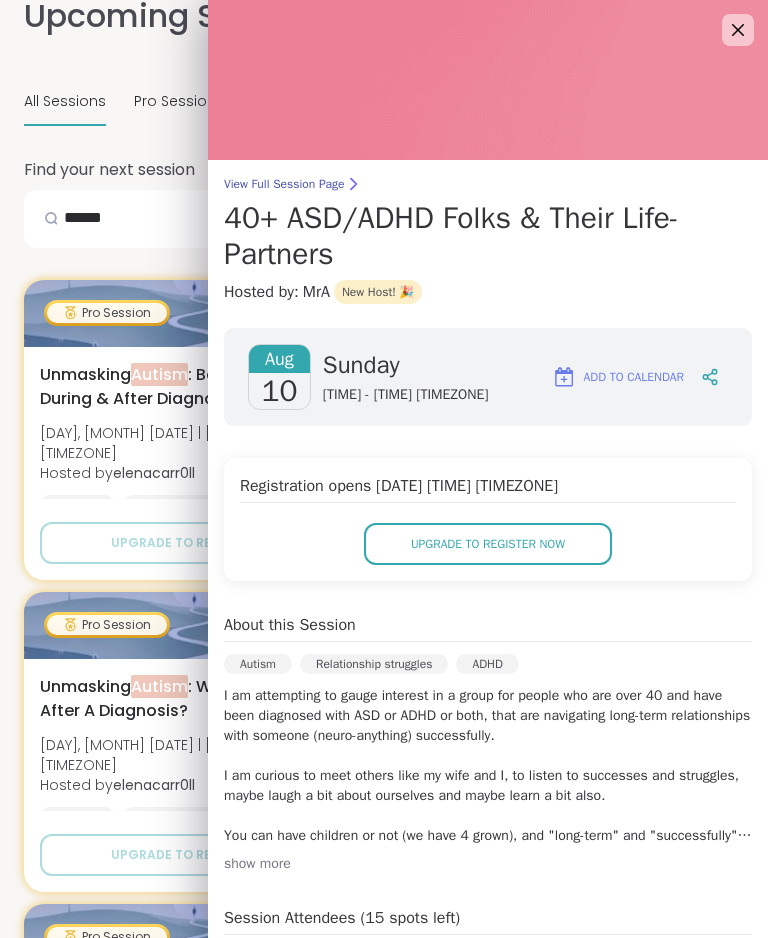 scroll, scrollTop: 0, scrollLeft: 0, axis: both 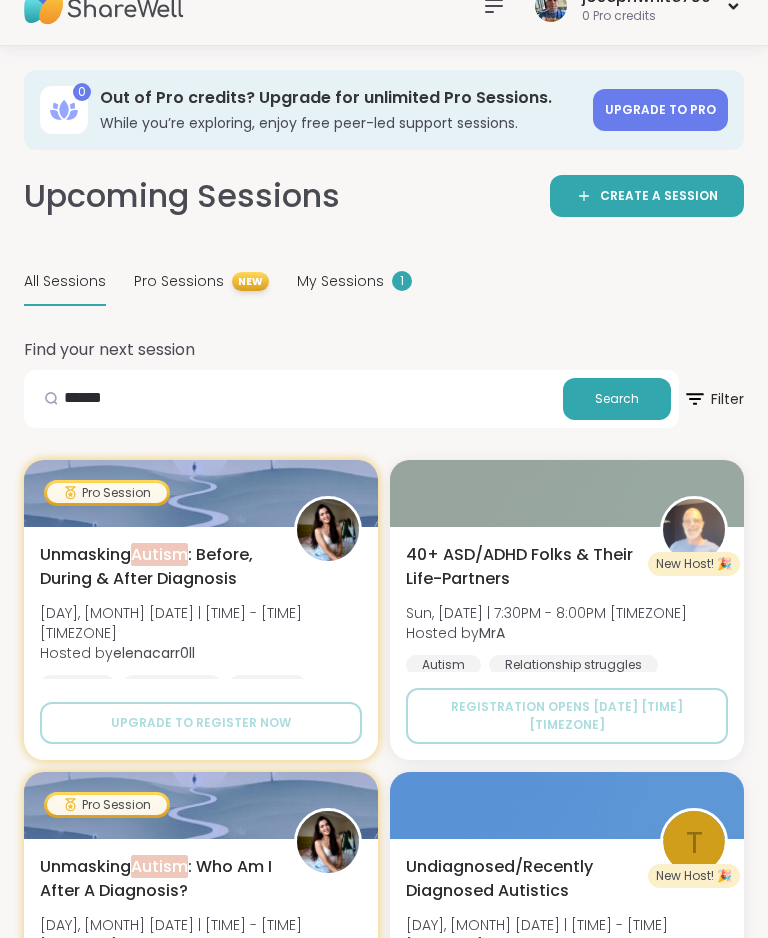 click on "40+ ASD/ADHD Folks & Their Life-Partners Sun, Aug 10 | 7:30PM - 8:00PM CDT Hosted by  MrA Autism Relationship struggles ADHD" at bounding box center [567, 623] 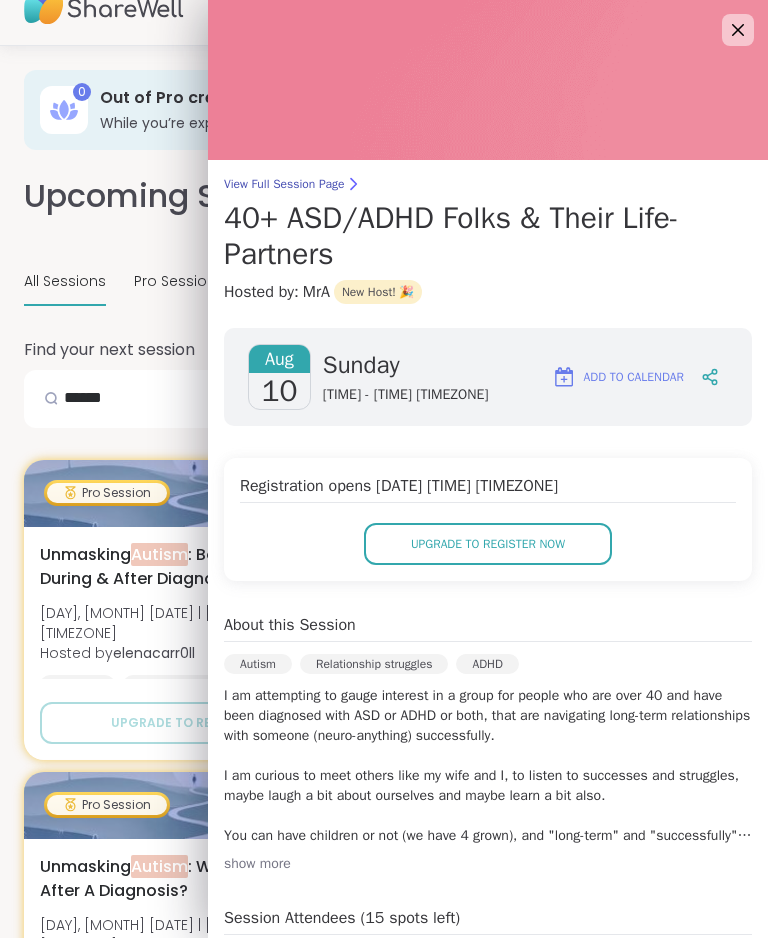 click 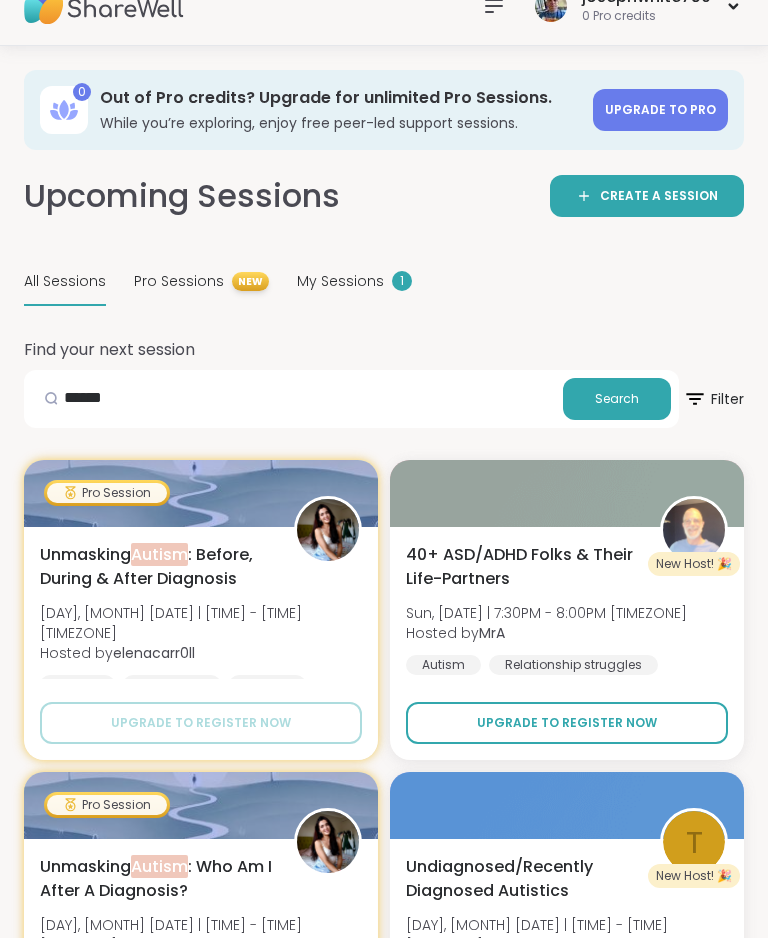 click on "Upgrade to register now" at bounding box center [567, 723] 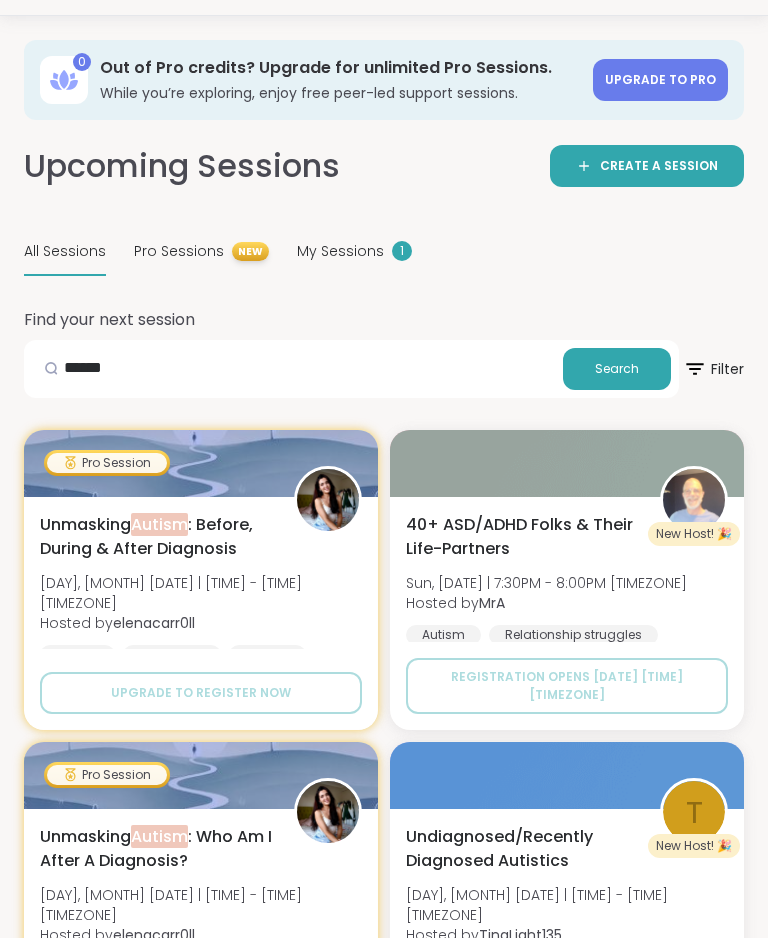 scroll, scrollTop: 68, scrollLeft: 0, axis: vertical 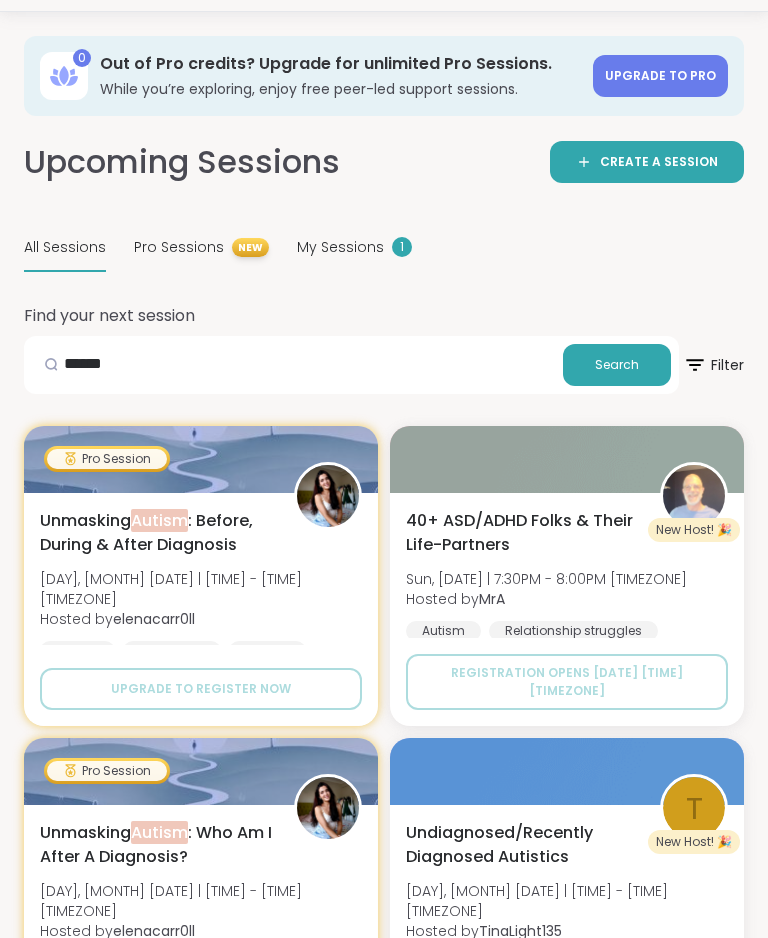 click on "40+ ASD/ADHD Folks & Their Life-Partners Sun, Aug 10 | 7:30PM - 8:00PM CDT Hosted by  MrA Autism Relationship struggles ADHD" at bounding box center (567, 589) 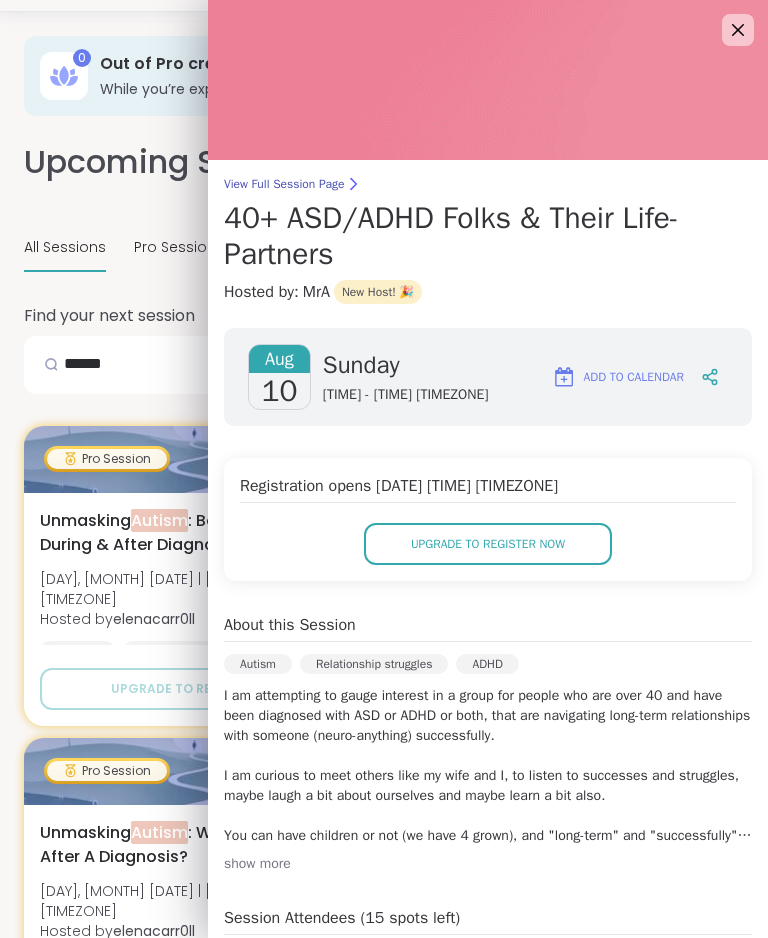 click on "Add to Calendar" at bounding box center (634, 377) 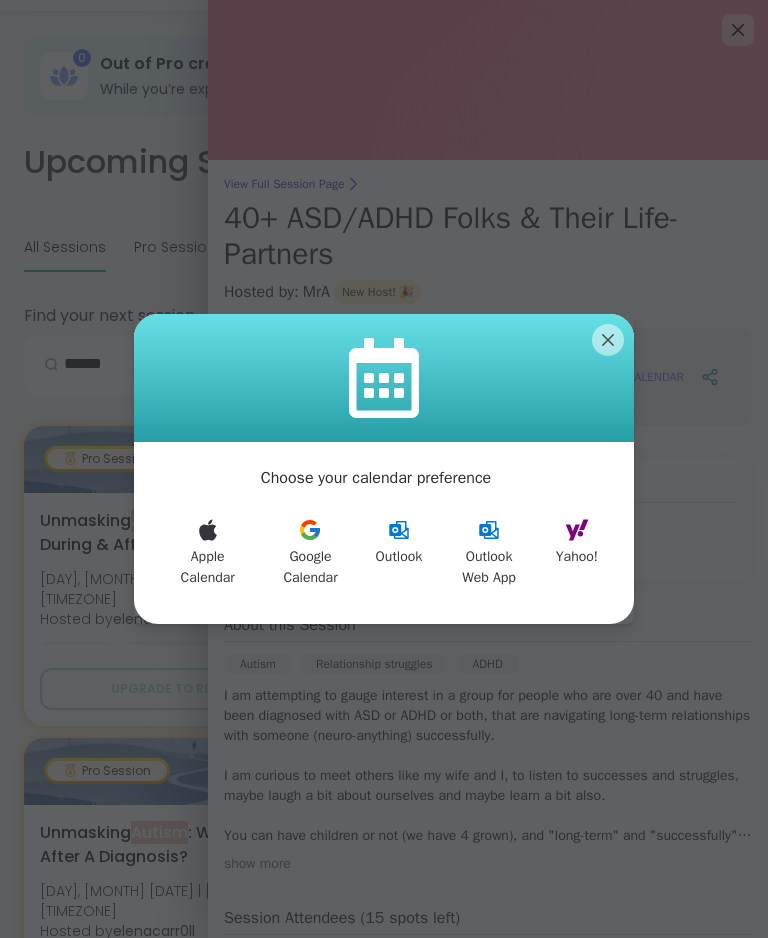 click on "Apple Calendar" at bounding box center [207, 553] 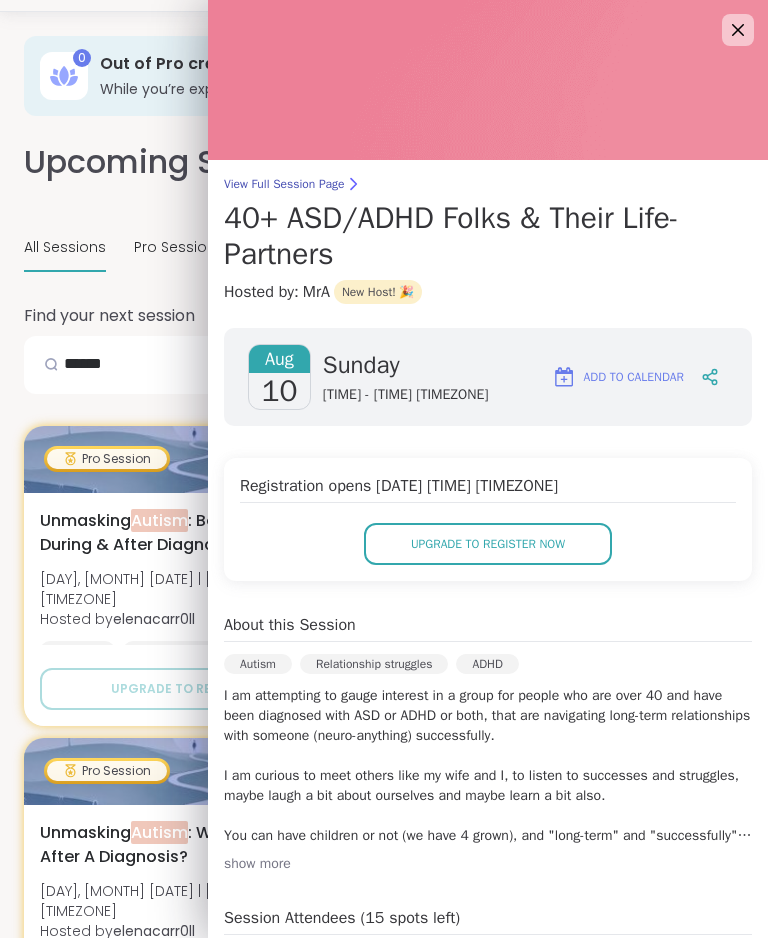 click 